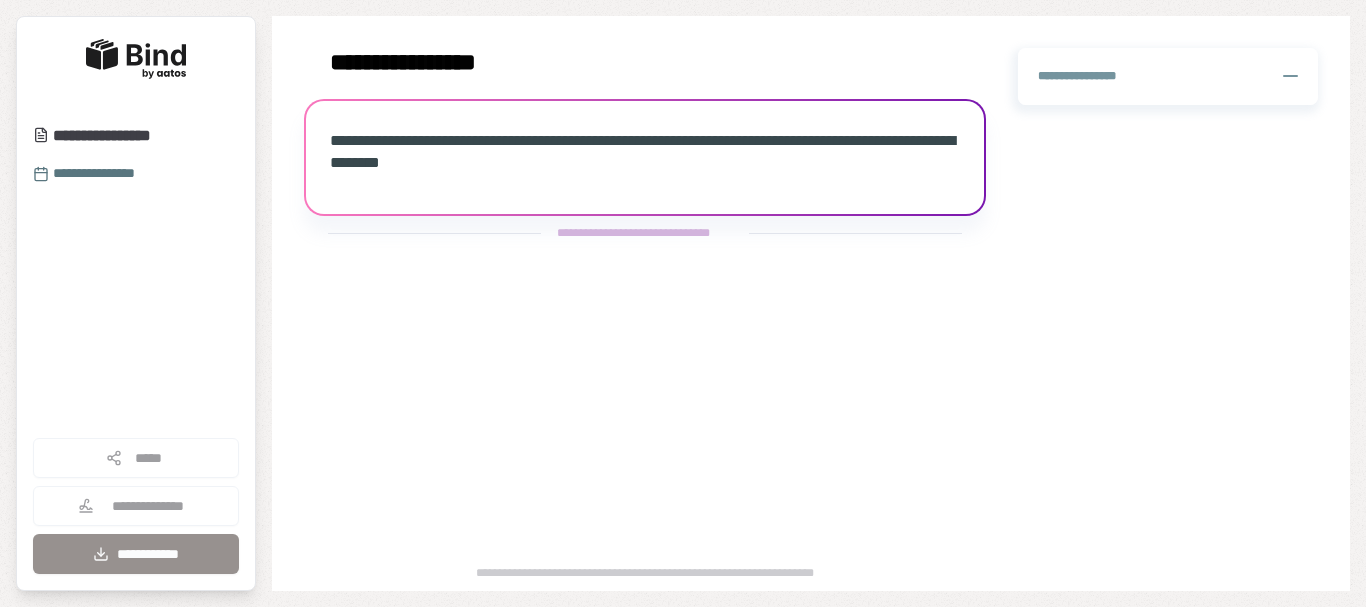 scroll, scrollTop: 0, scrollLeft: 0, axis: both 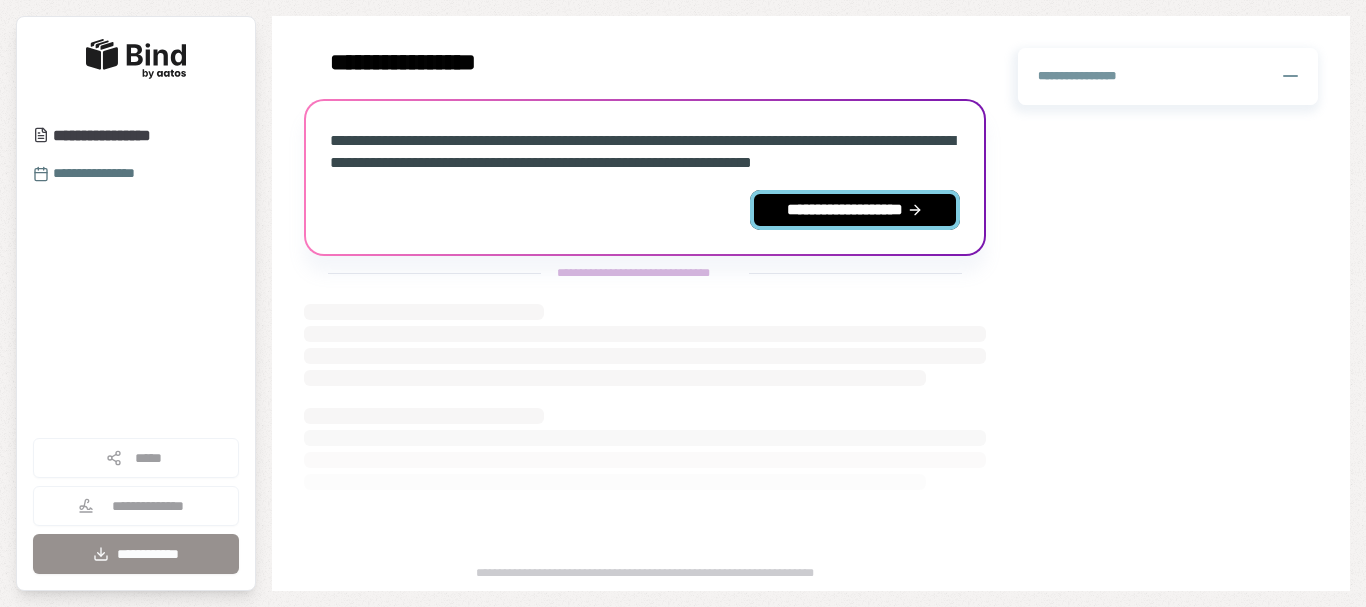 click on "**********" at bounding box center (855, 210) 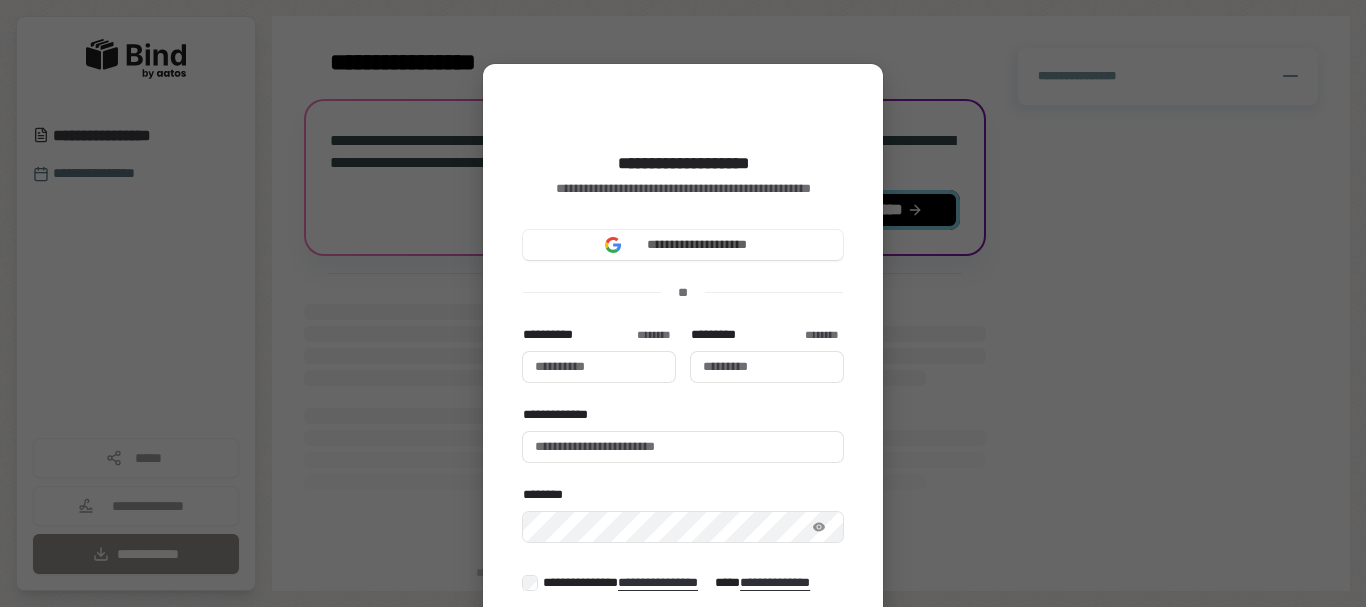 type 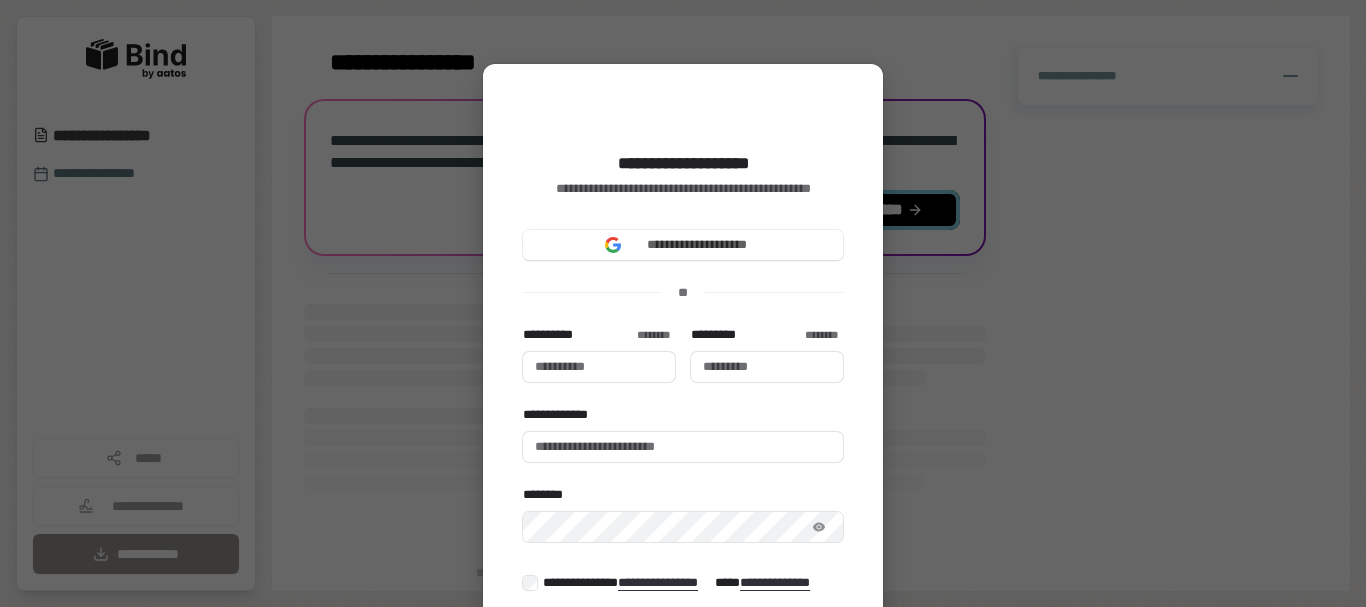 type 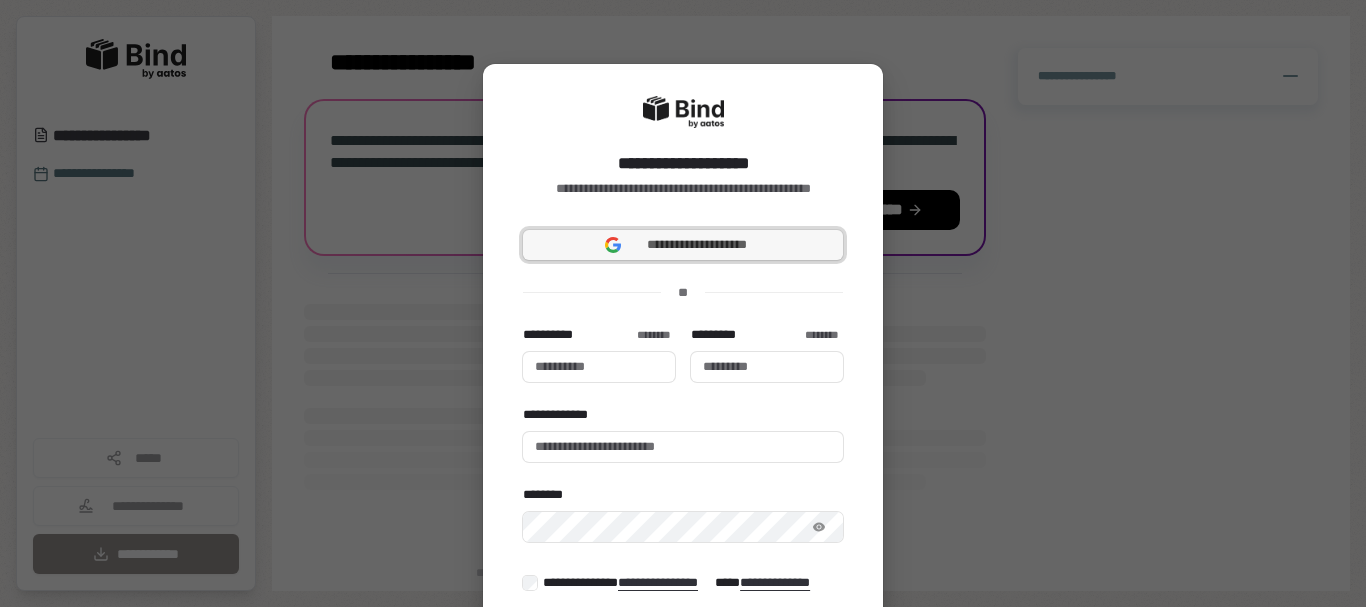 click on "**********" at bounding box center (697, 245) 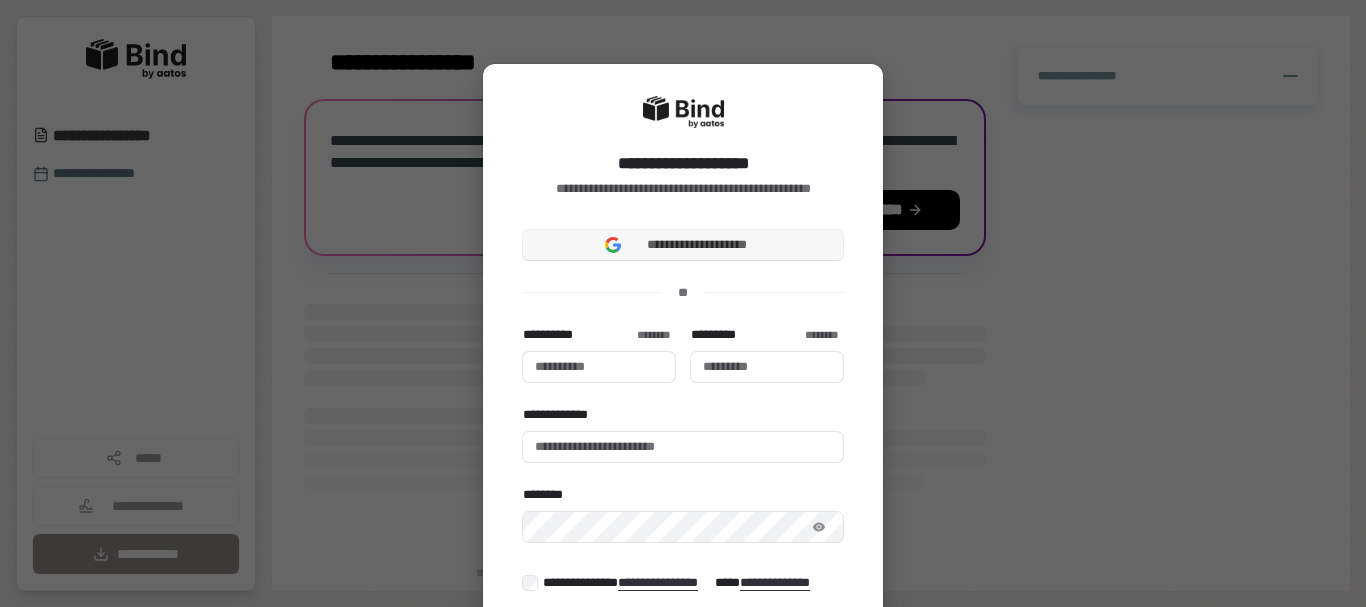 type 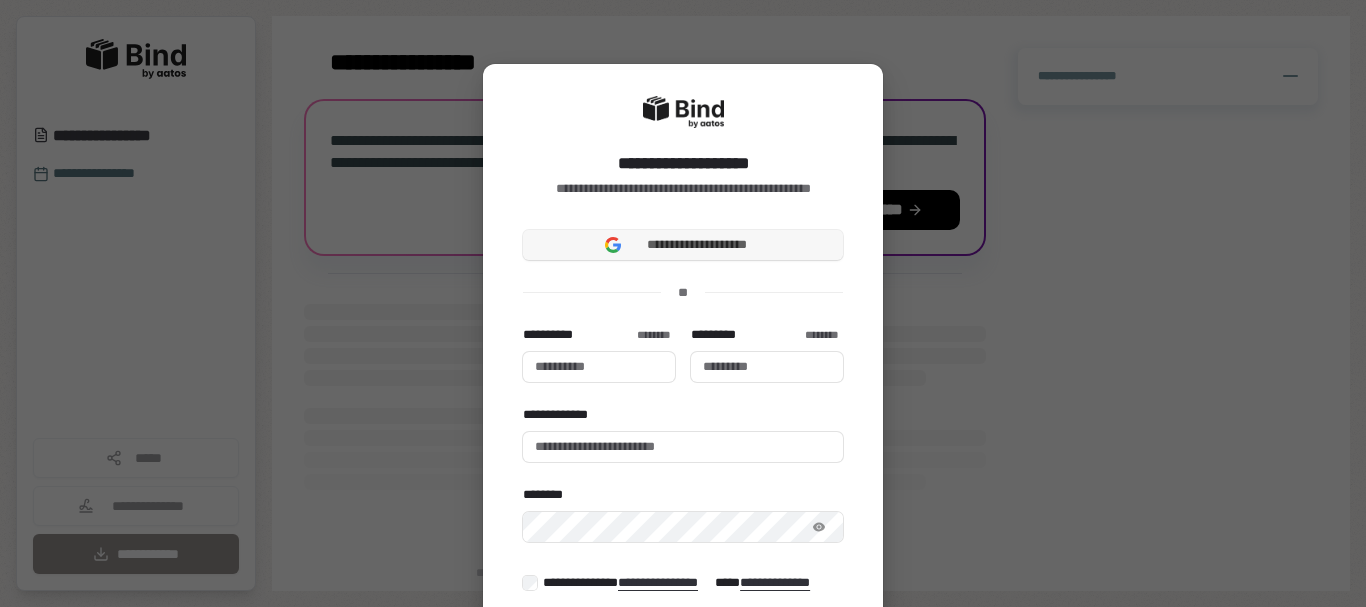 type 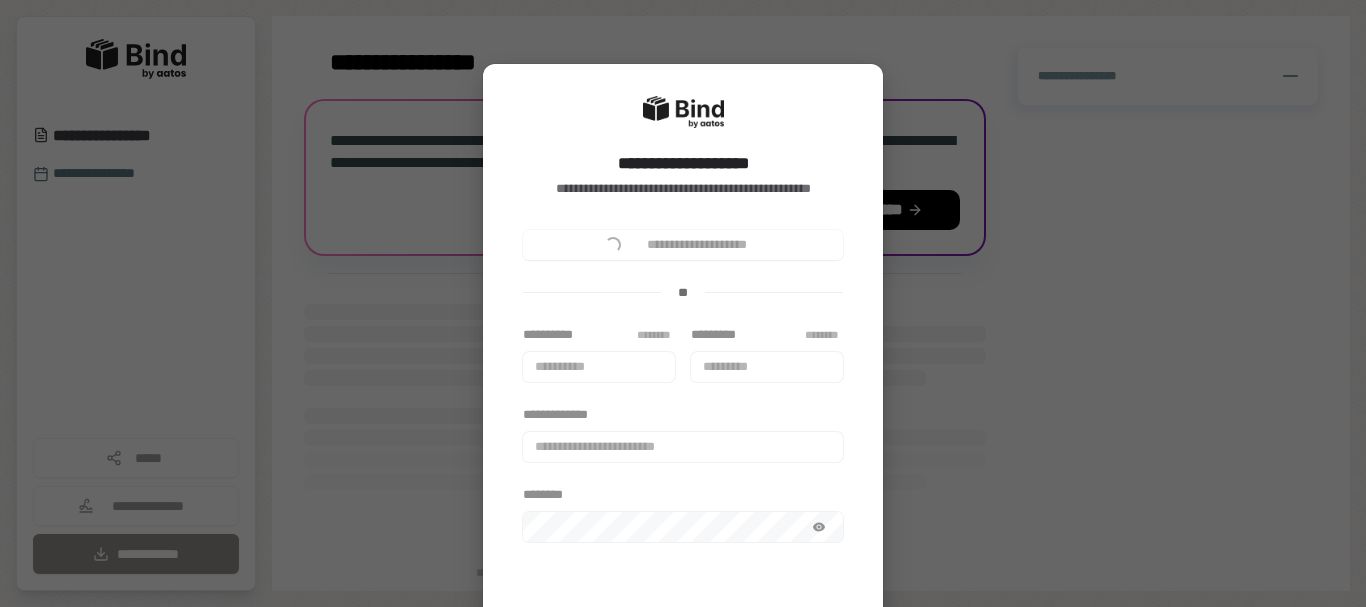 click on "**********" at bounding box center [599, 335] 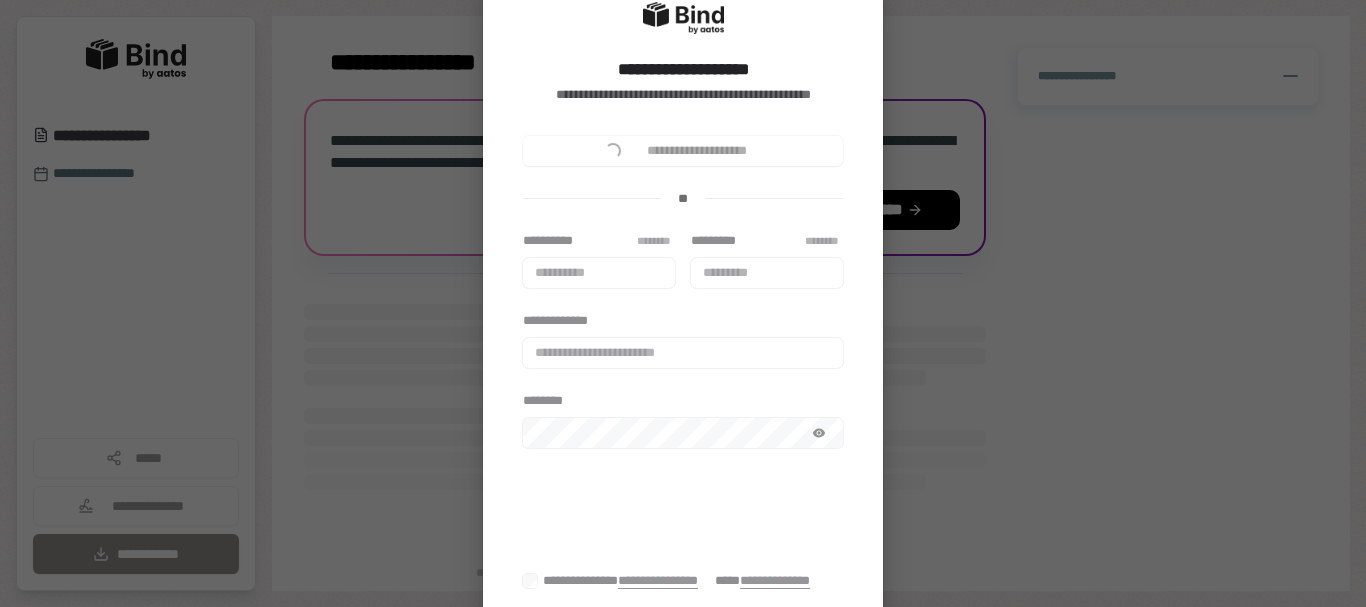 scroll, scrollTop: 92, scrollLeft: 0, axis: vertical 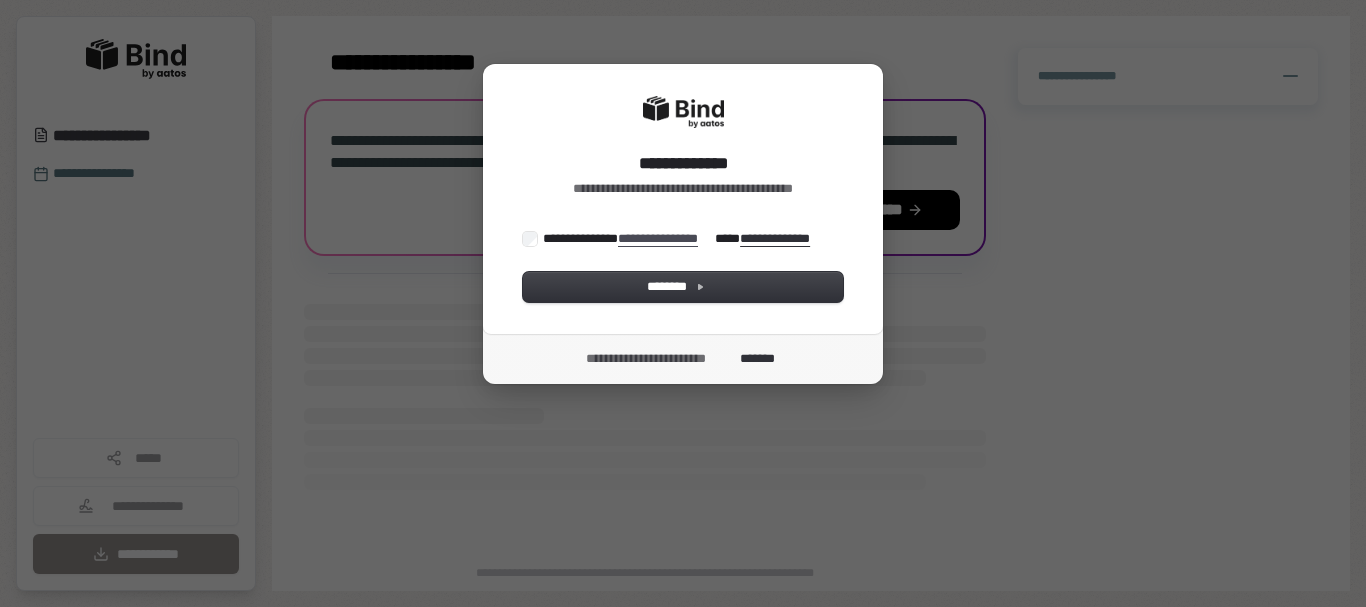 click on "**********" at bounding box center [666, 239] 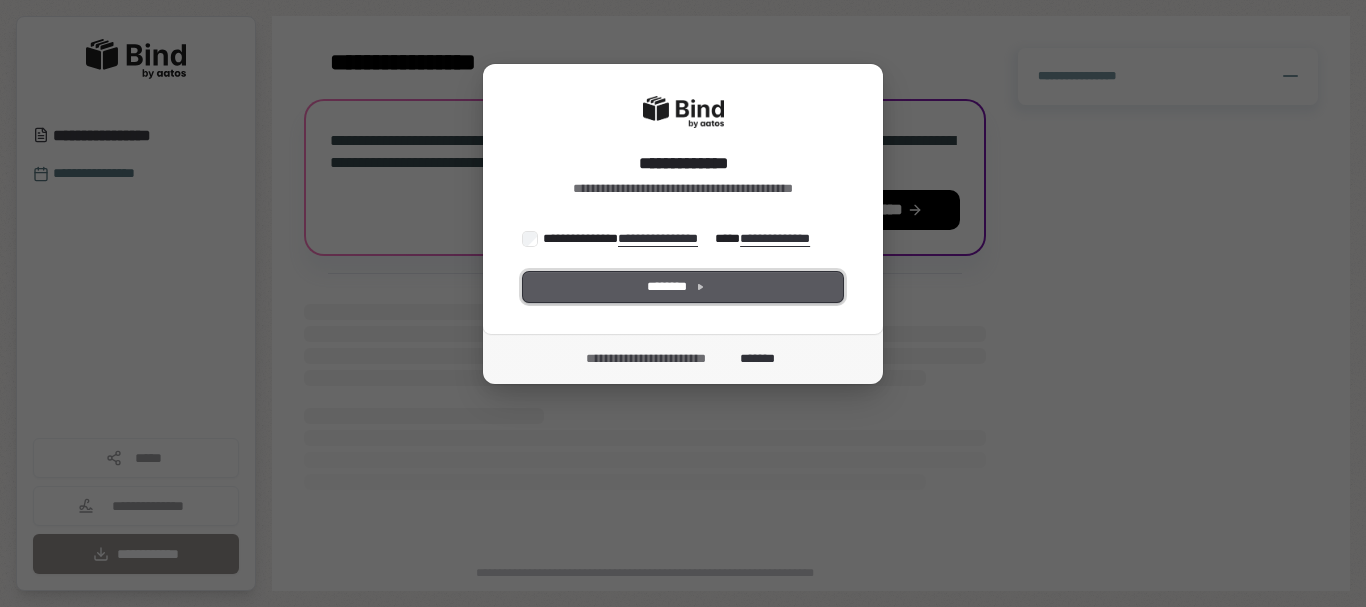 click on "********" at bounding box center [683, 287] 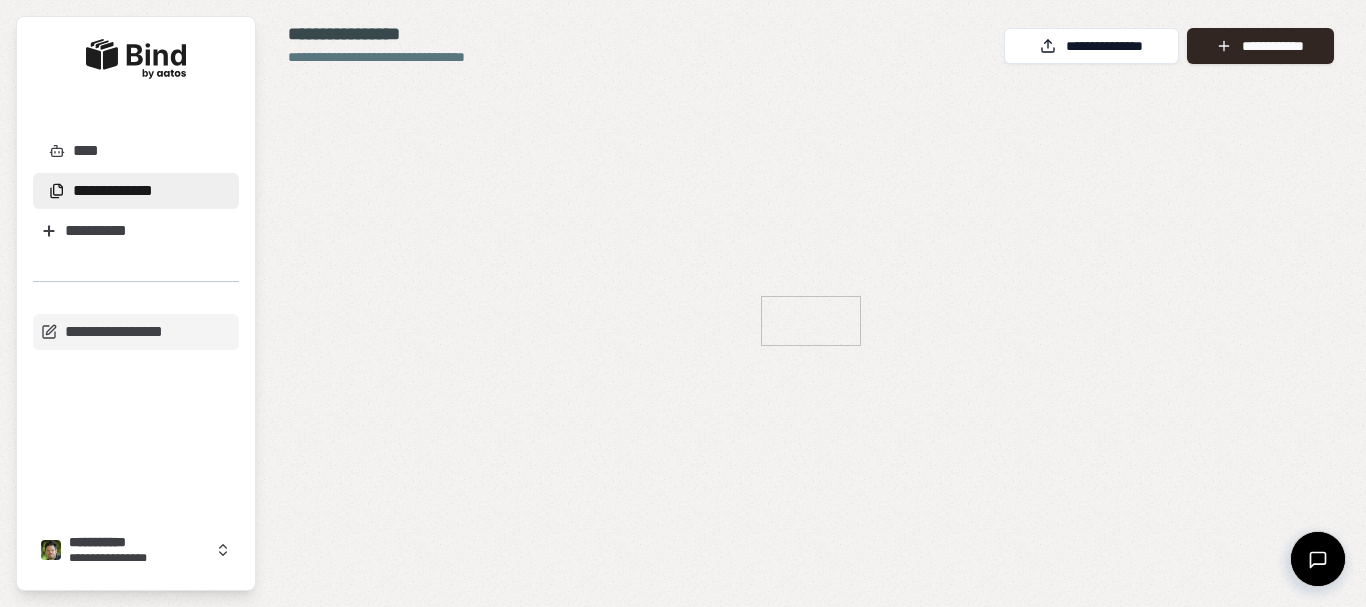 scroll, scrollTop: 0, scrollLeft: 0, axis: both 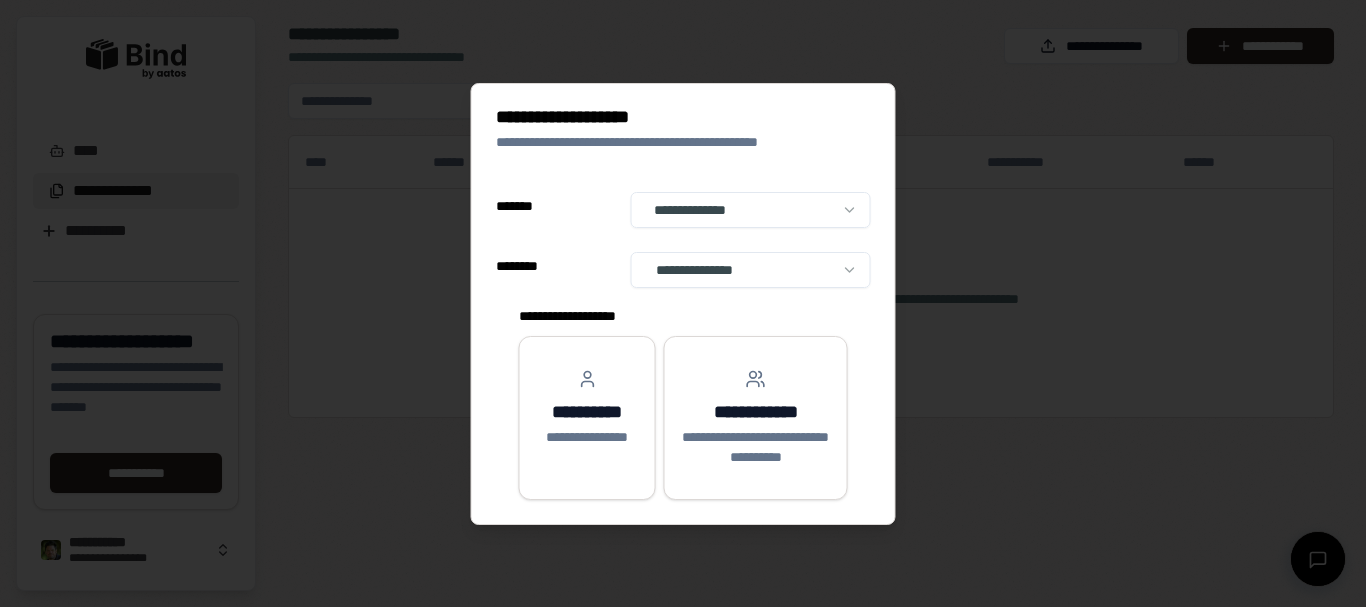 select on "**" 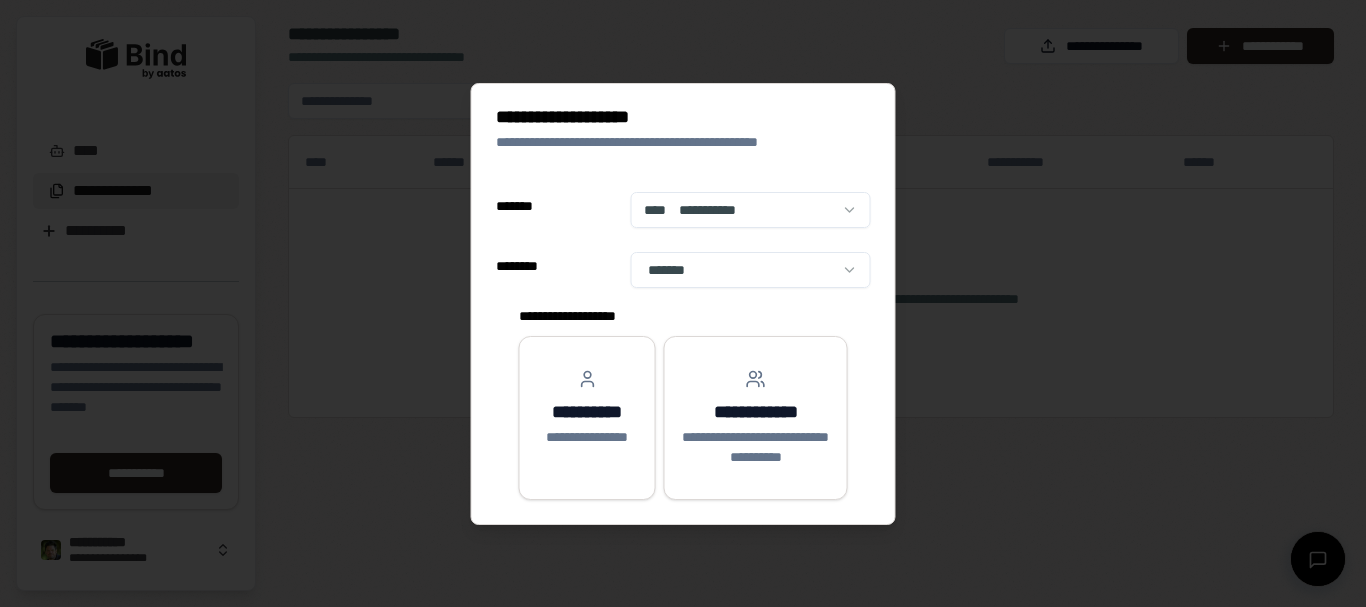 click on "**********" at bounding box center [683, 303] 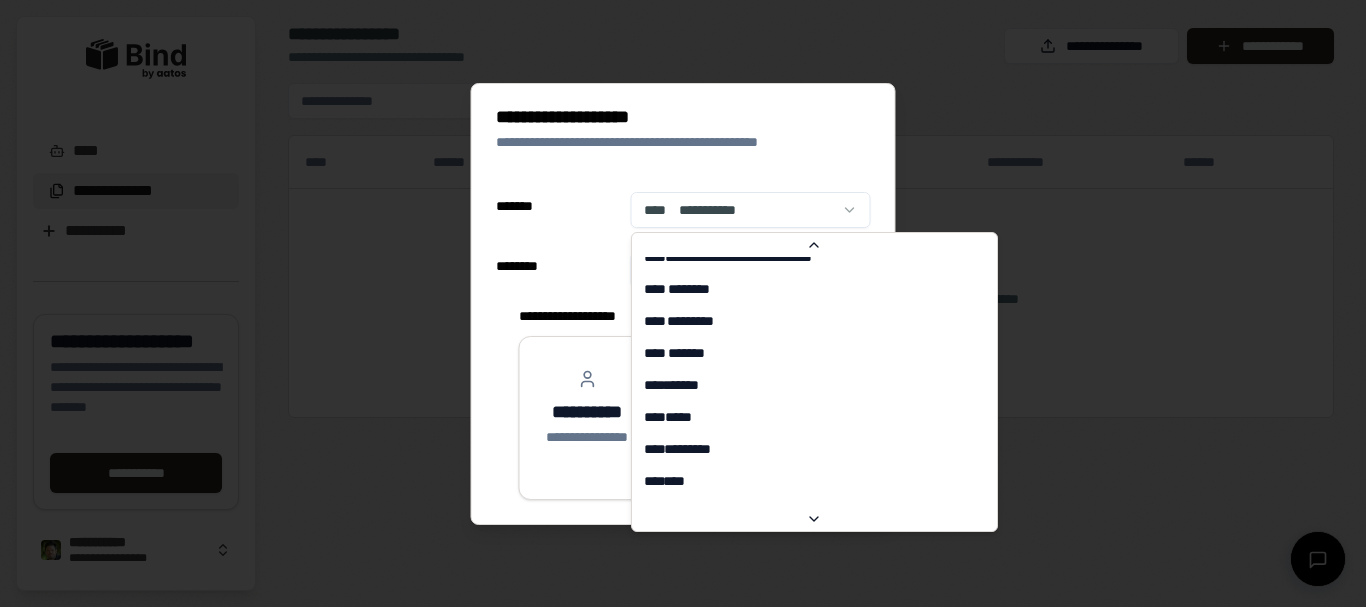 scroll, scrollTop: 3144, scrollLeft: 0, axis: vertical 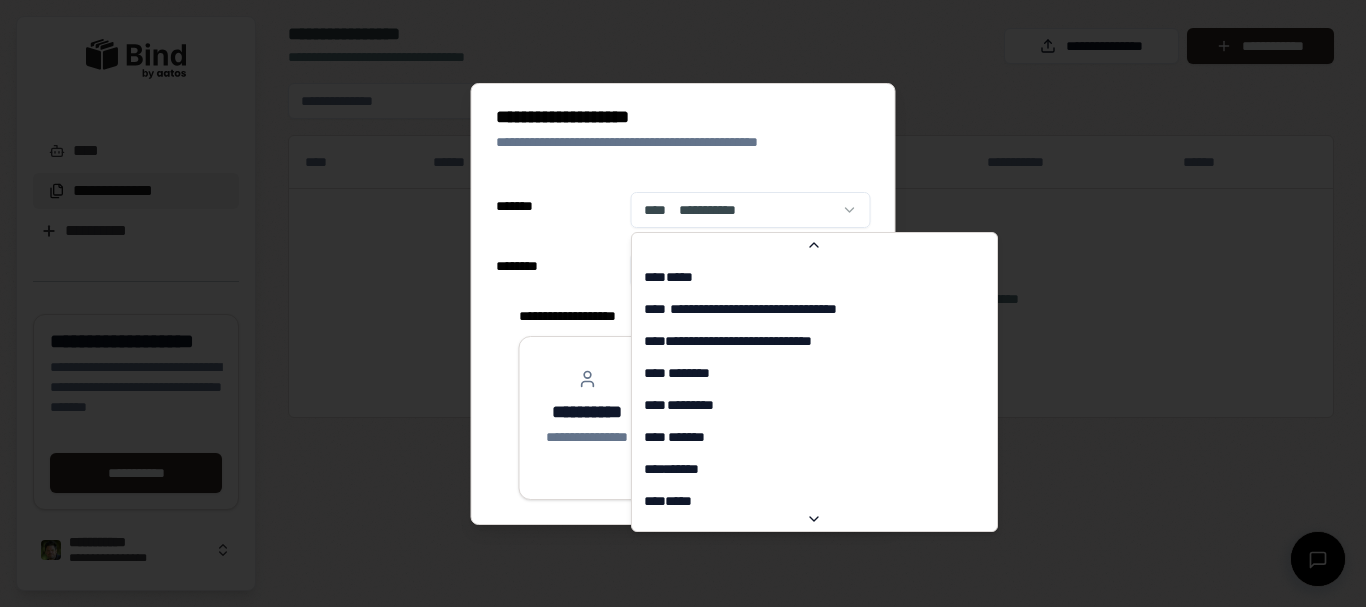 select on "**" 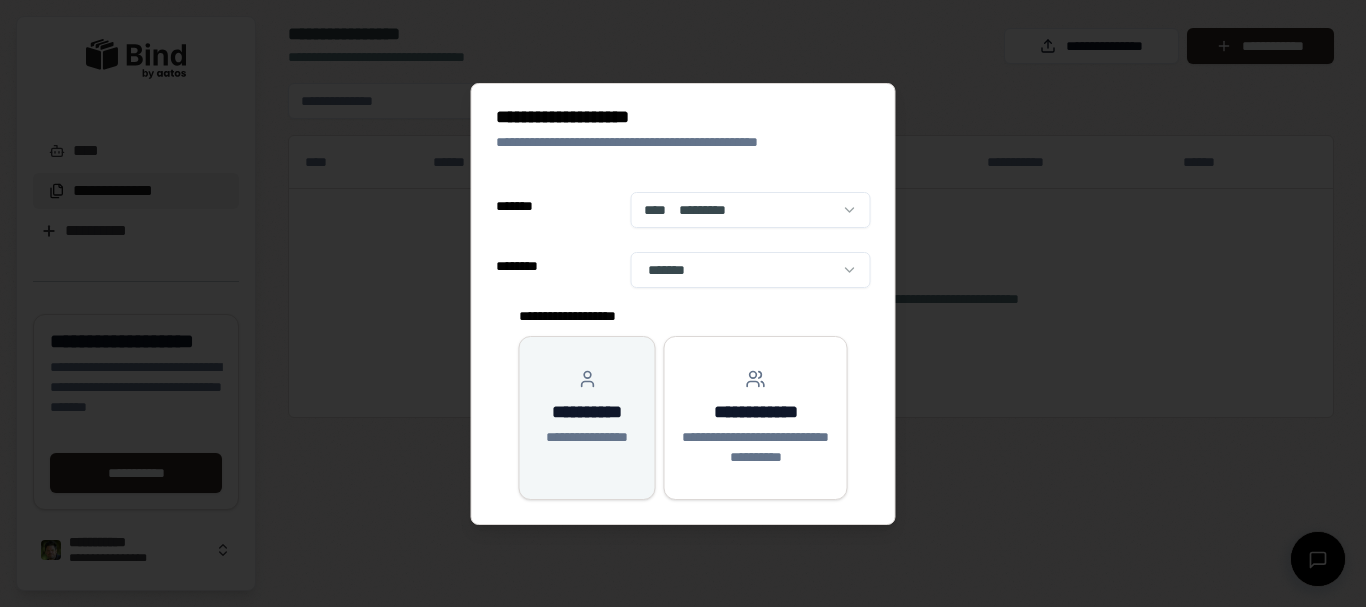 click on "**********" at bounding box center (587, 408) 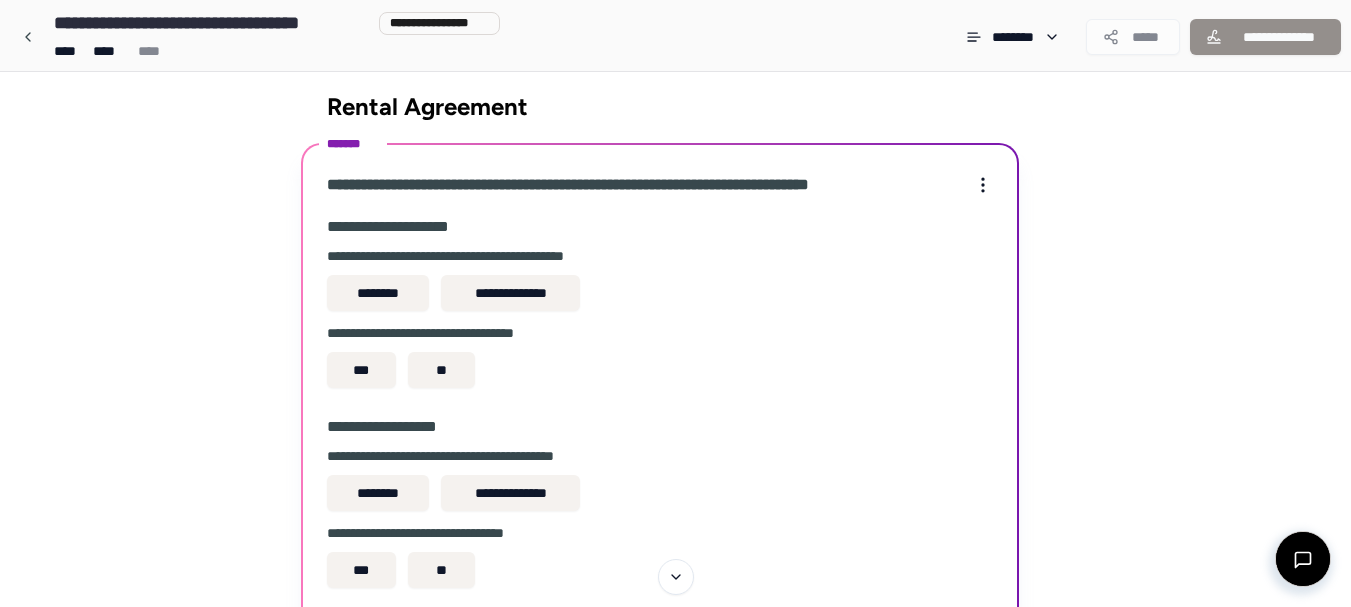 scroll, scrollTop: 11, scrollLeft: 0, axis: vertical 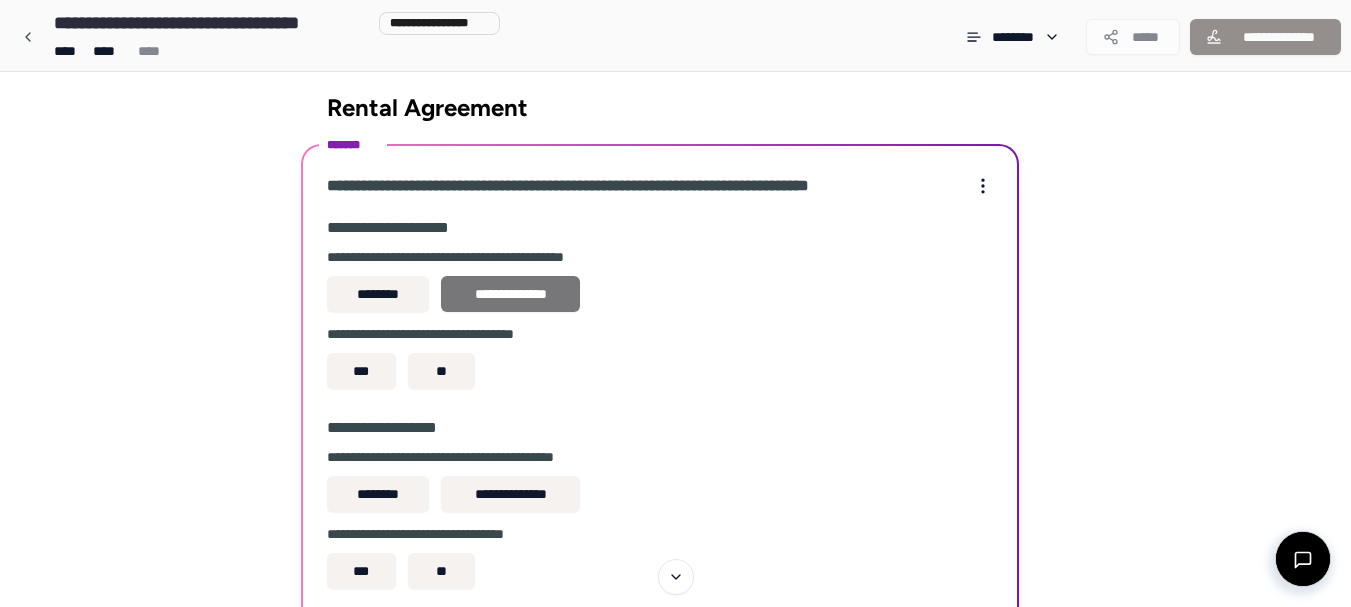 click on "**********" at bounding box center (510, 294) 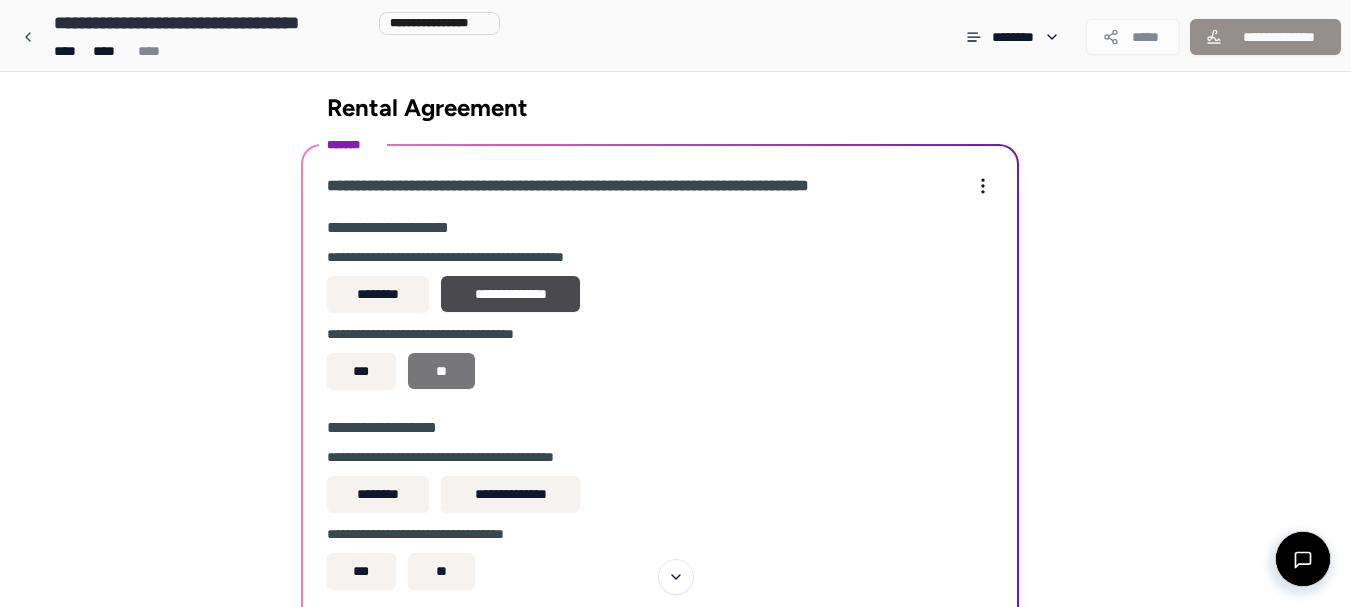 click on "**" at bounding box center [441, 371] 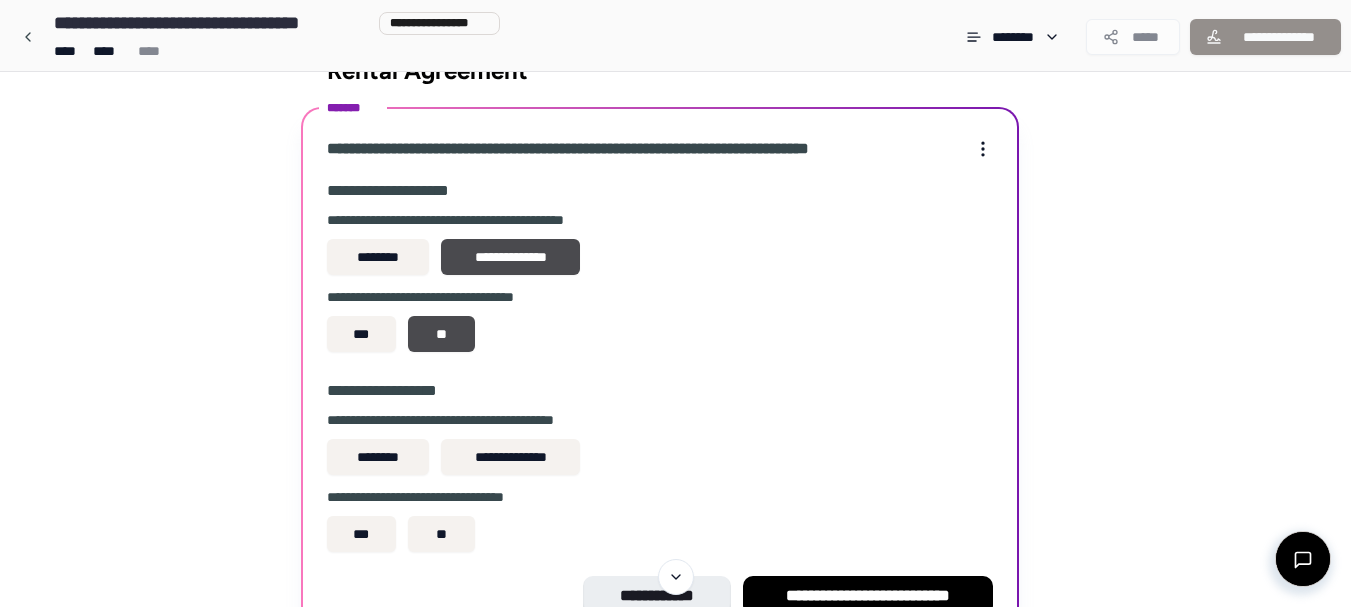 scroll, scrollTop: 50, scrollLeft: 0, axis: vertical 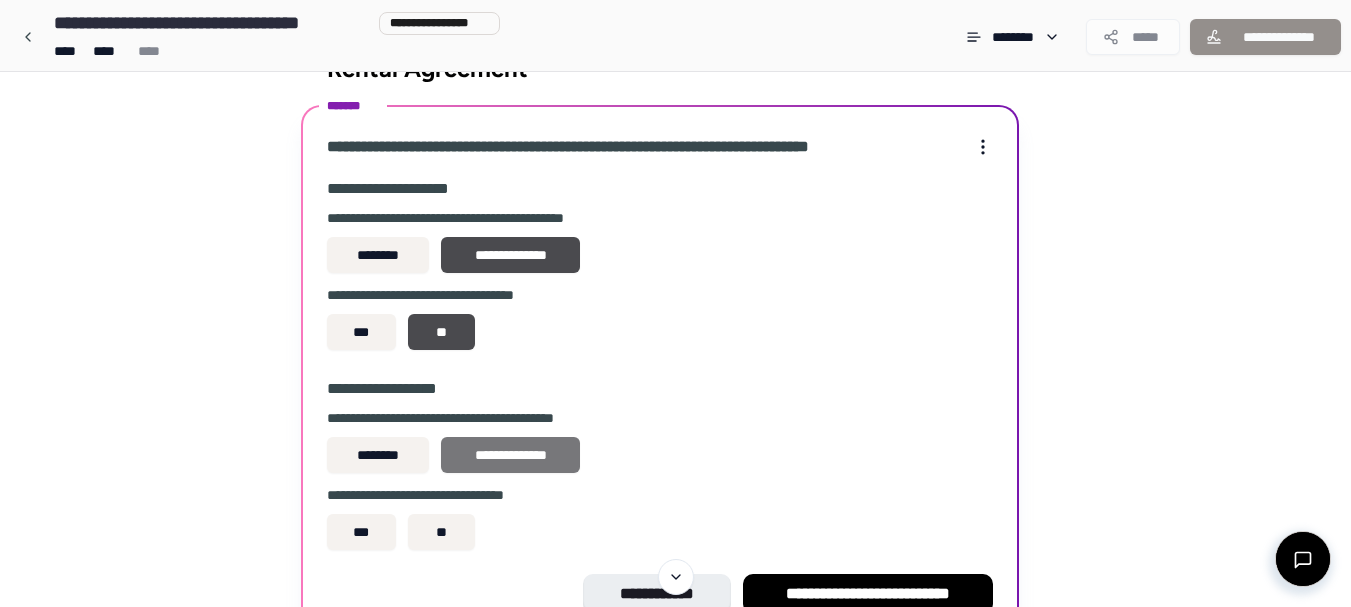 click on "**********" at bounding box center [510, 455] 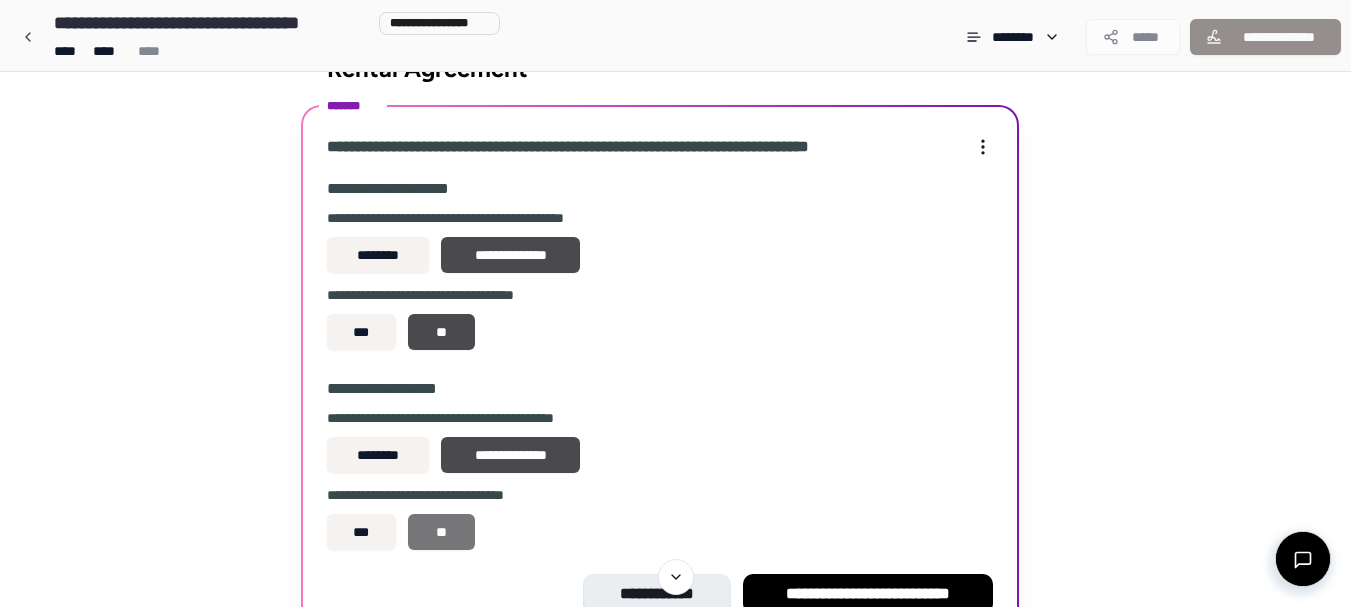 click on "**" at bounding box center [441, 532] 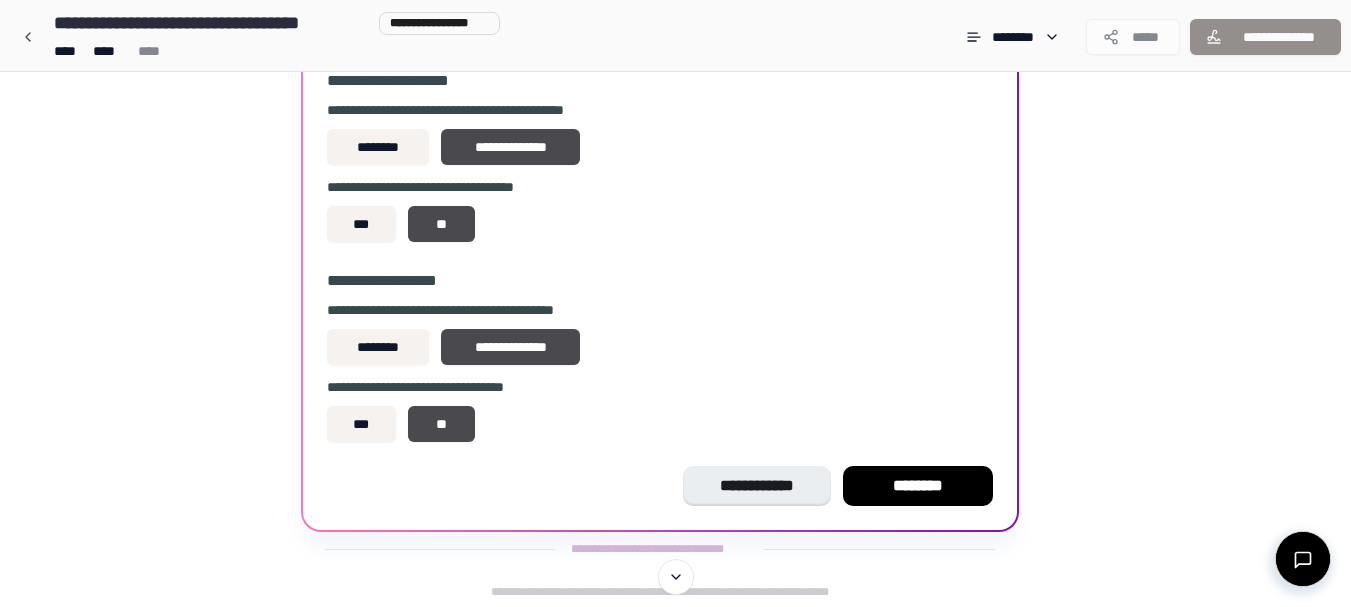 scroll, scrollTop: 161, scrollLeft: 0, axis: vertical 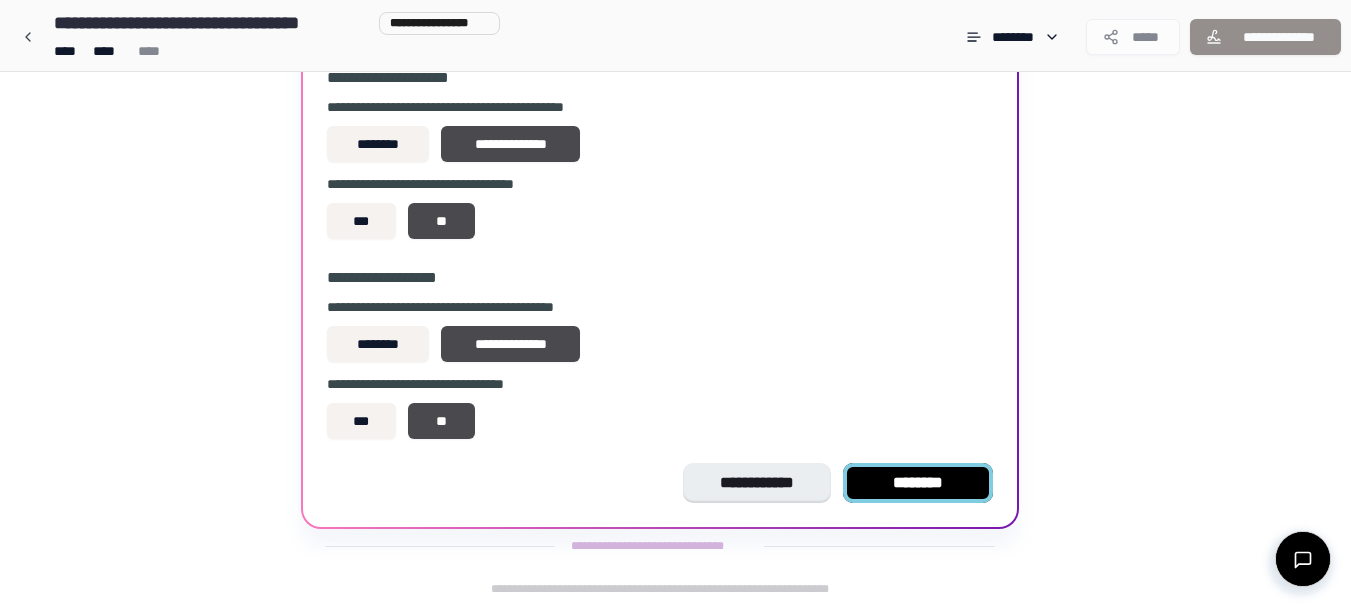 click on "********" at bounding box center [918, 483] 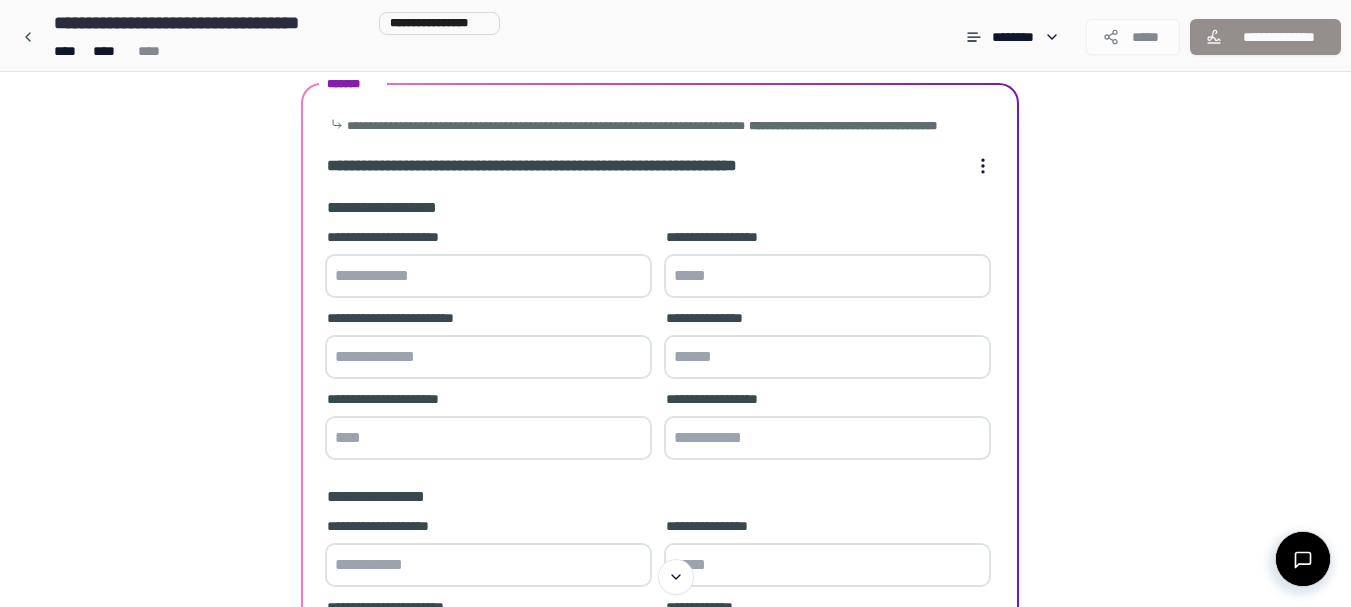 scroll, scrollTop: 71, scrollLeft: 0, axis: vertical 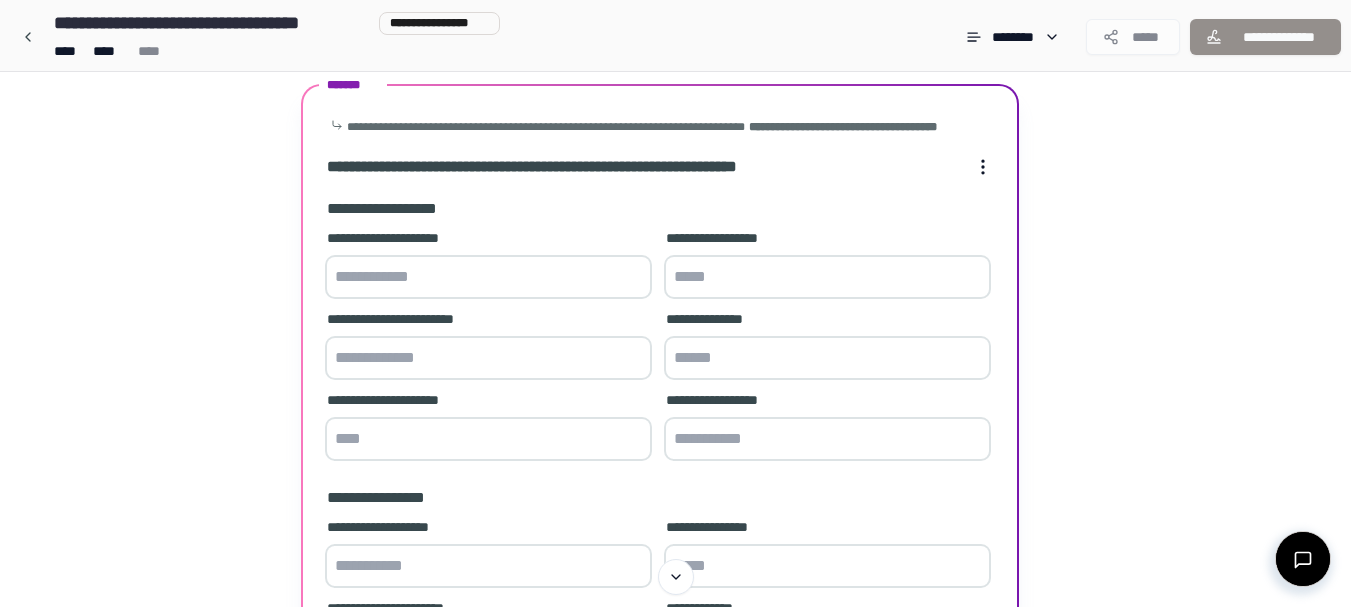 click at bounding box center [488, 277] 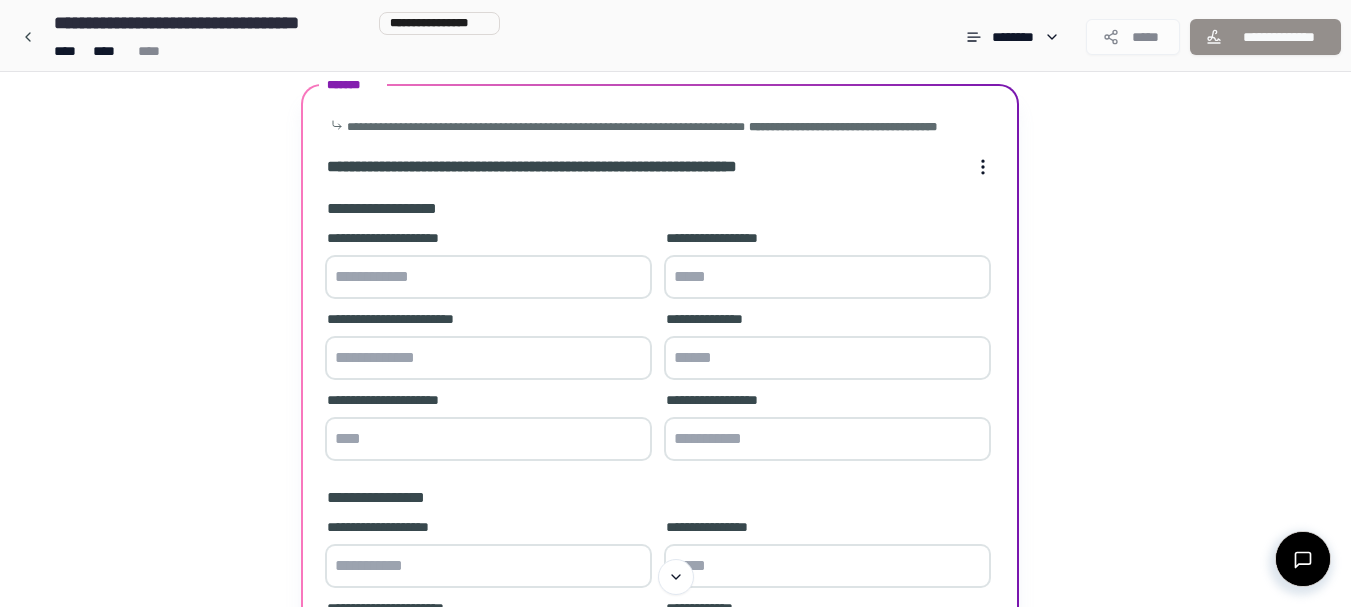 type on "*" 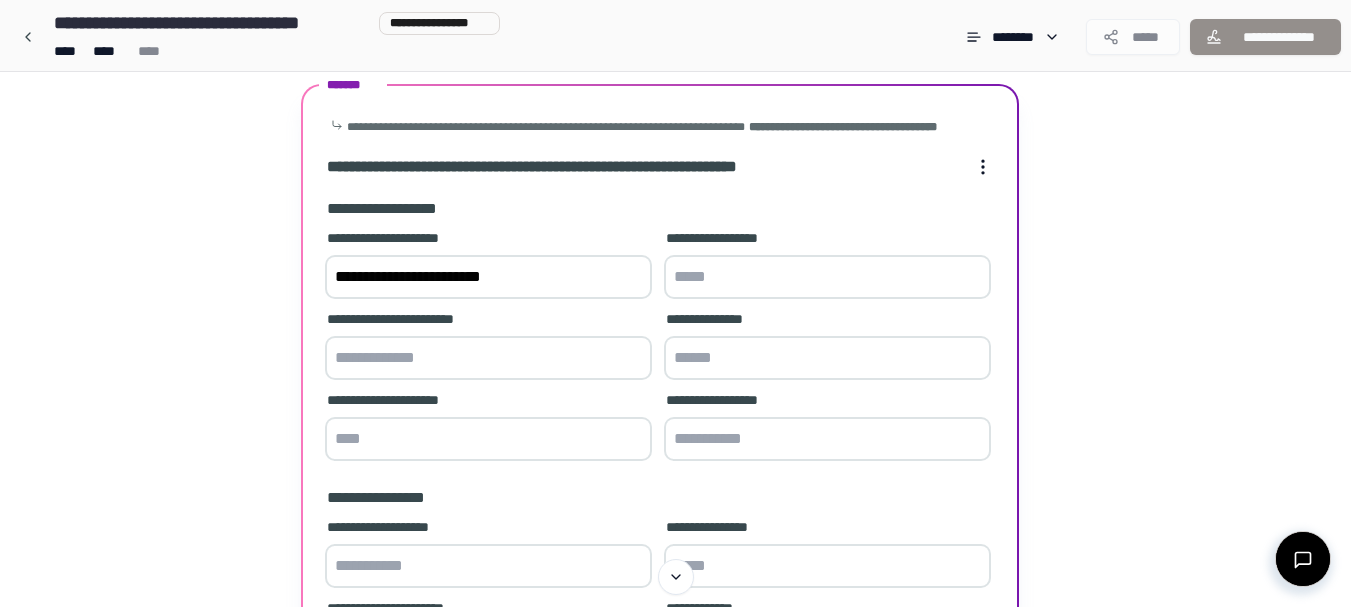type on "**********" 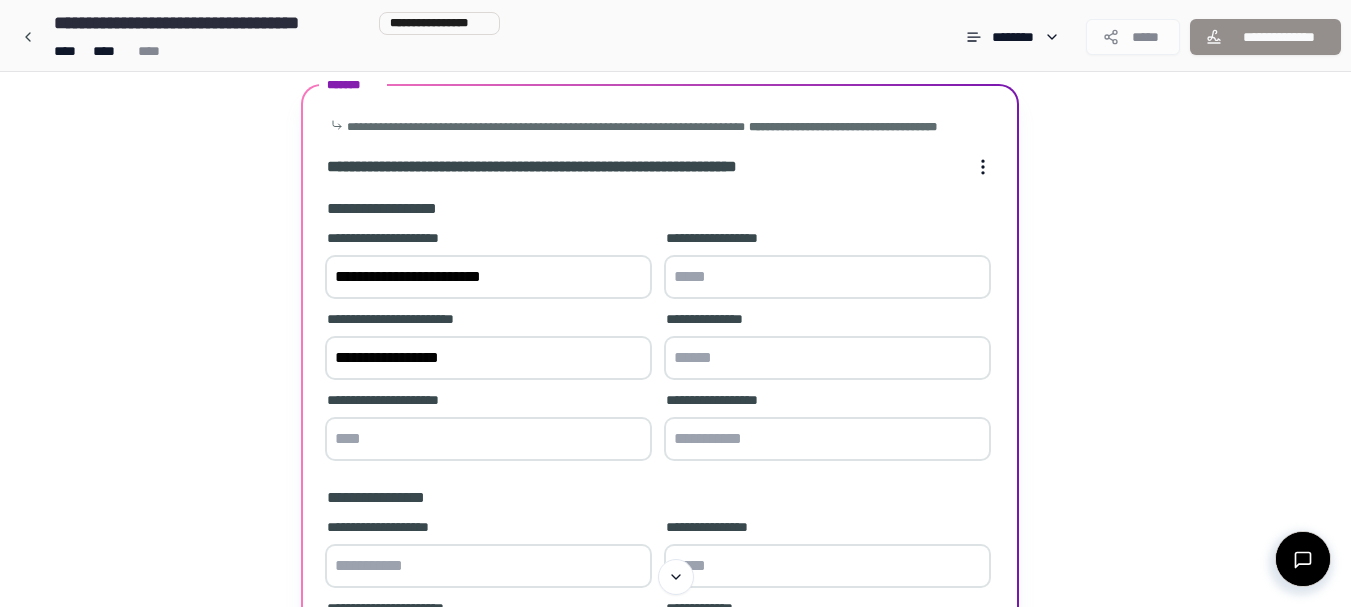 type on "**********" 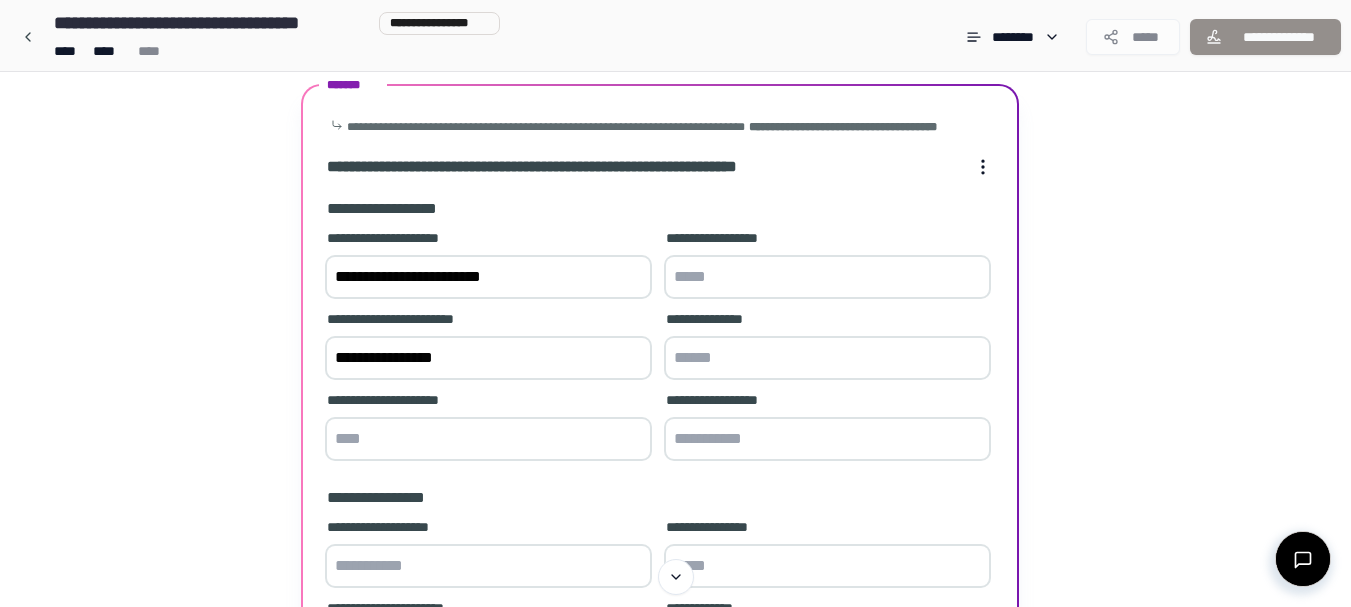 click at bounding box center [488, 439] 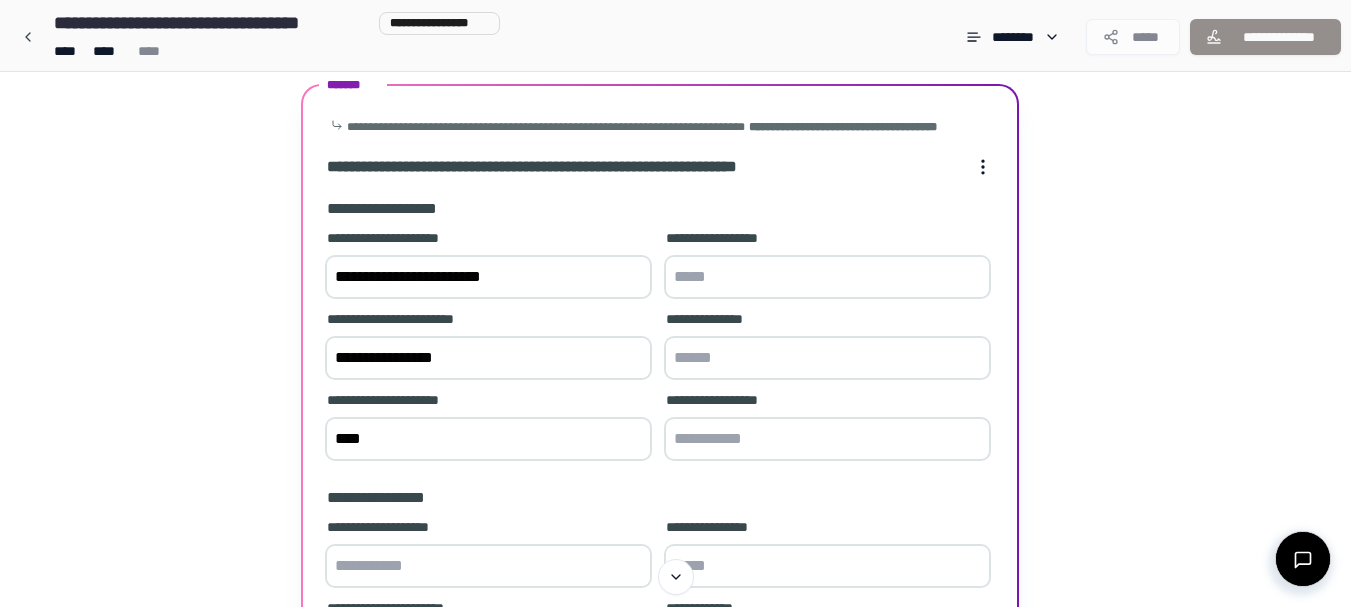 type on "****" 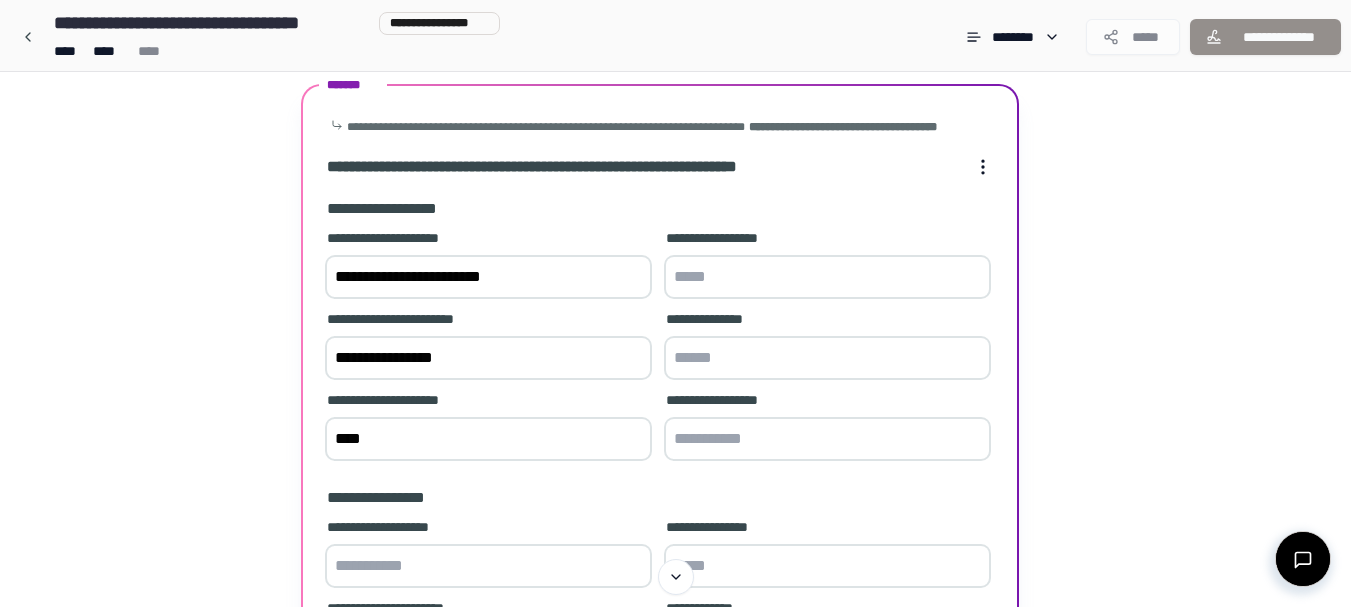 click at bounding box center (827, 277) 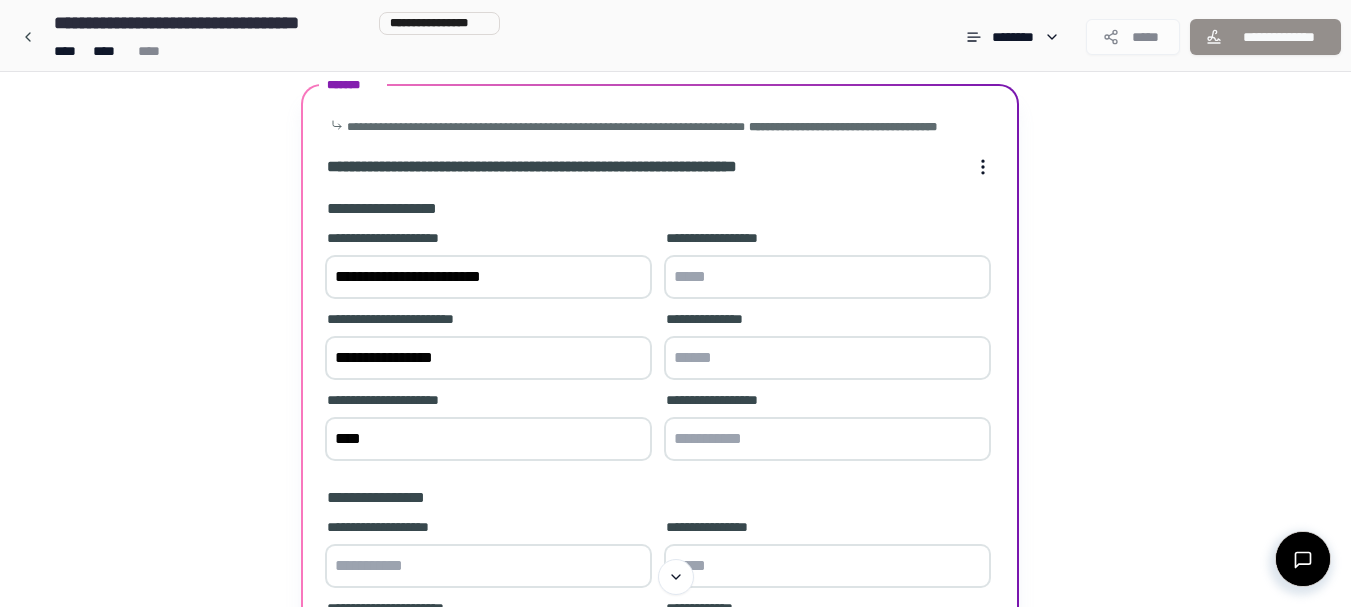 type on "*" 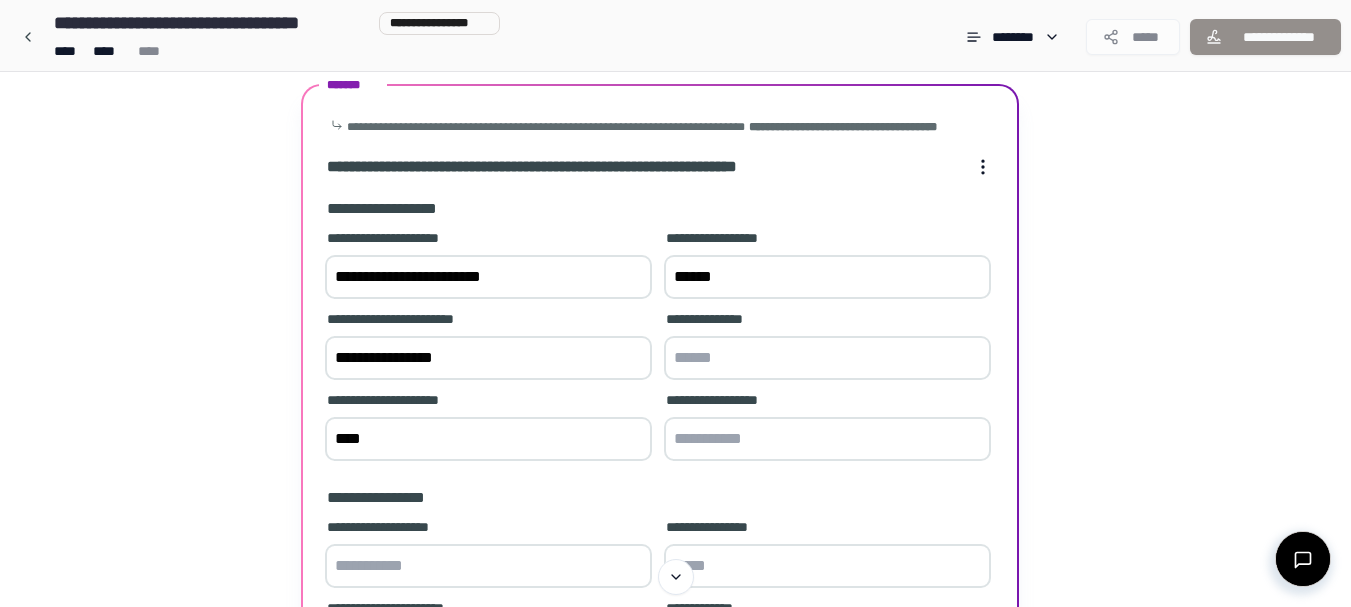 type on "******" 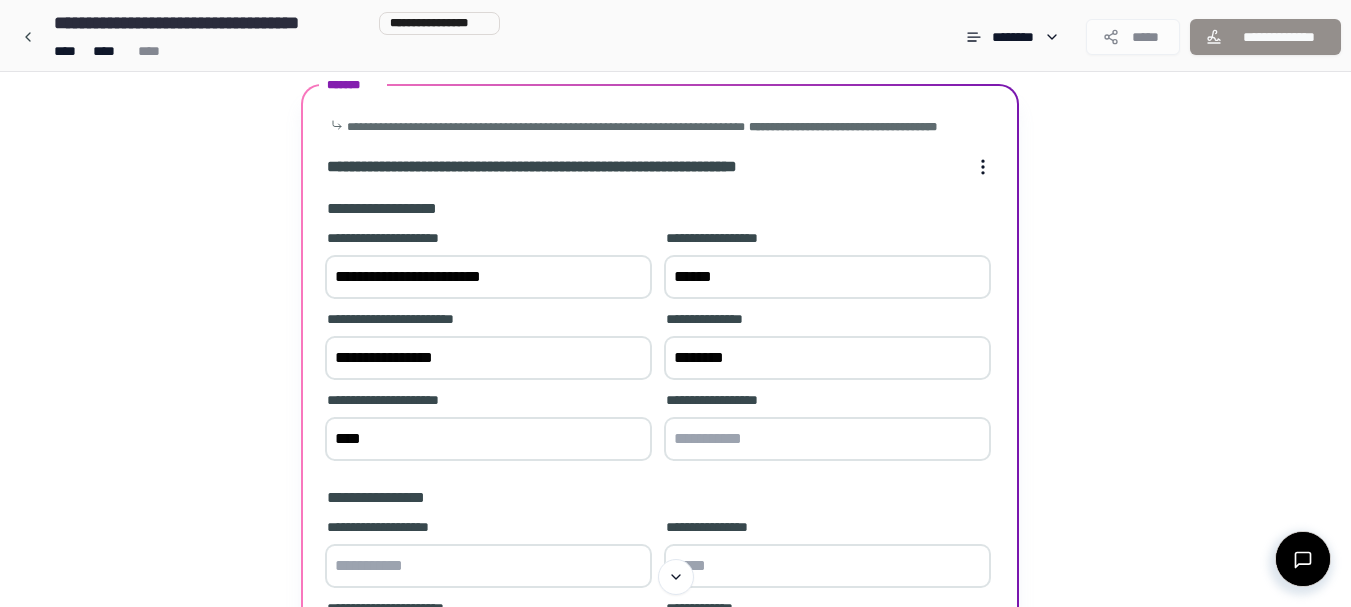 type on "********" 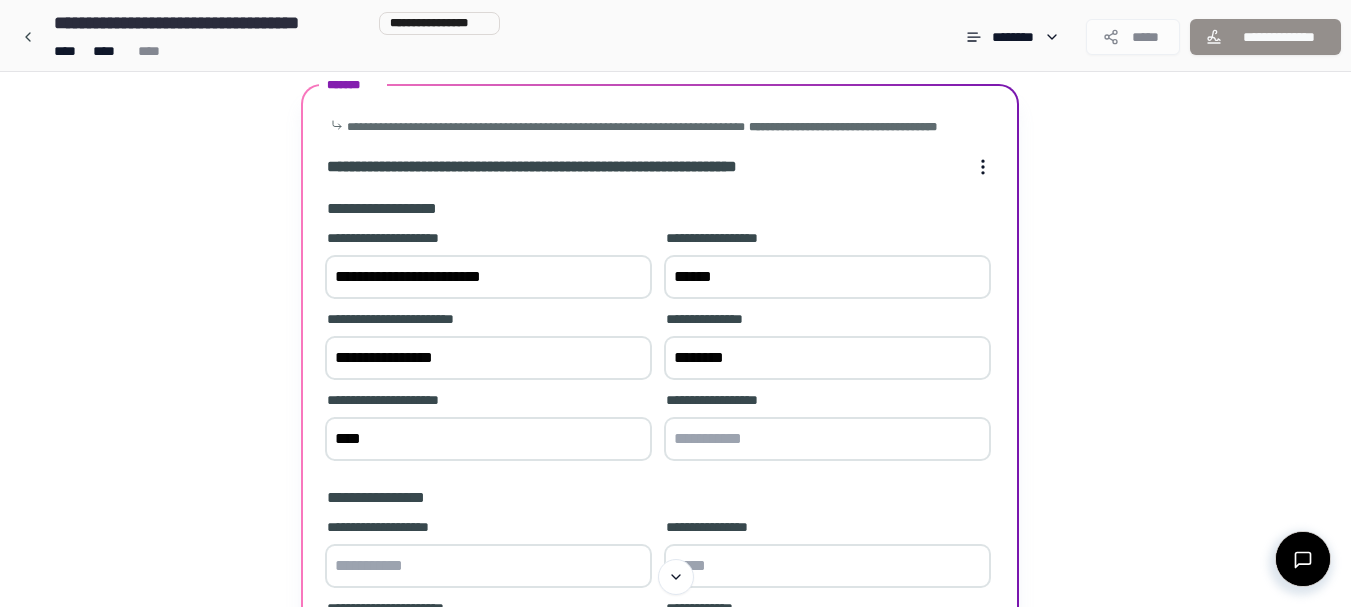 click at bounding box center [827, 439] 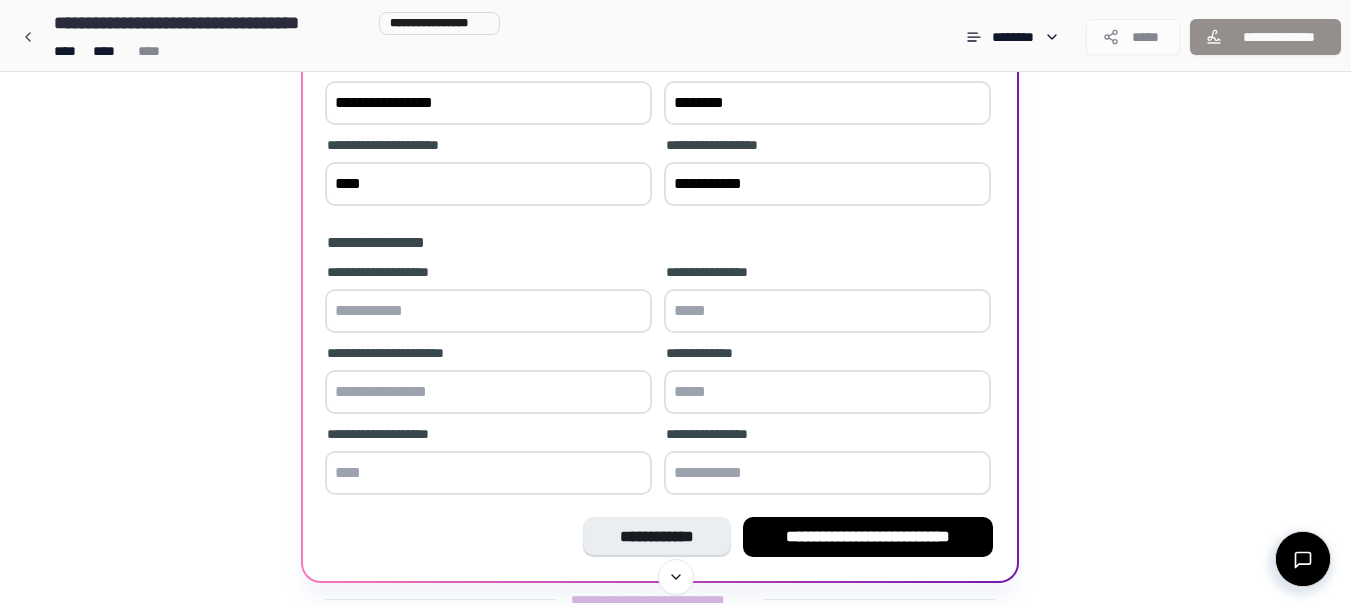 scroll, scrollTop: 343, scrollLeft: 0, axis: vertical 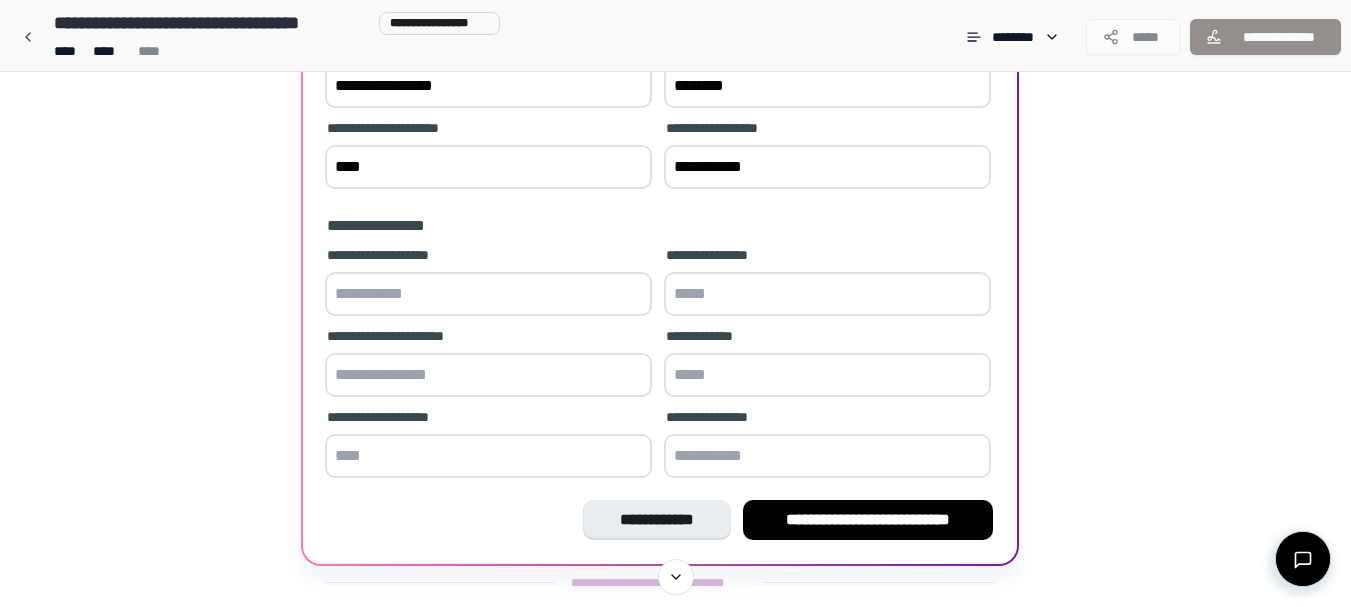 type on "**********" 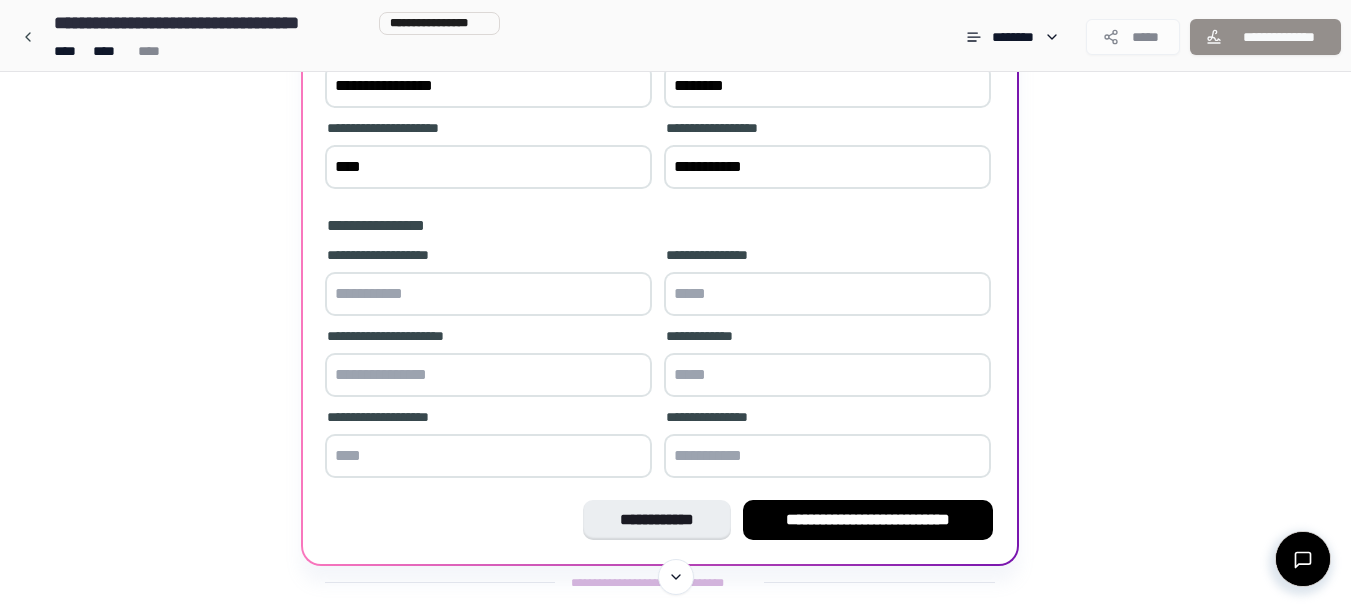 click at bounding box center (488, 294) 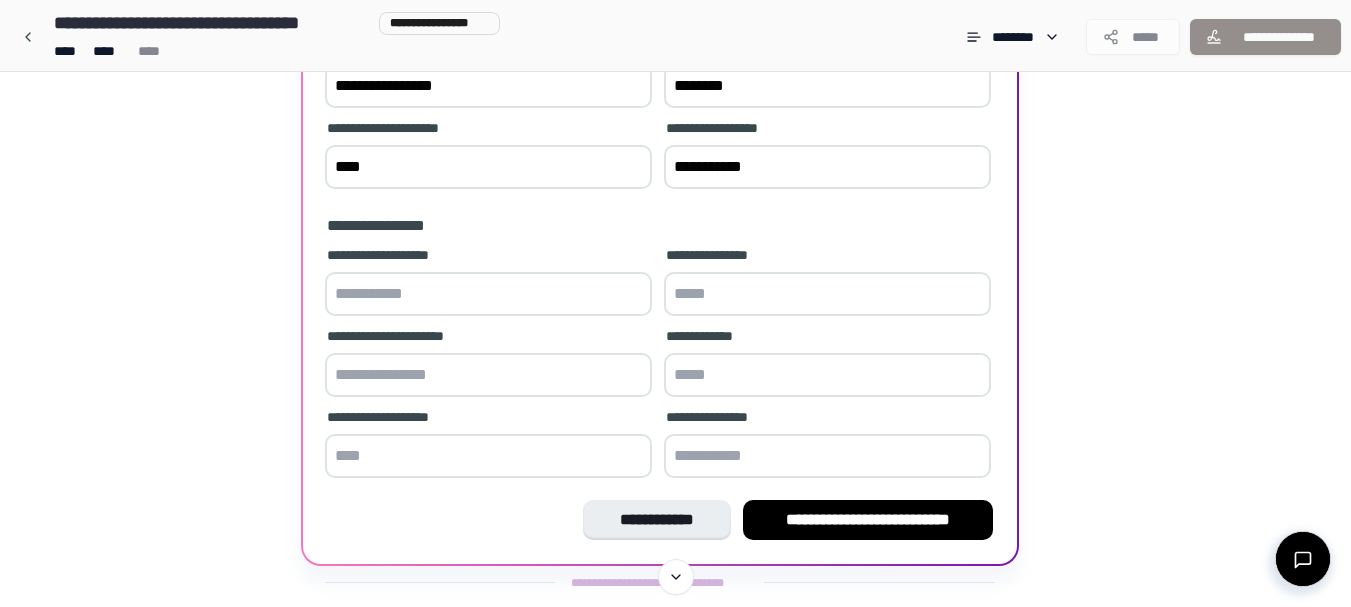 type on "*" 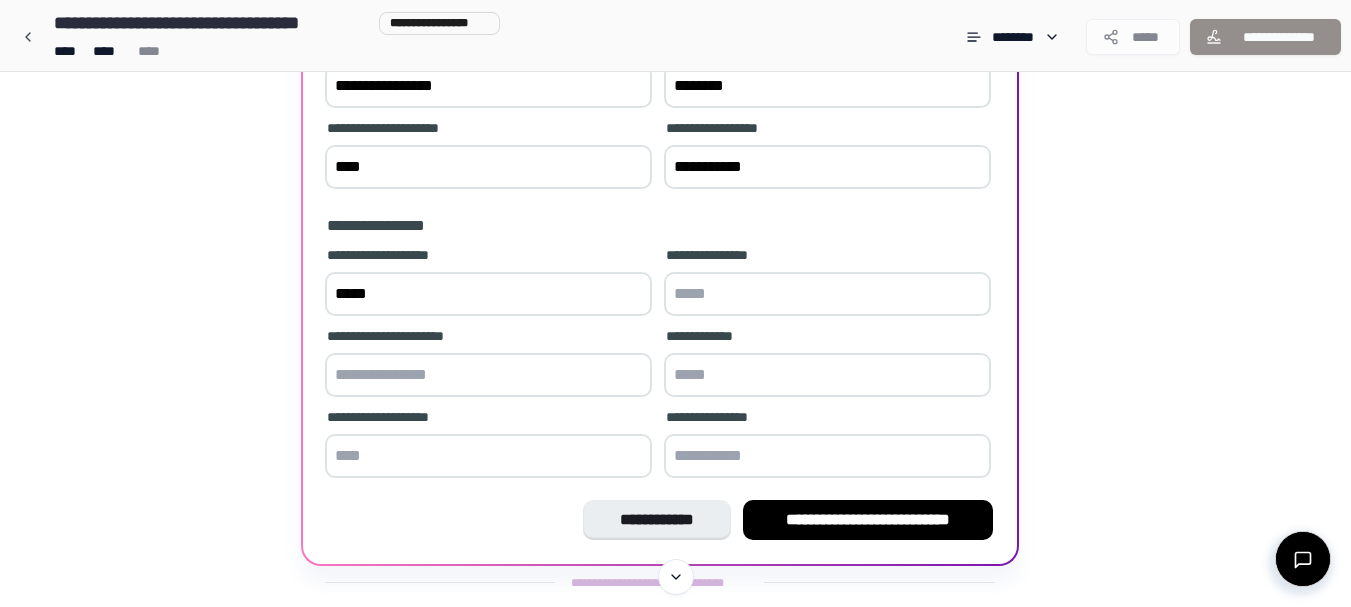 type on "****" 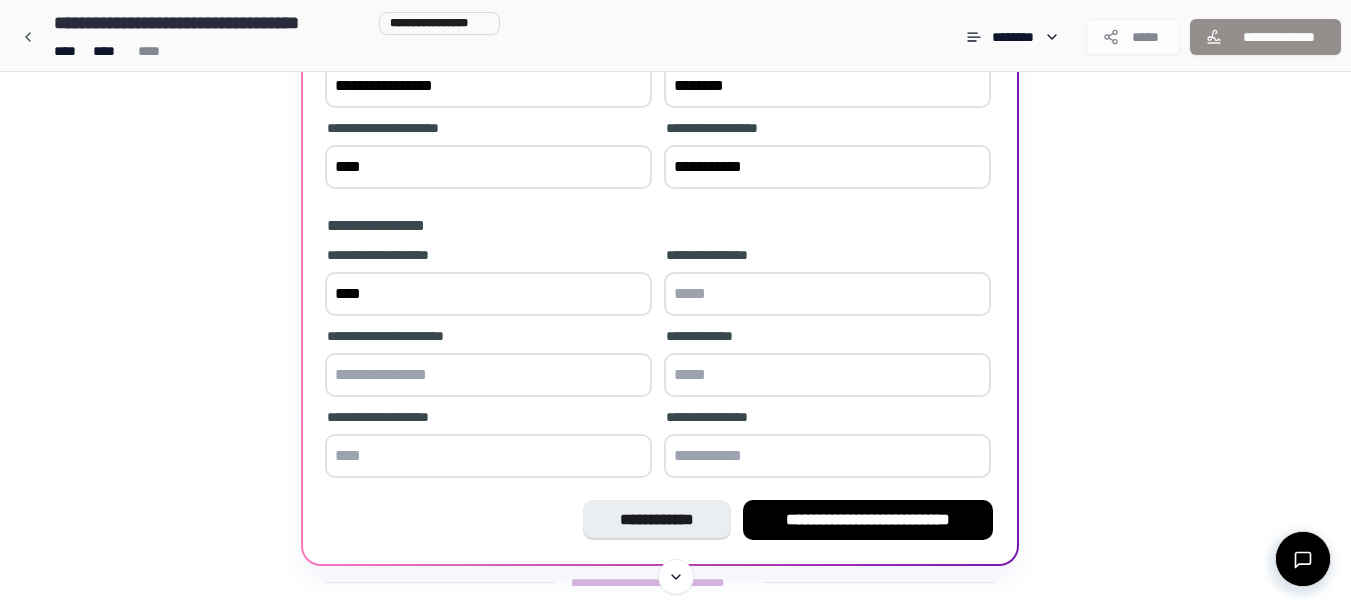 click at bounding box center [827, 375] 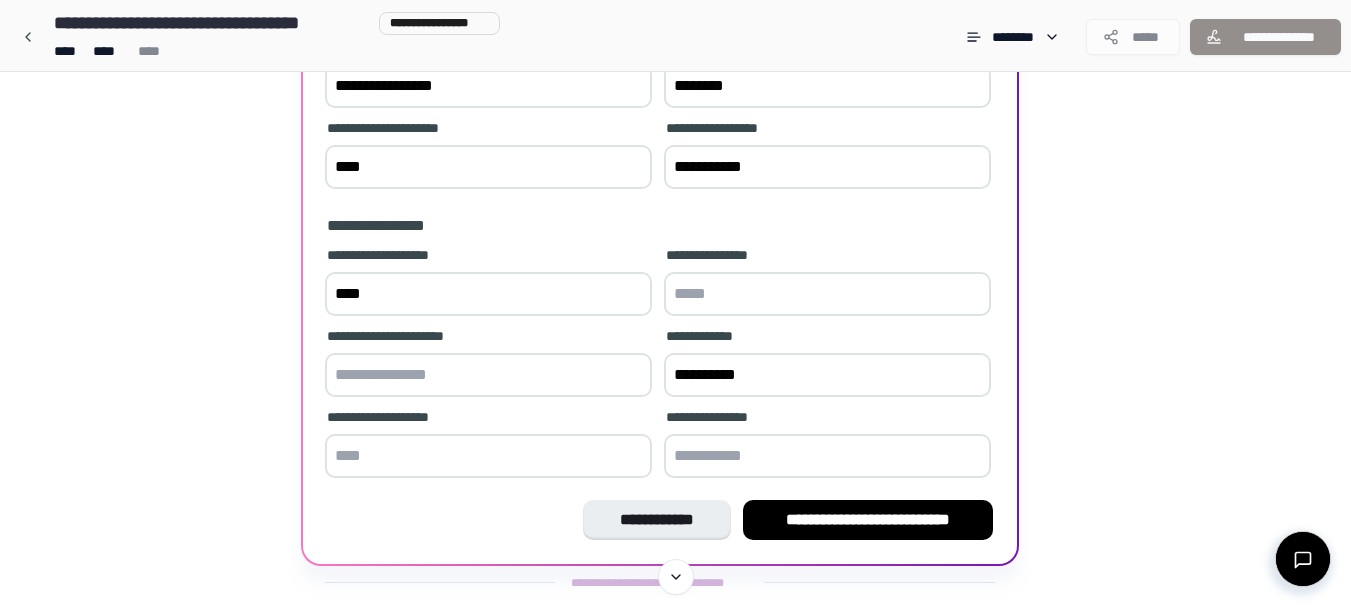 type on "*********" 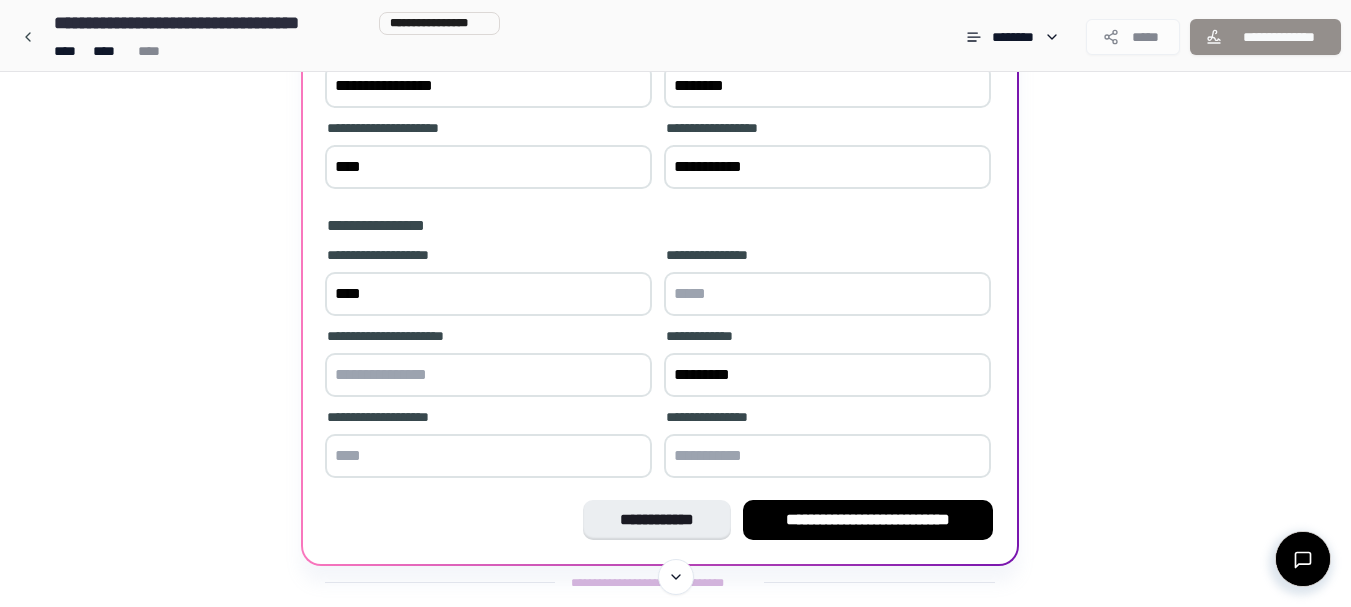 click at bounding box center (488, 375) 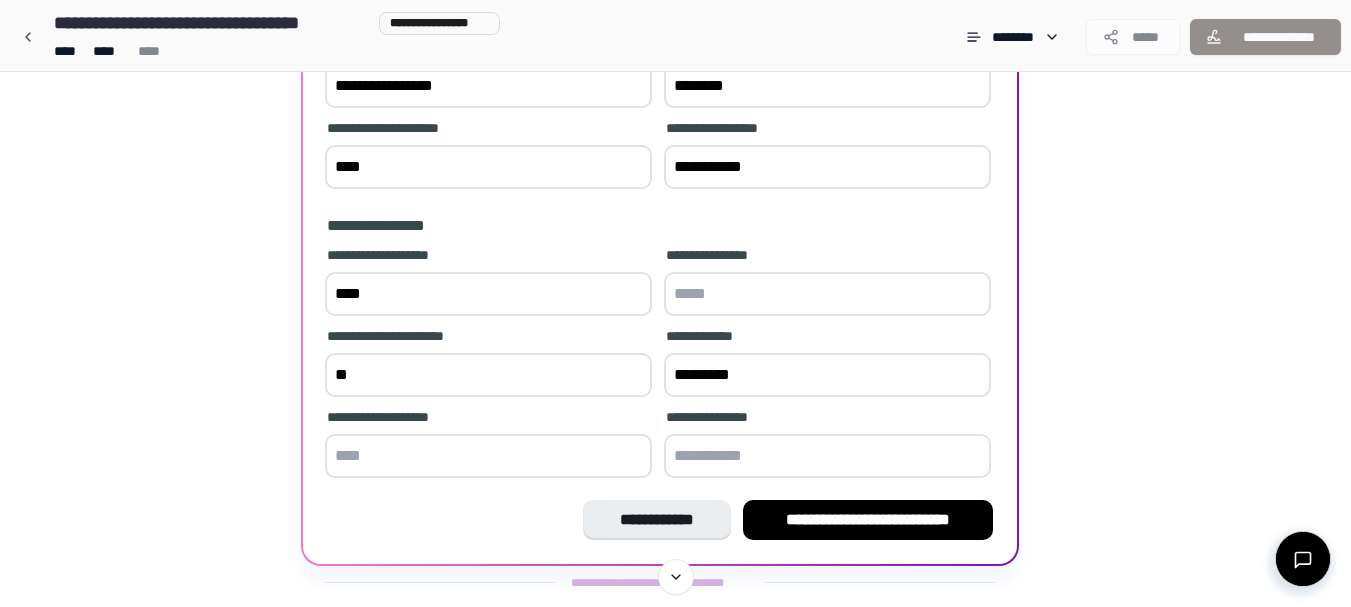 type on "*" 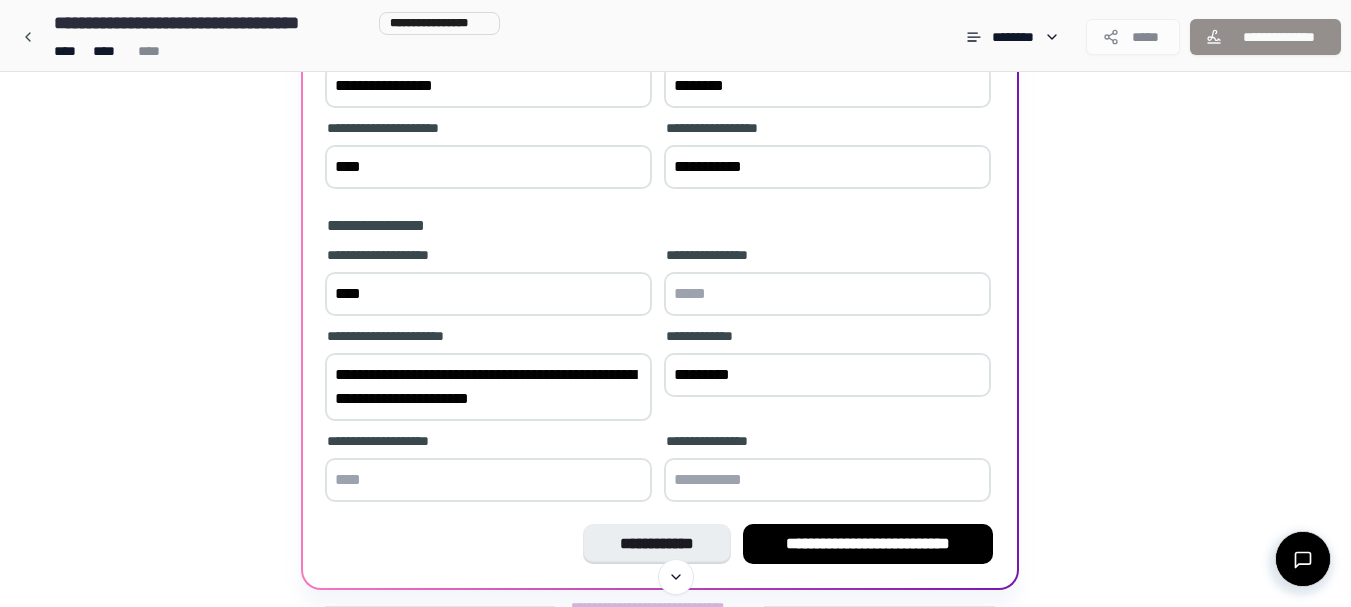 type on "**********" 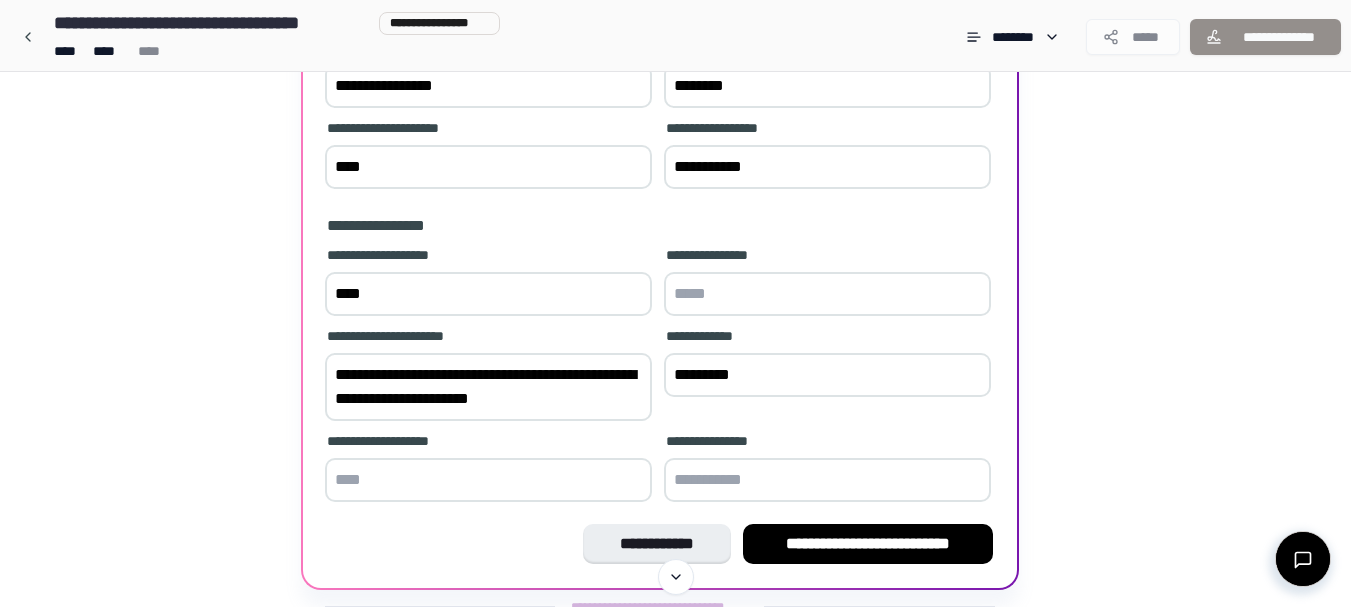 click at bounding box center (488, 480) 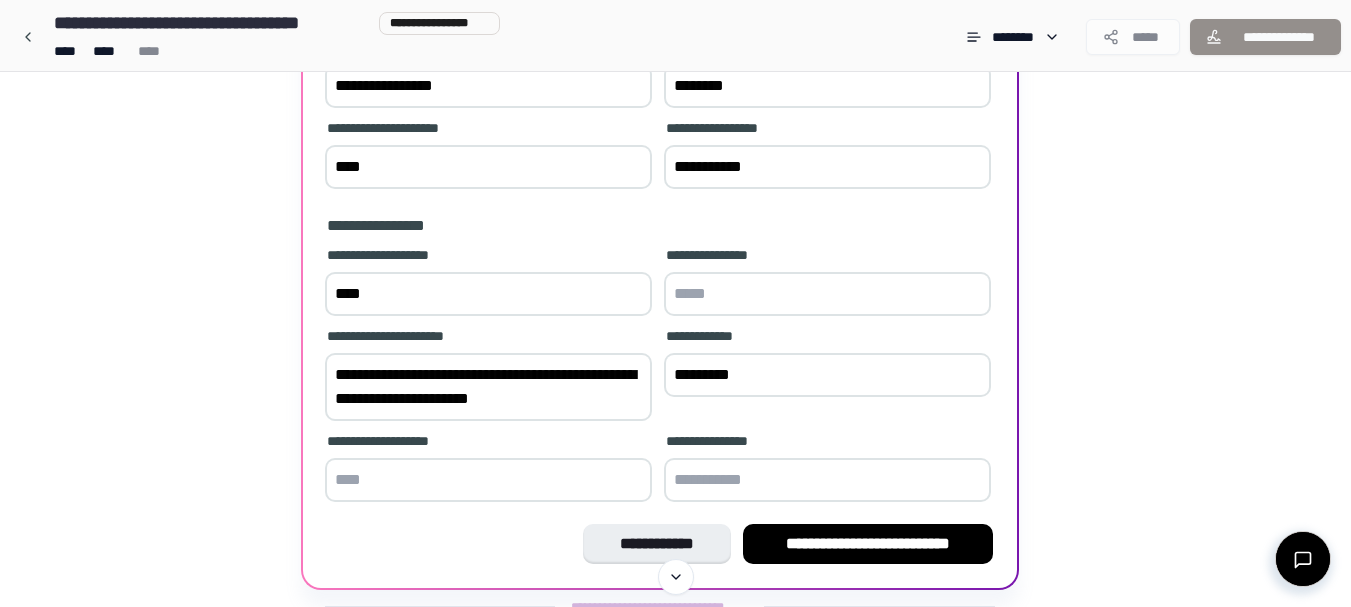 type on "*" 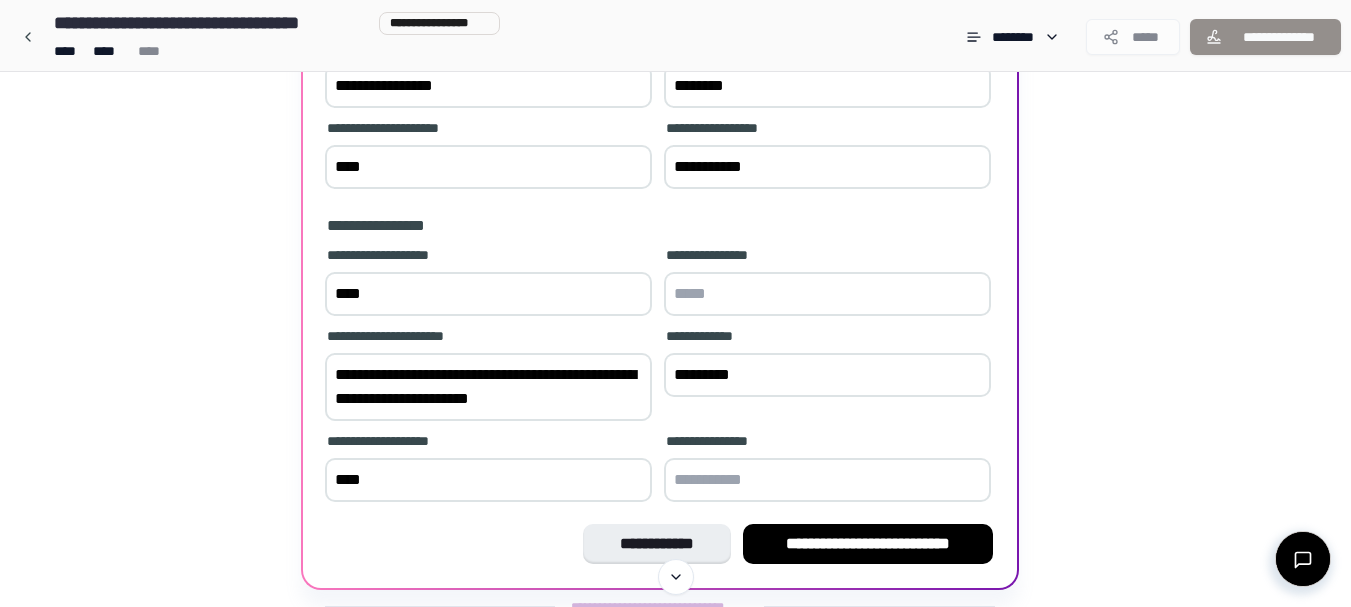 type on "****" 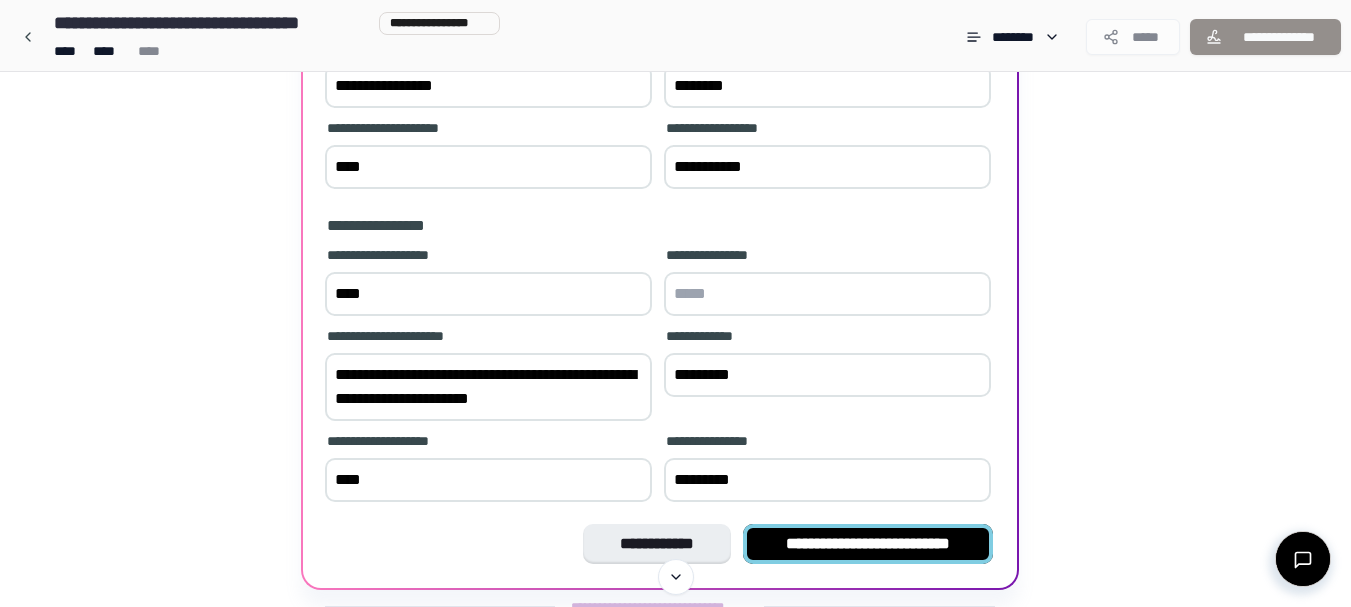 type on "*********" 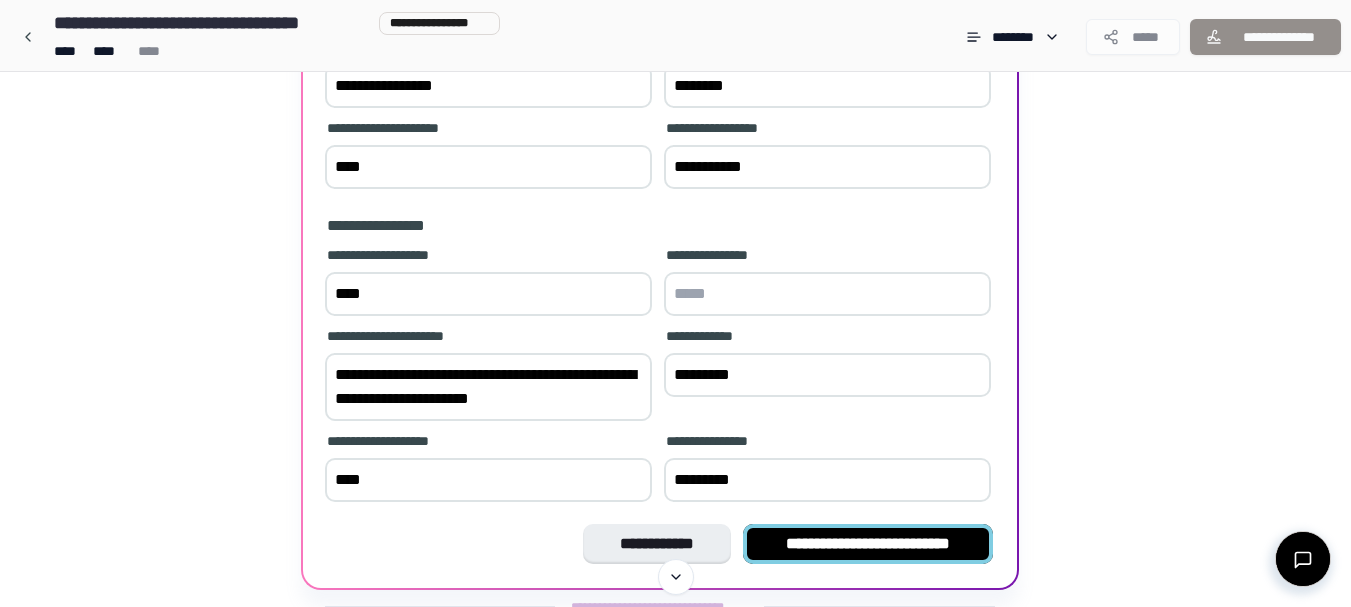 click on "**********" at bounding box center [868, 544] 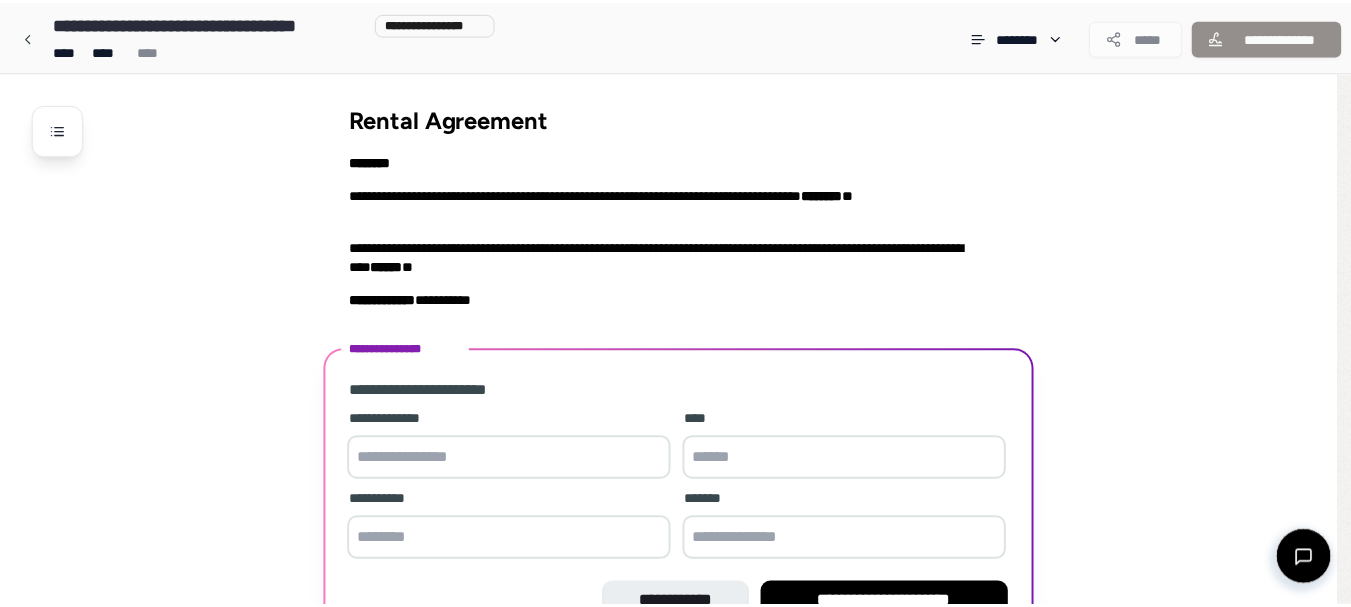 scroll, scrollTop: 121, scrollLeft: 0, axis: vertical 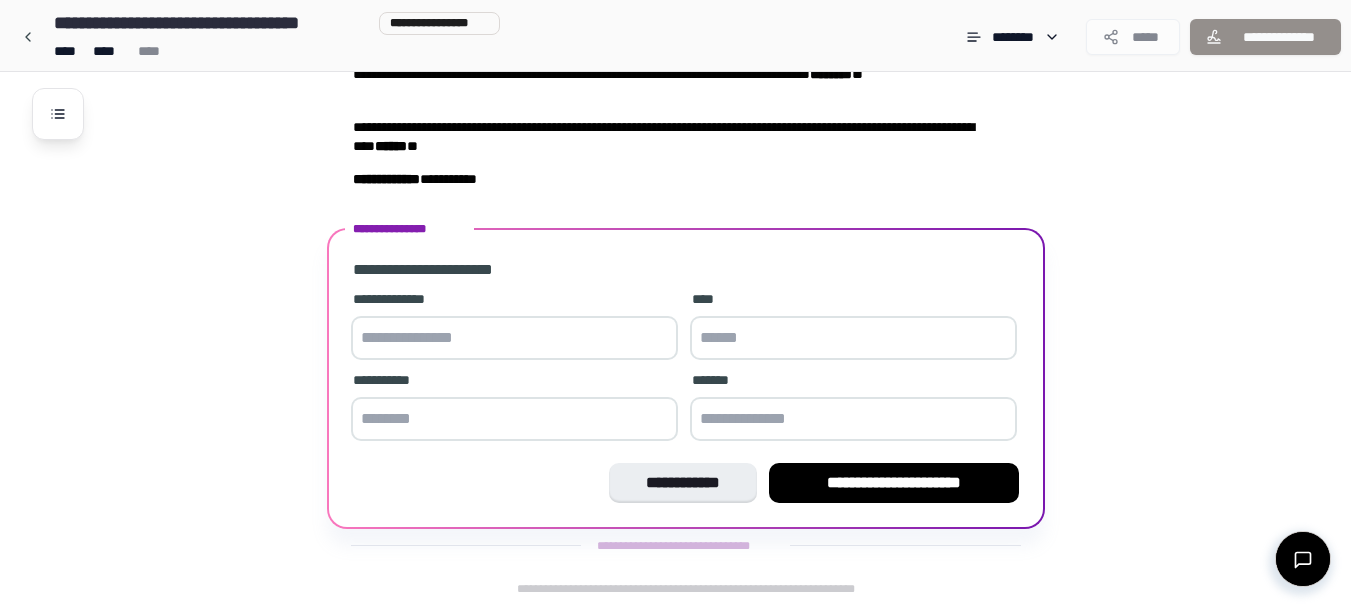 click at bounding box center (514, 338) 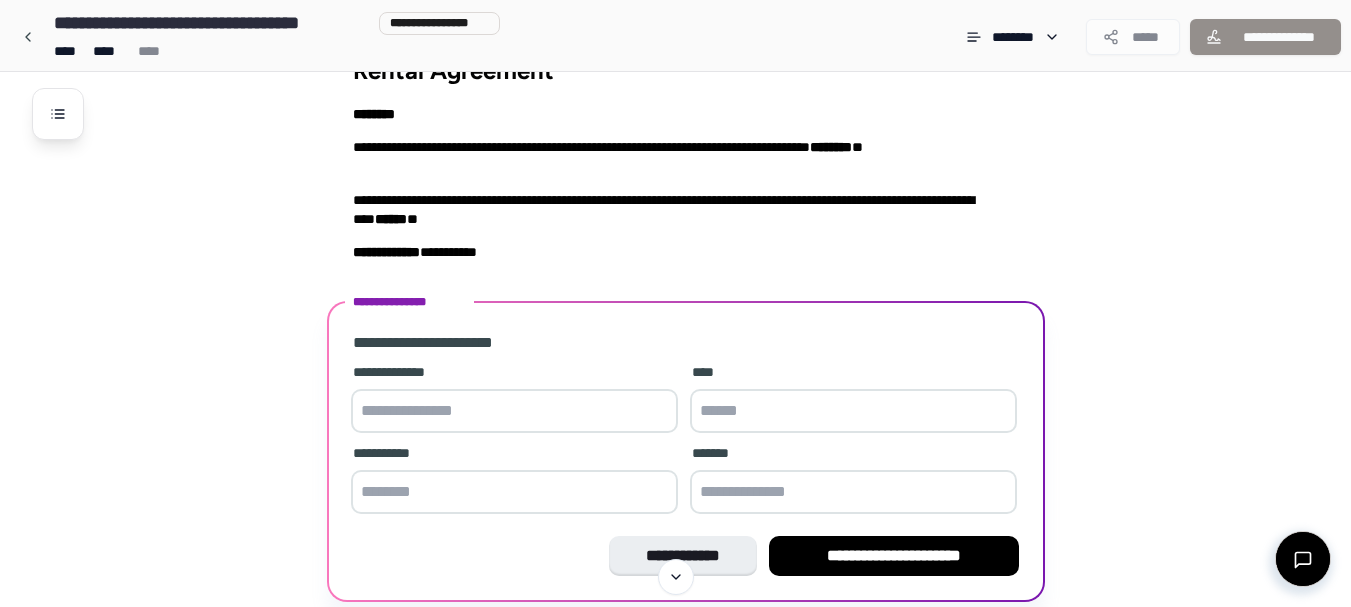 scroll, scrollTop: 62, scrollLeft: 0, axis: vertical 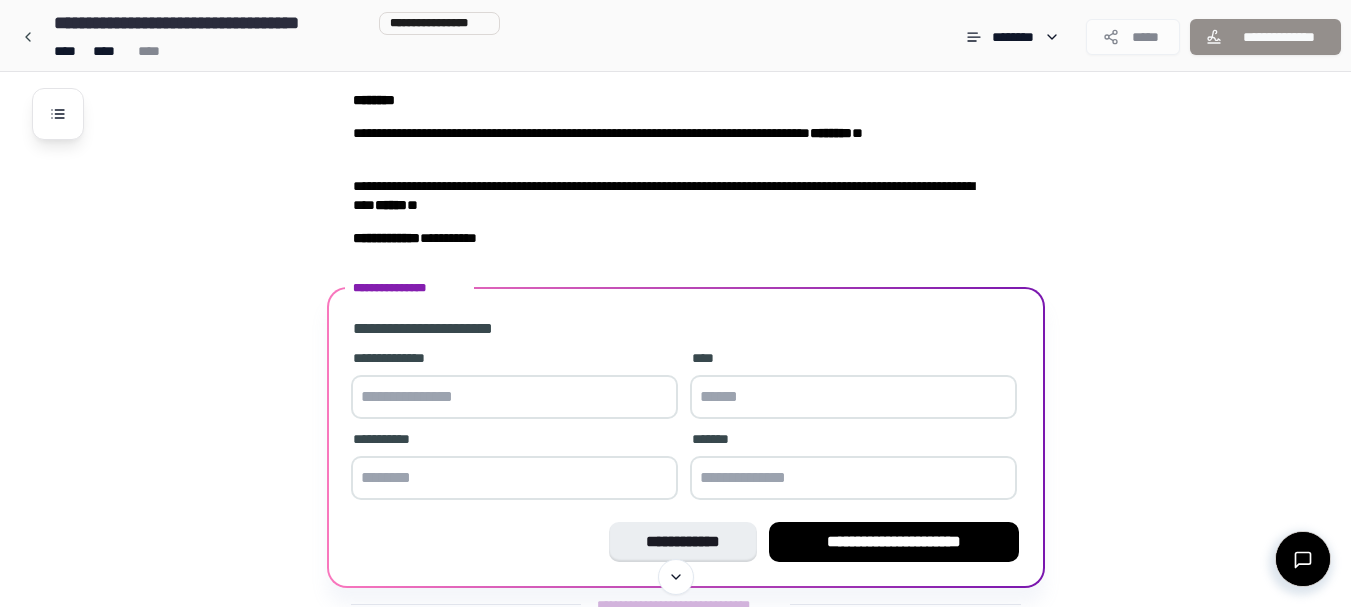 type on "*" 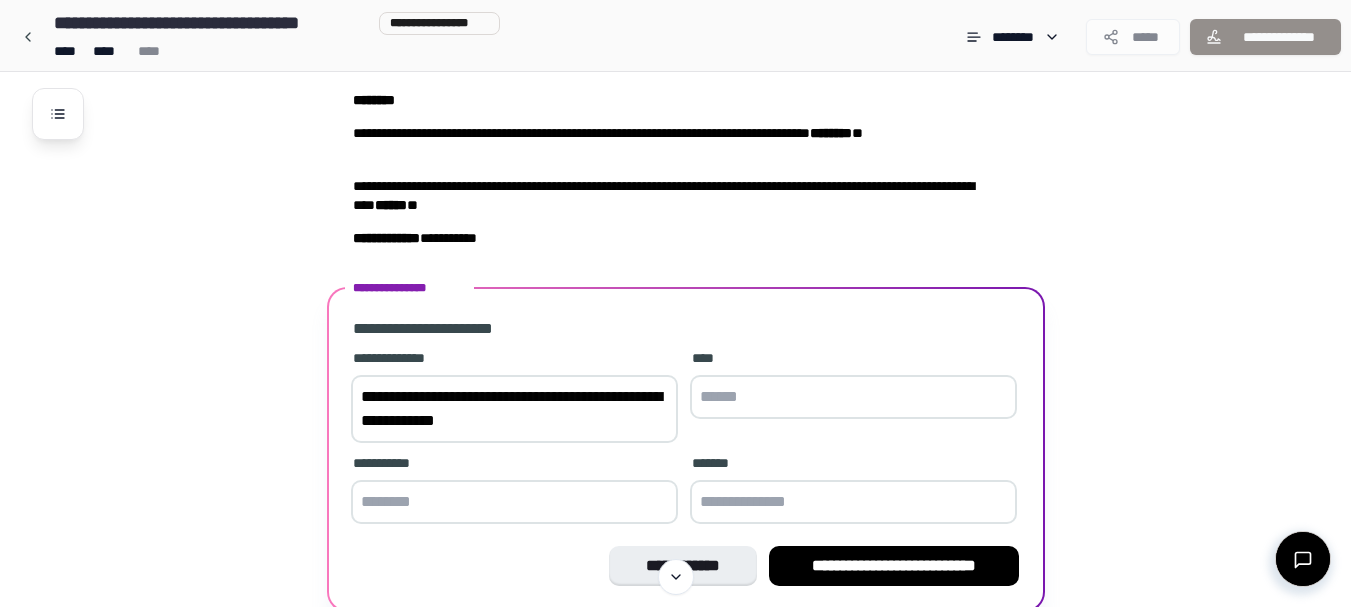 type on "**********" 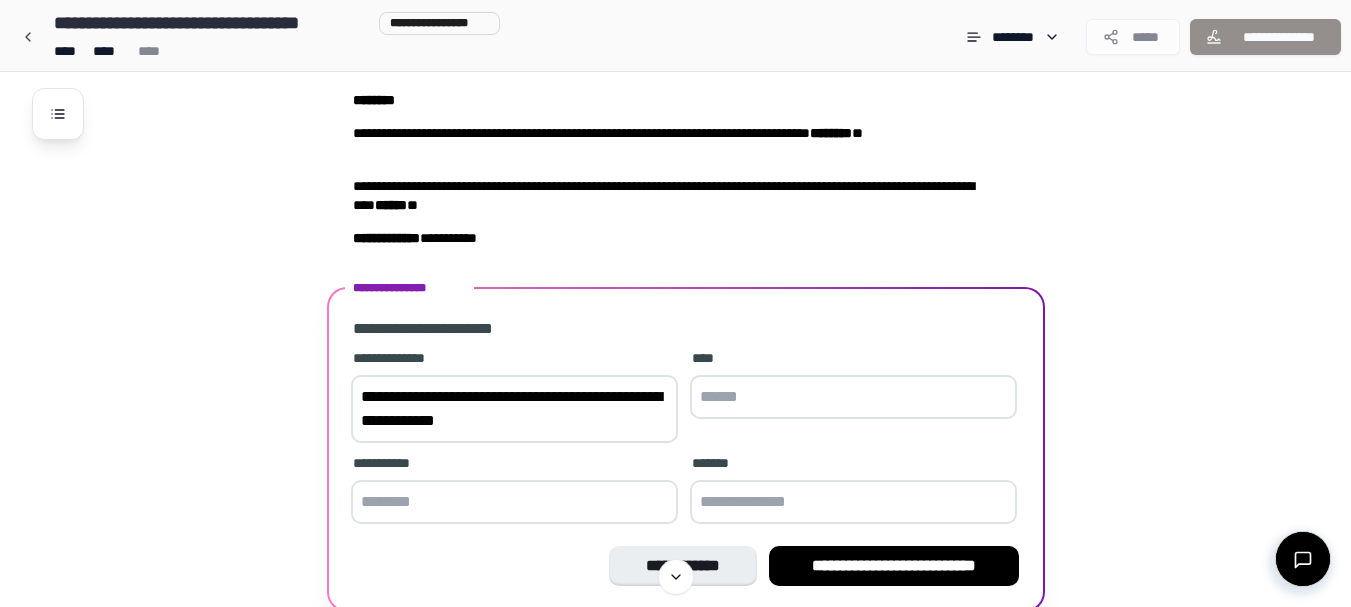 click at bounding box center (853, 397) 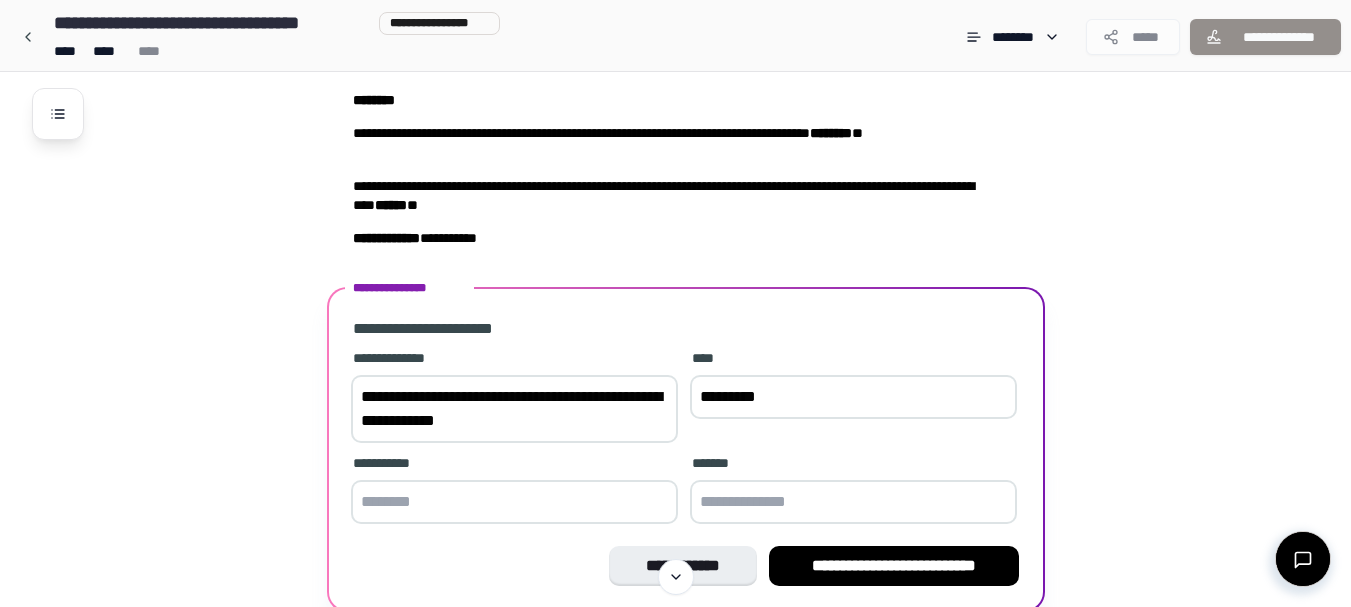 type on "*********" 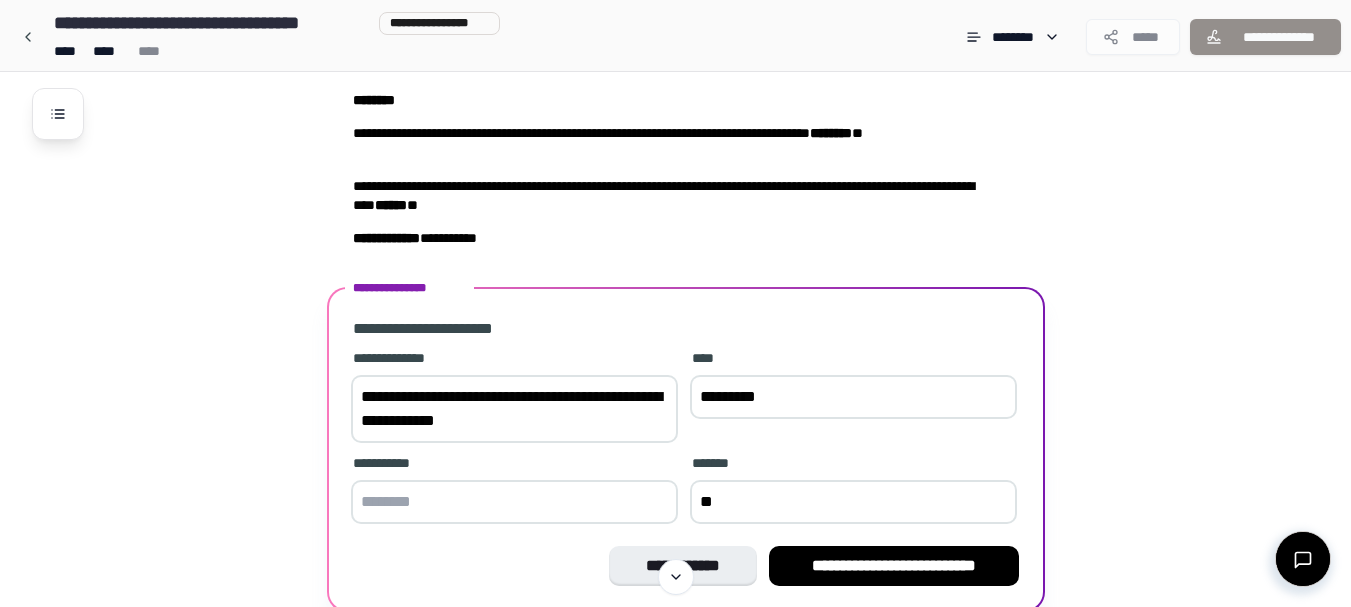 type on "*" 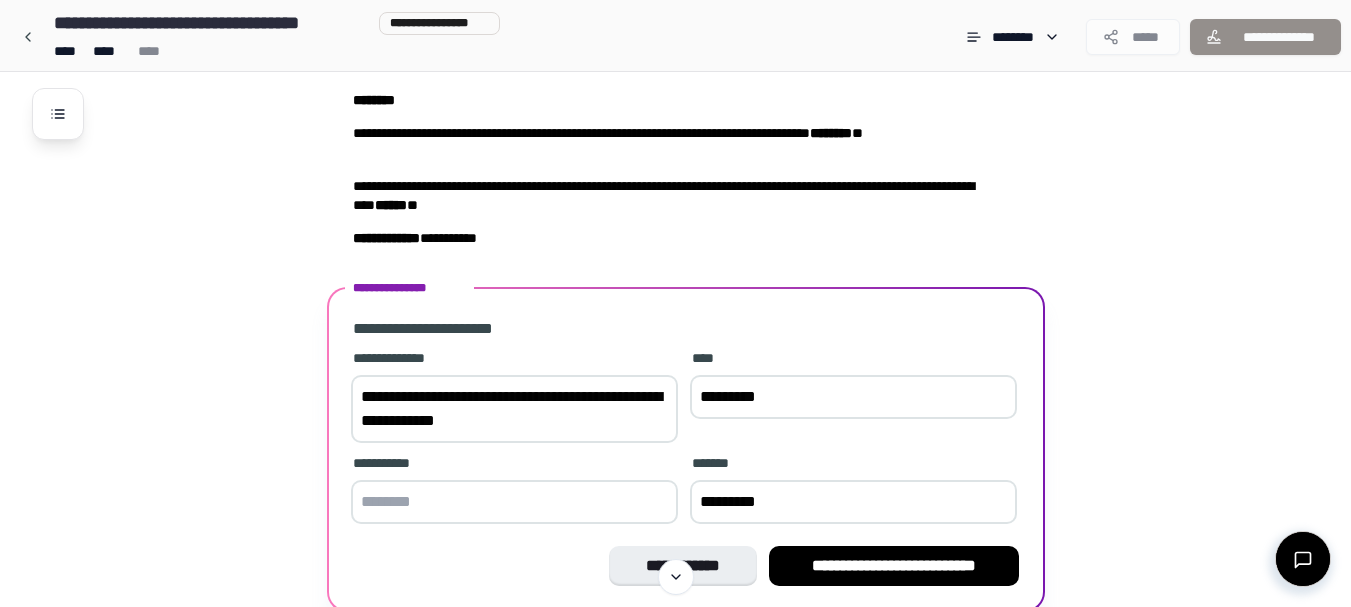 type on "*********" 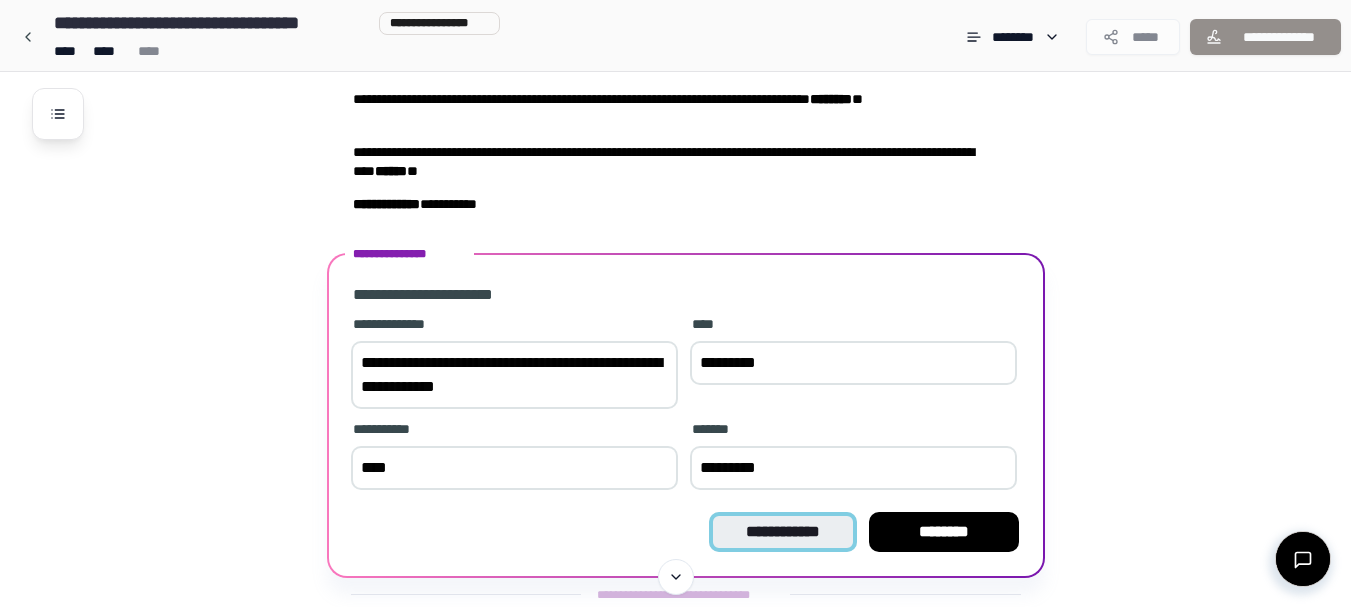 scroll, scrollTop: 145, scrollLeft: 0, axis: vertical 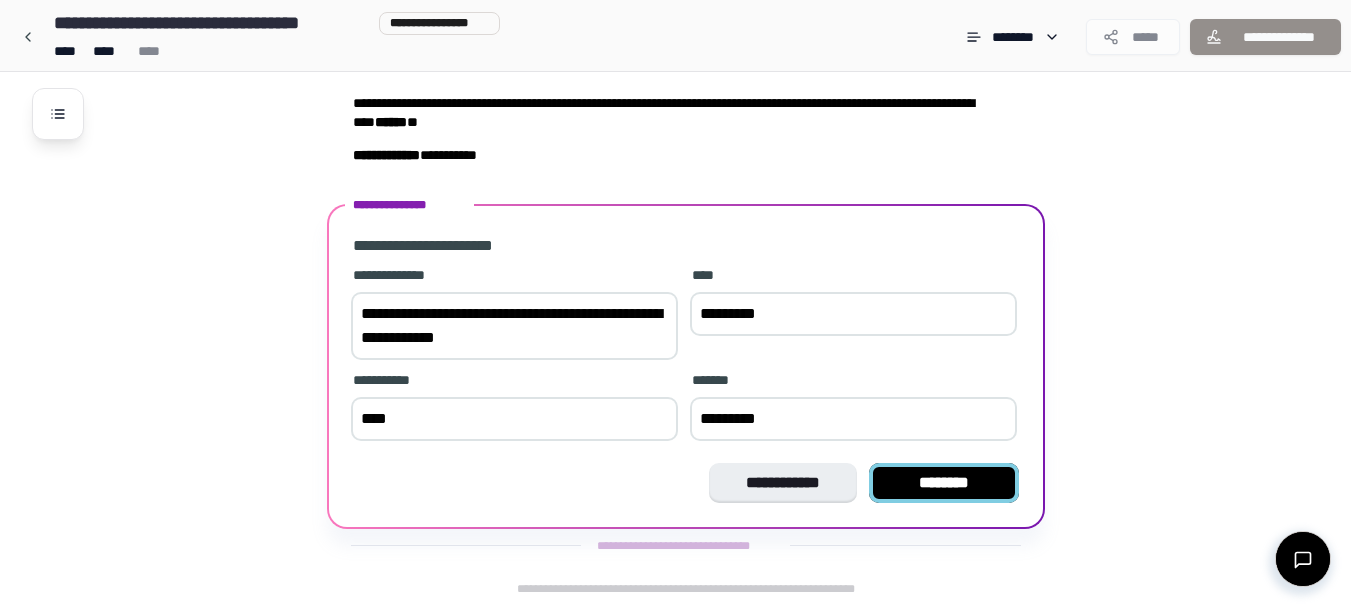 type on "****" 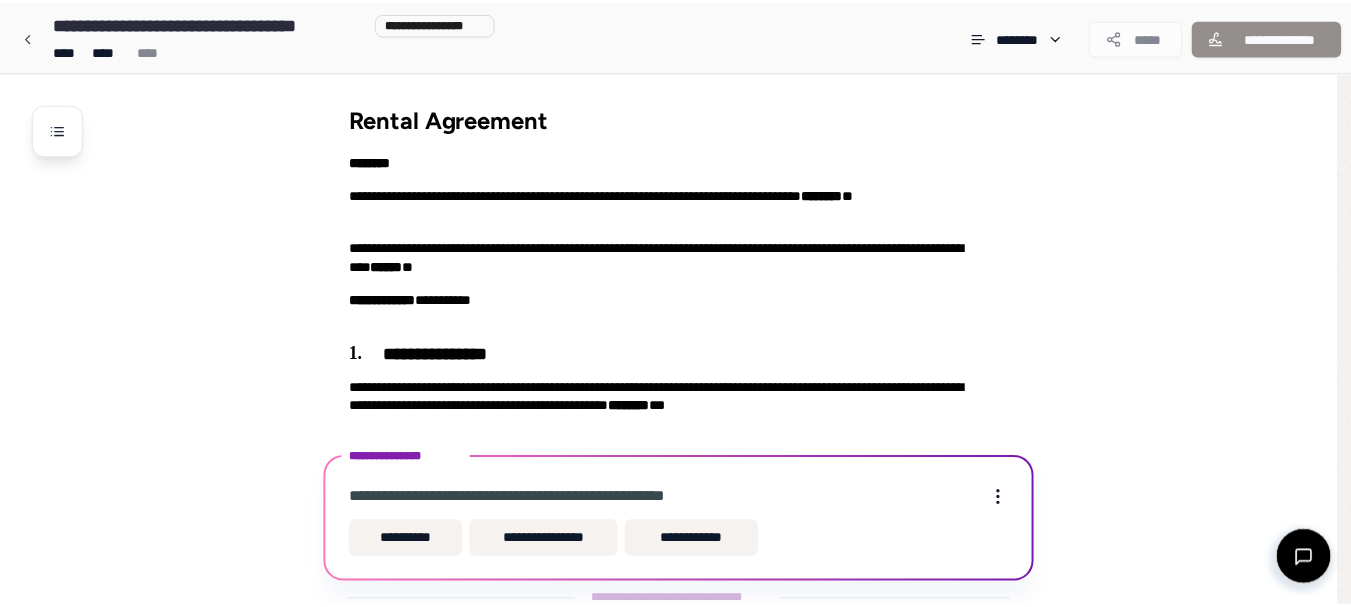 scroll, scrollTop: 55, scrollLeft: 0, axis: vertical 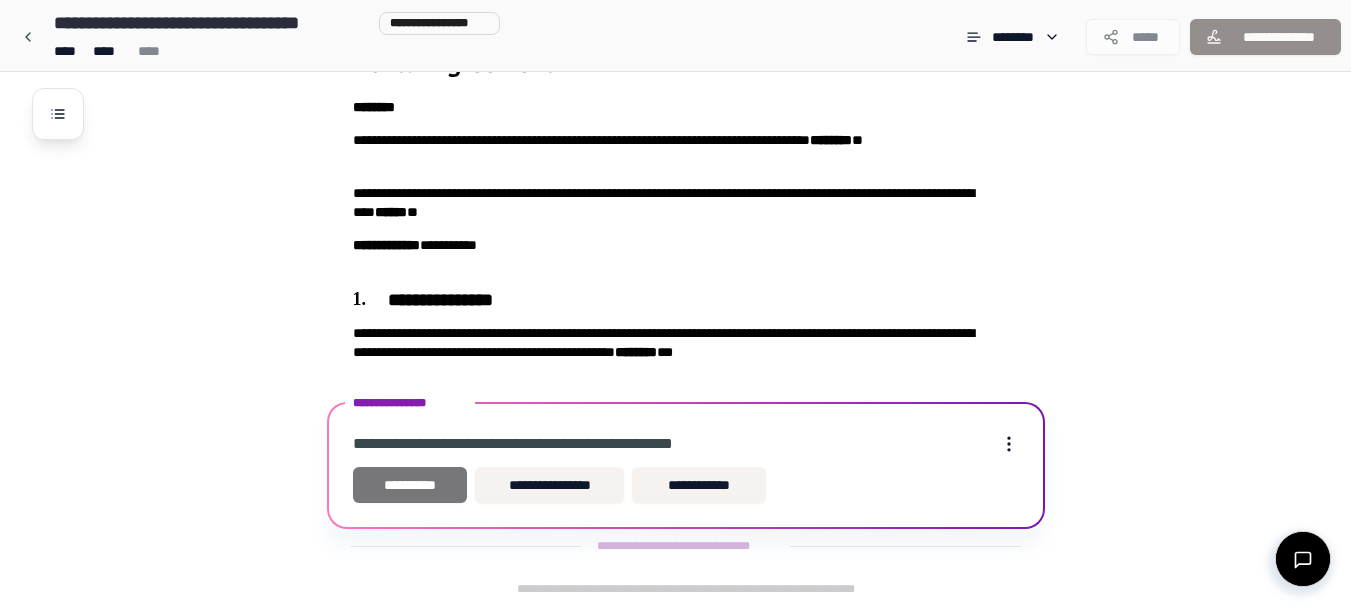 click on "**********" at bounding box center [410, 485] 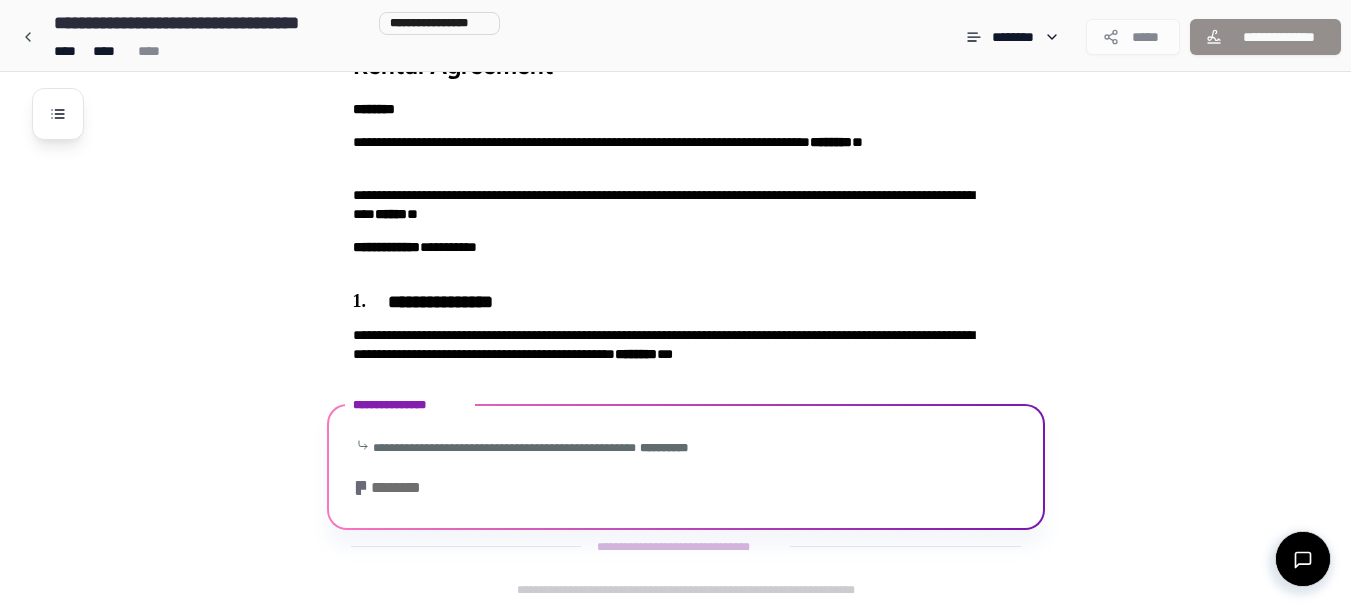 scroll, scrollTop: 191, scrollLeft: 0, axis: vertical 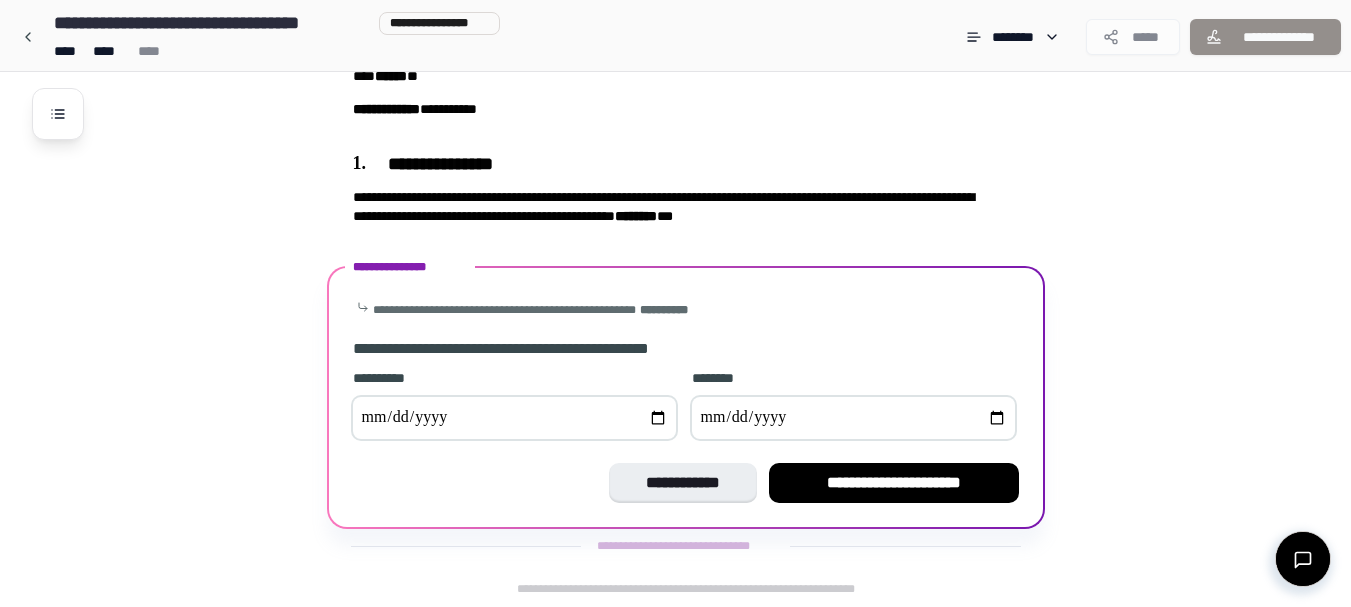 click at bounding box center [514, 418] 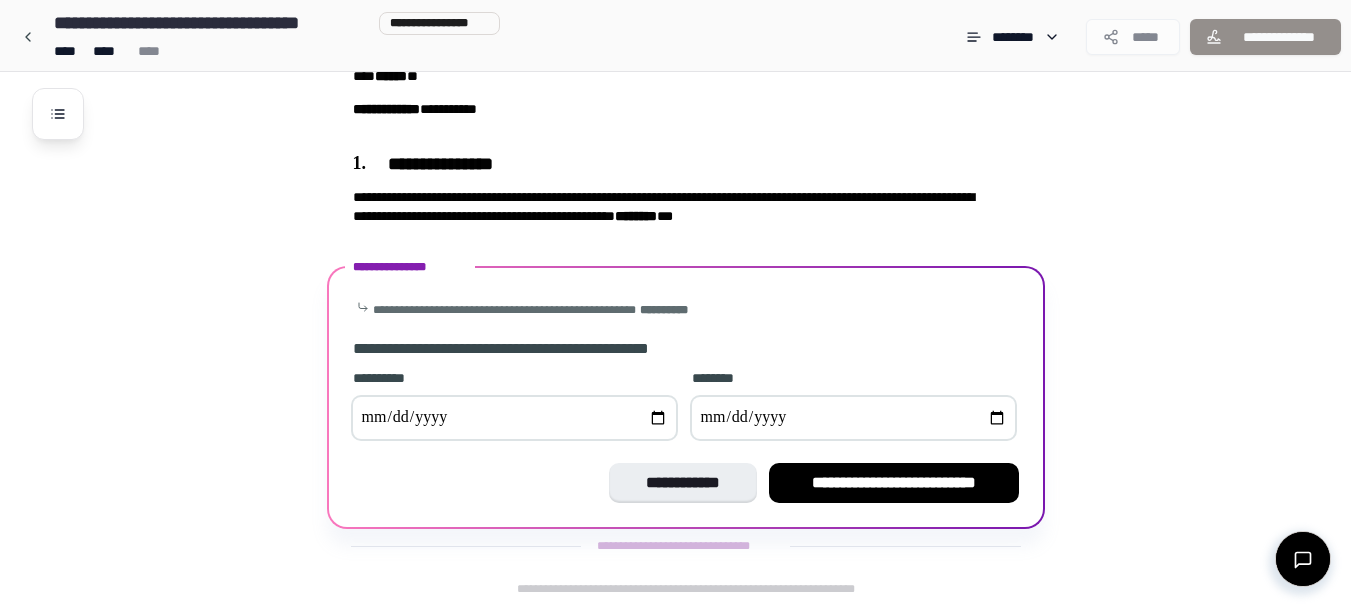 type on "**********" 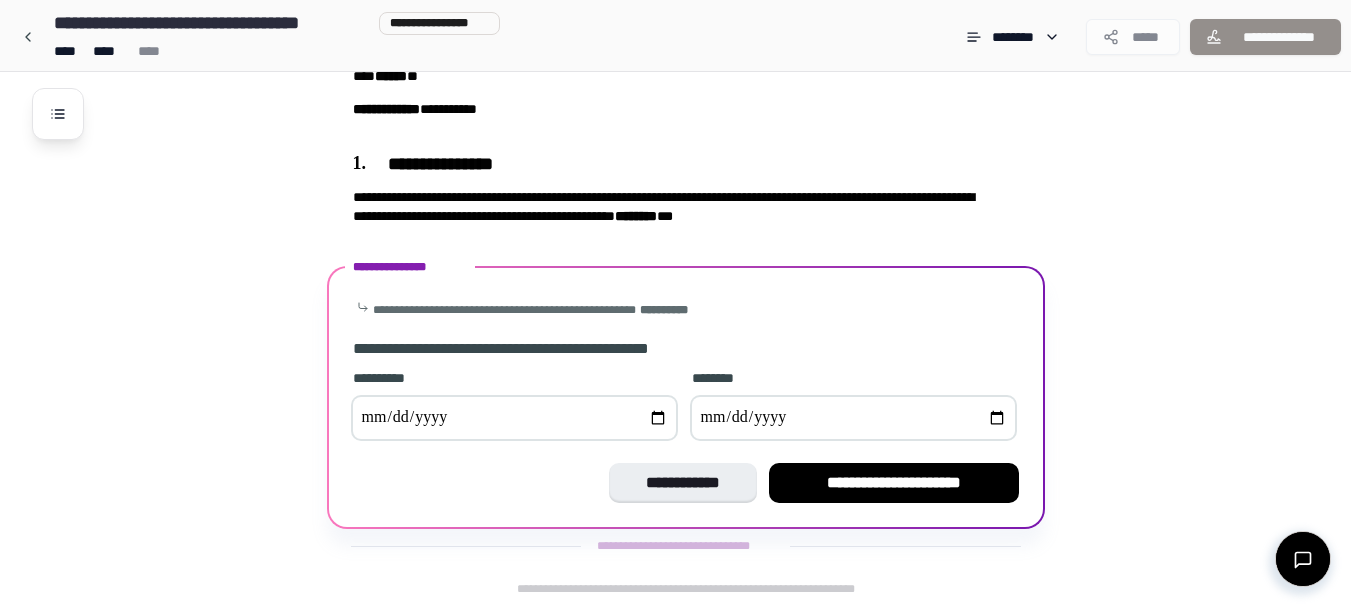 type on "**********" 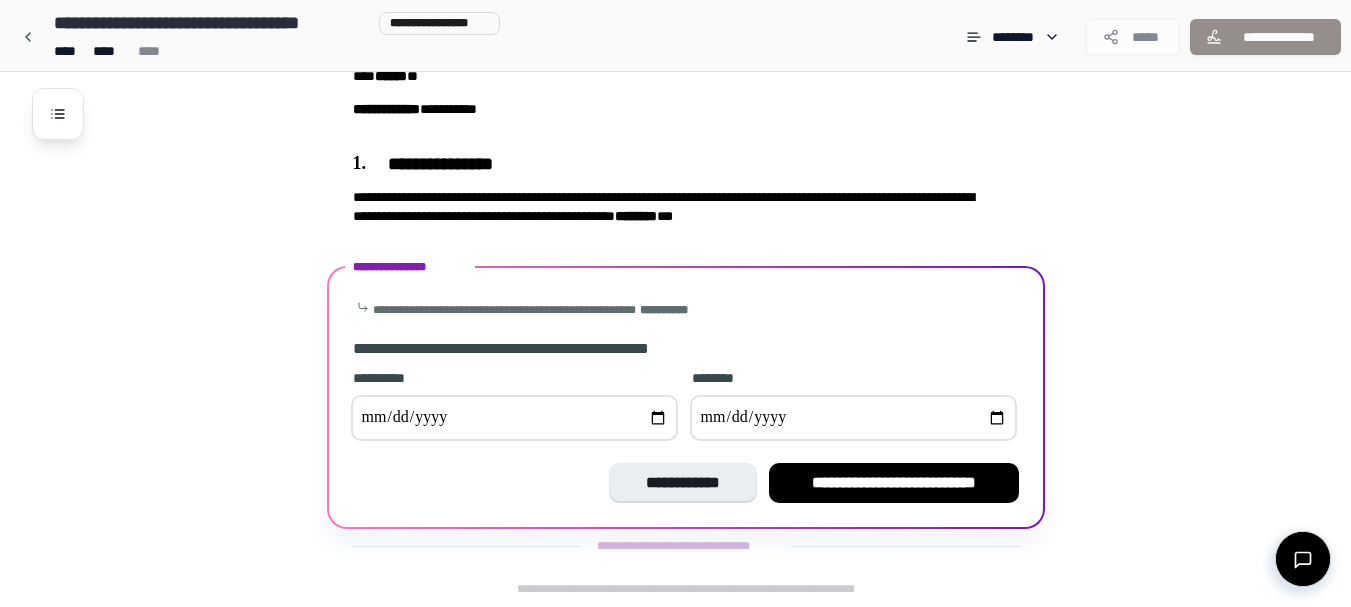 click at bounding box center (853, 418) 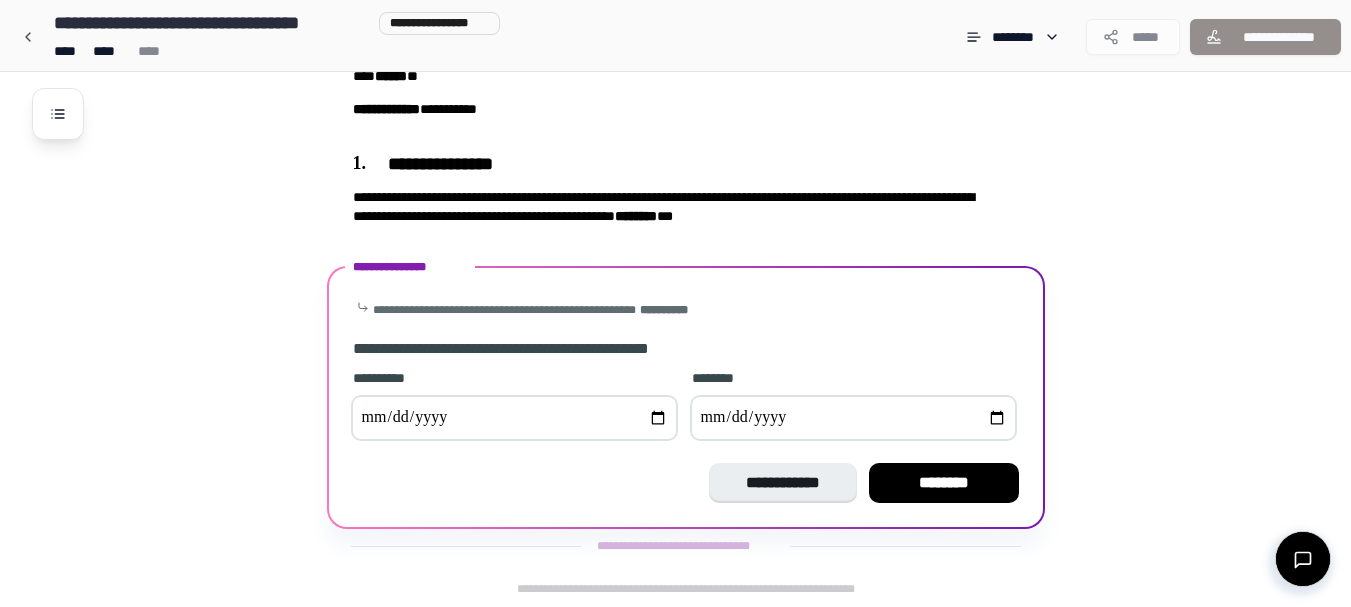 type on "**********" 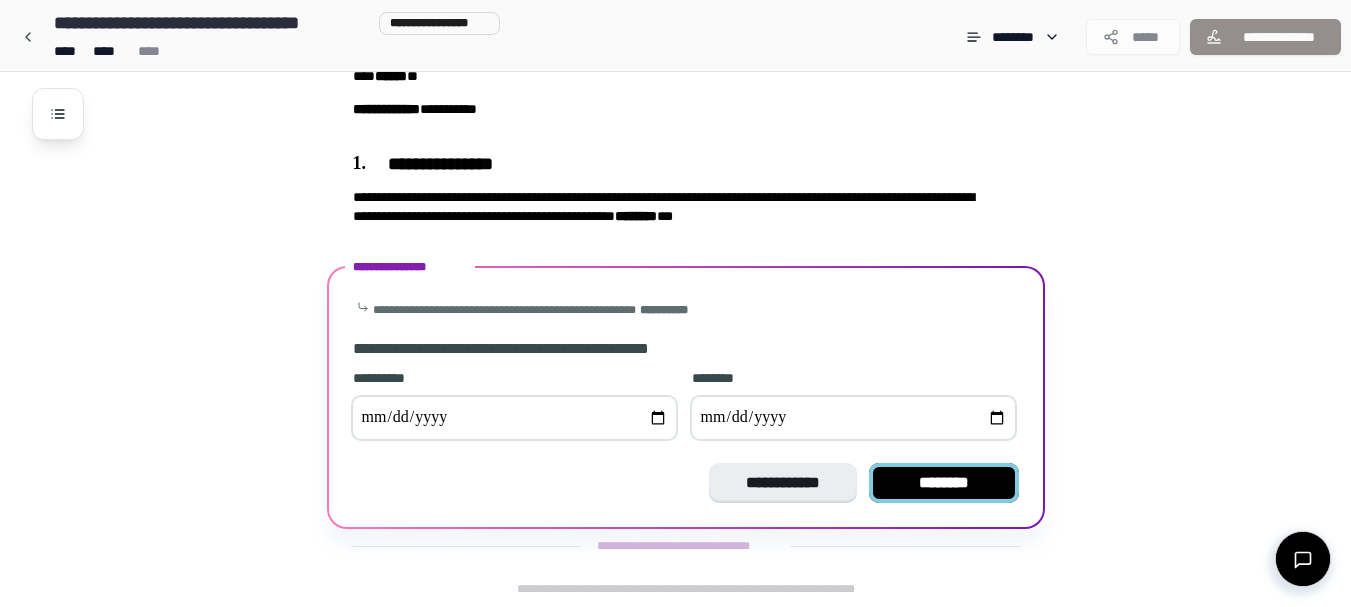 click on "********" at bounding box center (944, 483) 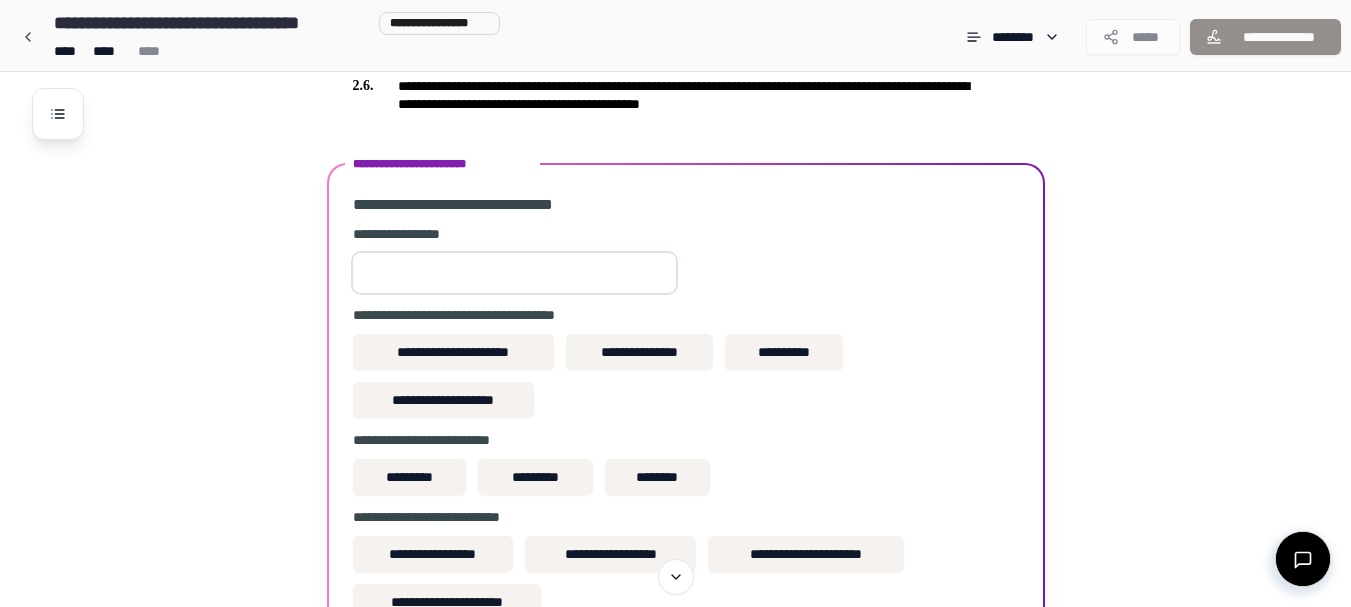 scroll, scrollTop: 623, scrollLeft: 0, axis: vertical 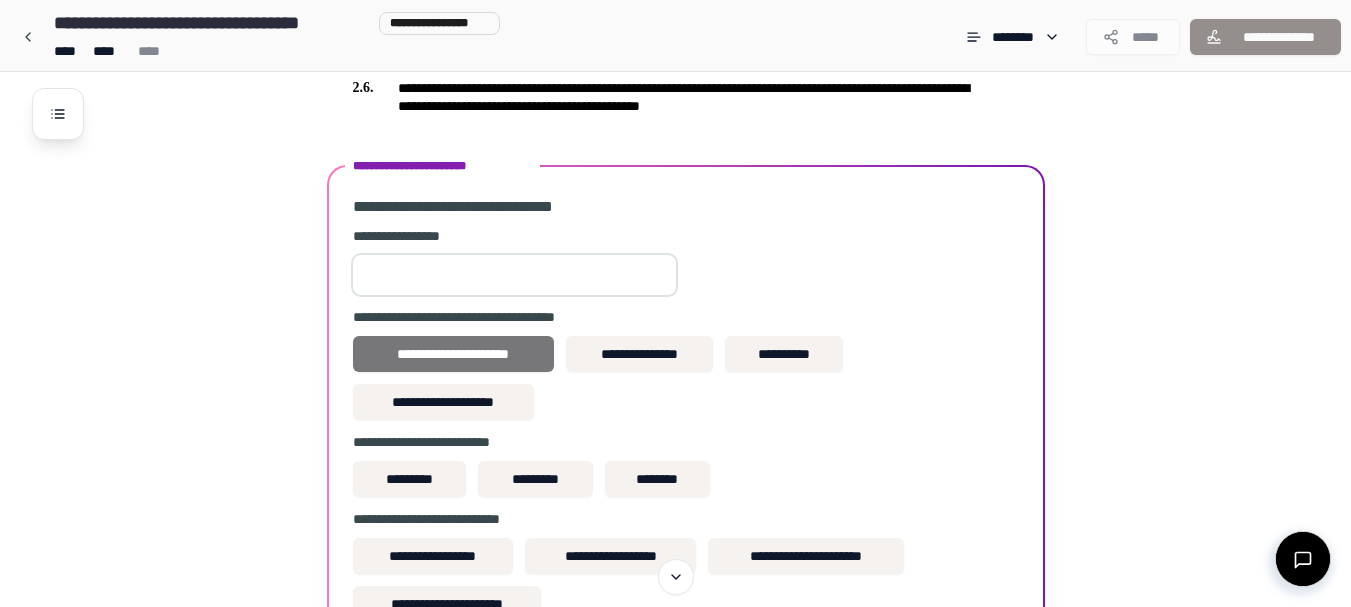 click on "**********" at bounding box center [453, 354] 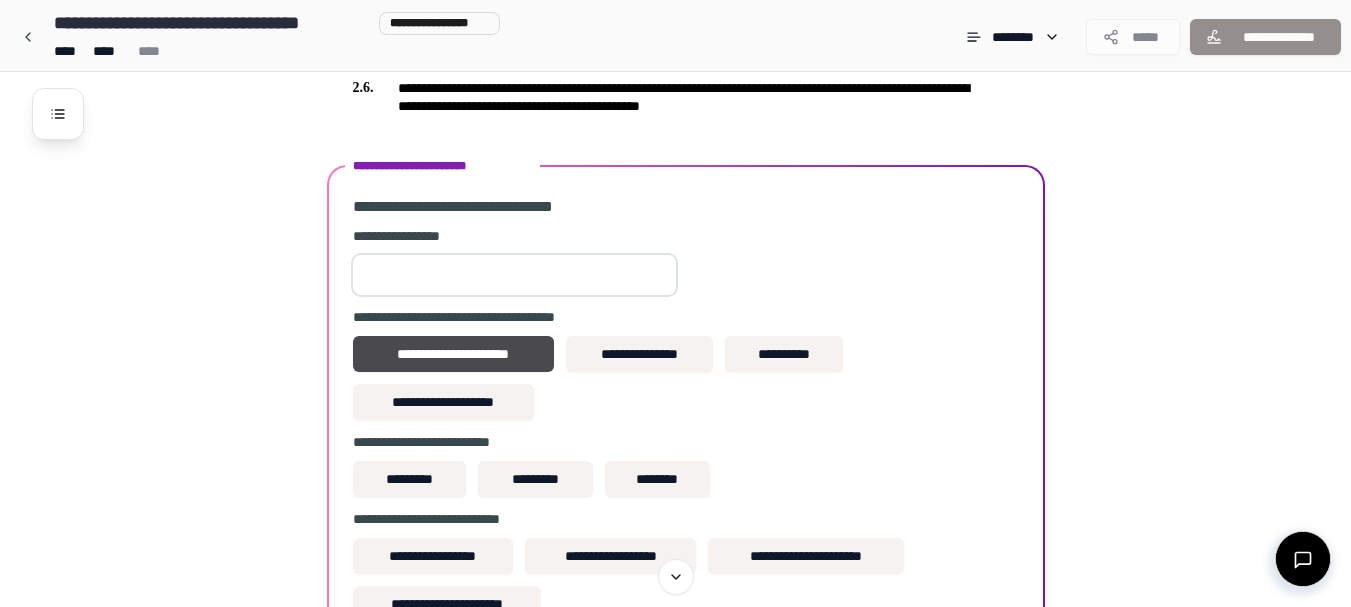 click at bounding box center [514, 275] 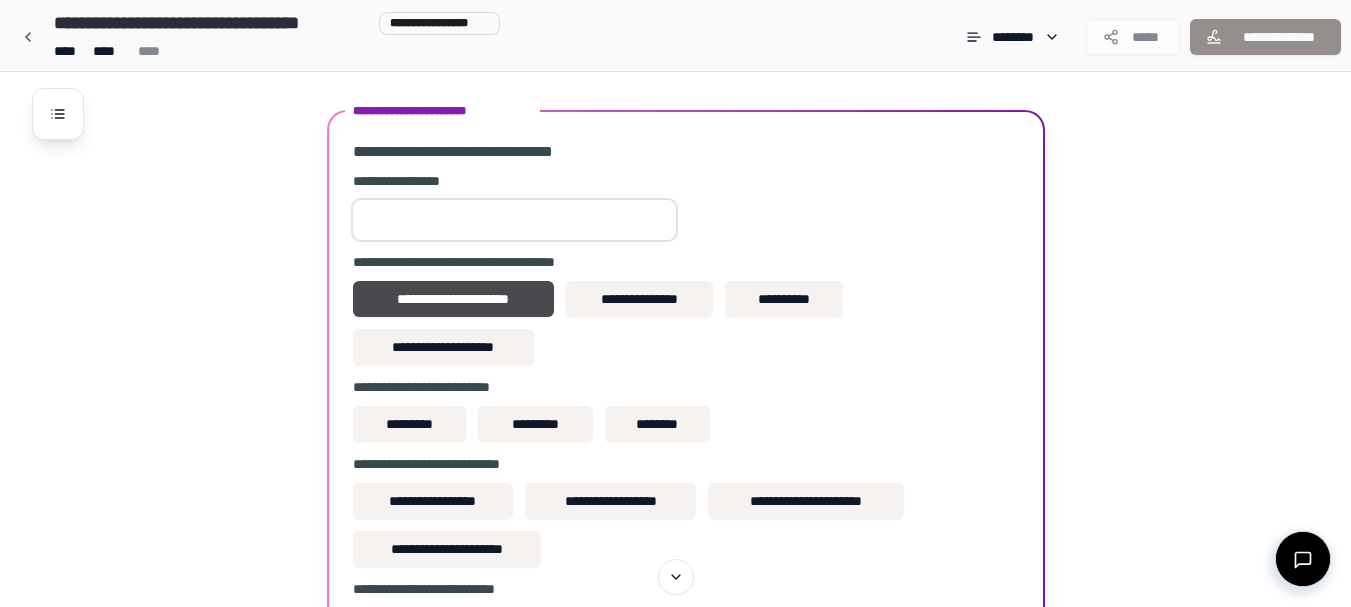 scroll, scrollTop: 683, scrollLeft: 0, axis: vertical 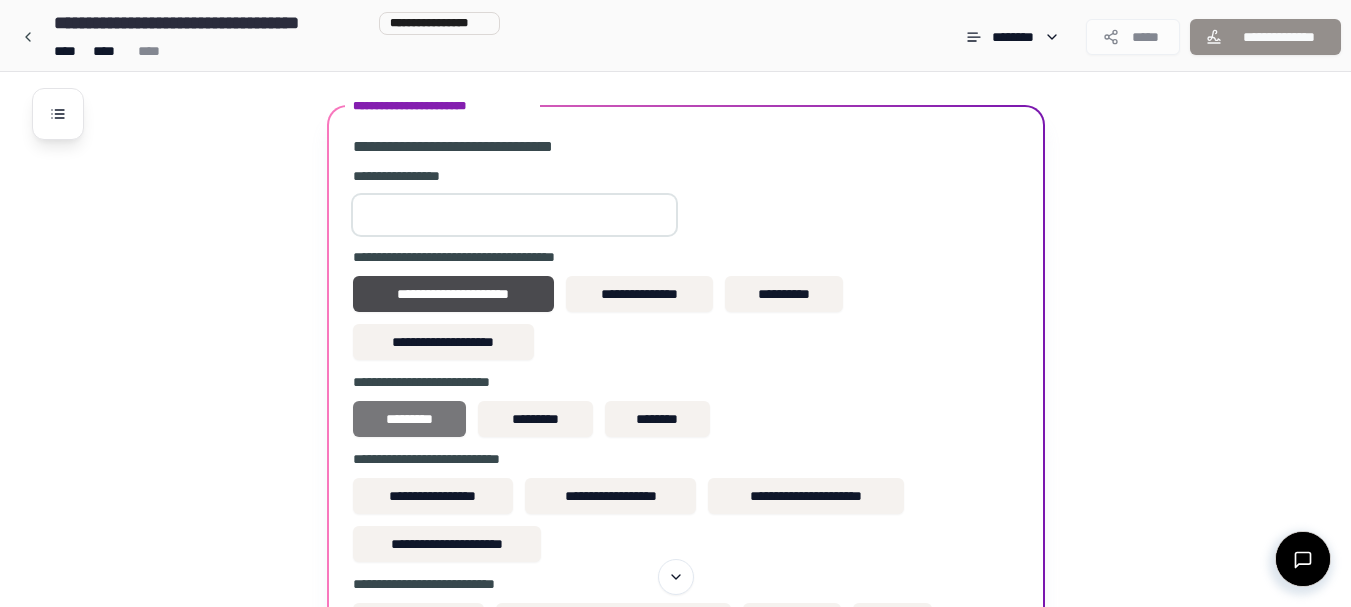 type on "*****" 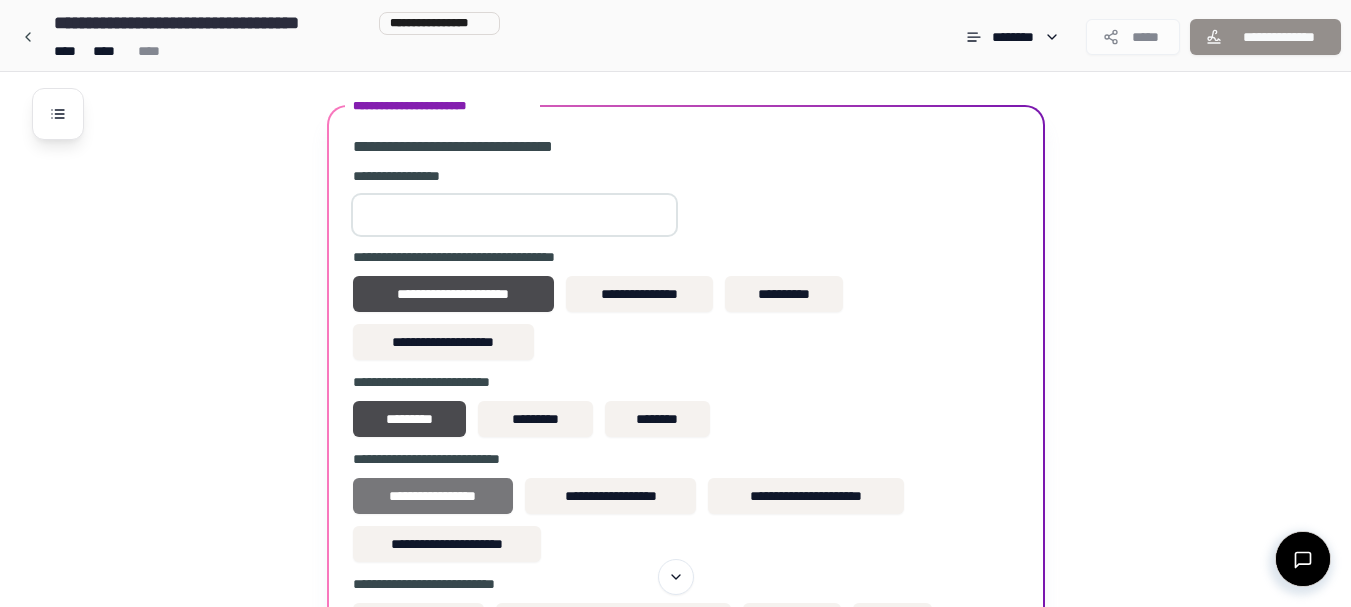 click on "**********" at bounding box center (433, 496) 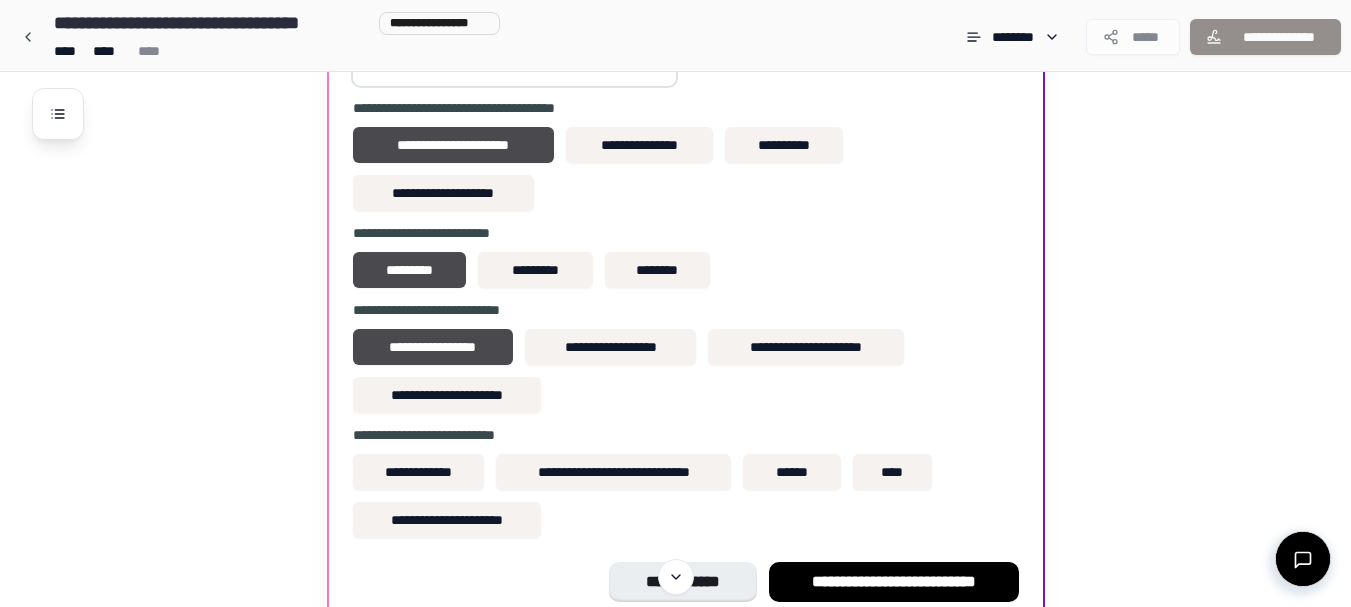 scroll, scrollTop: 847, scrollLeft: 0, axis: vertical 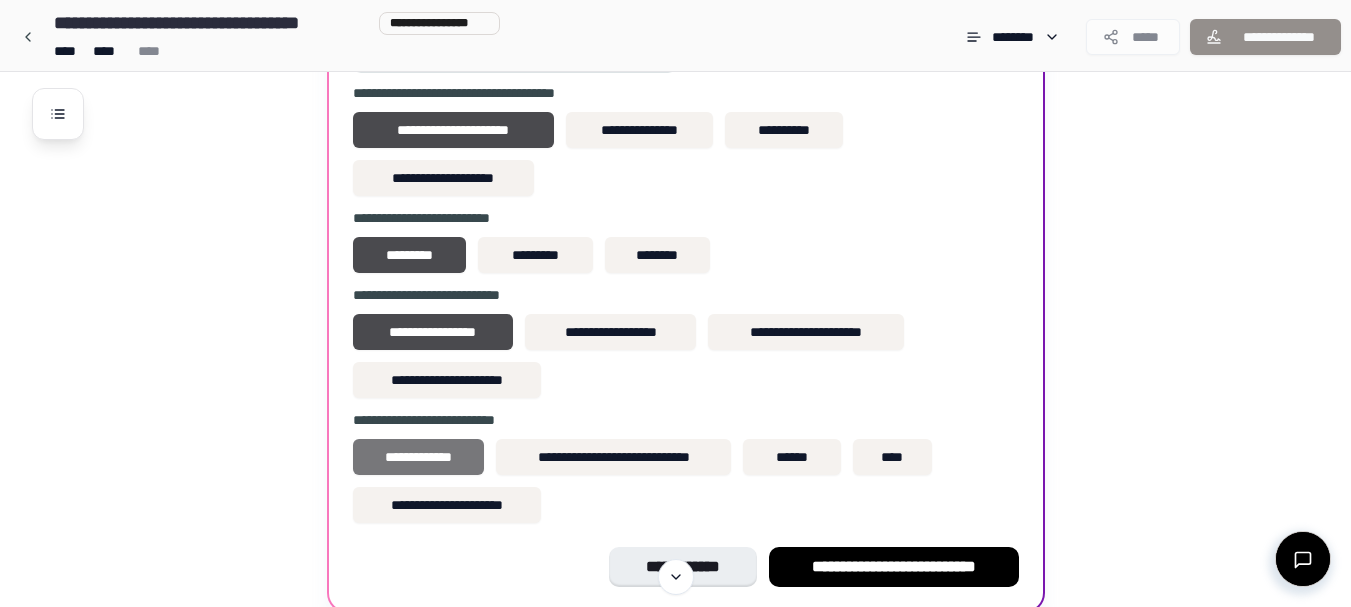 click on "**********" at bounding box center (419, 457) 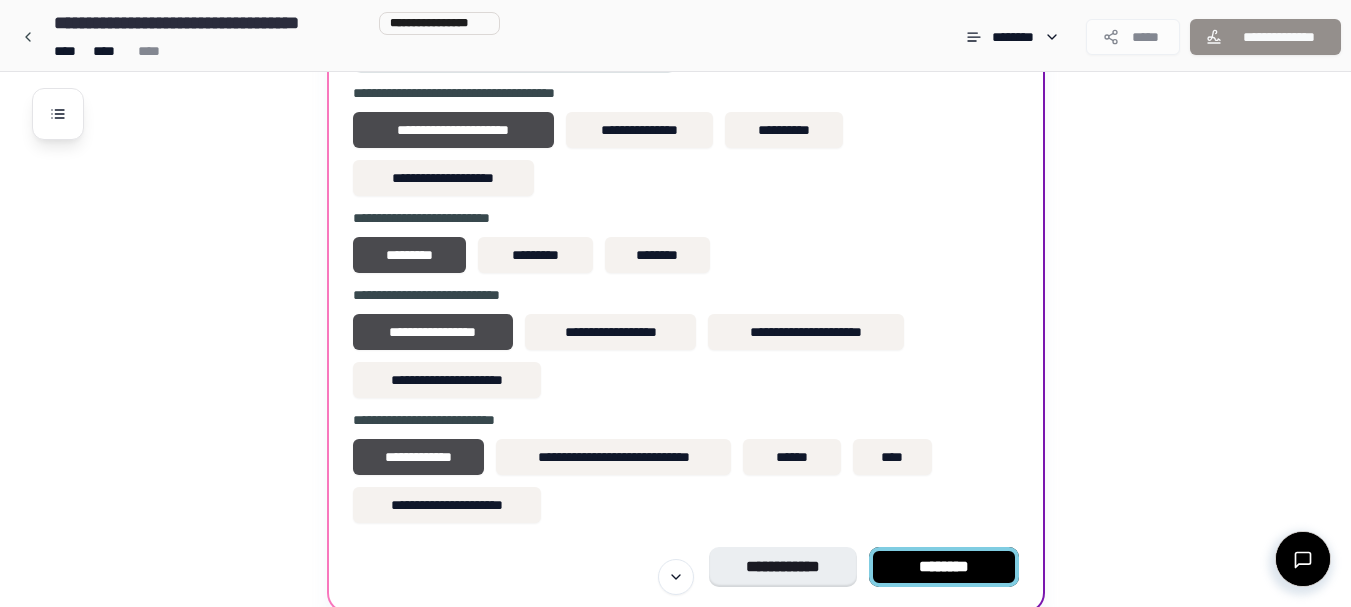 click on "********" at bounding box center (944, 567) 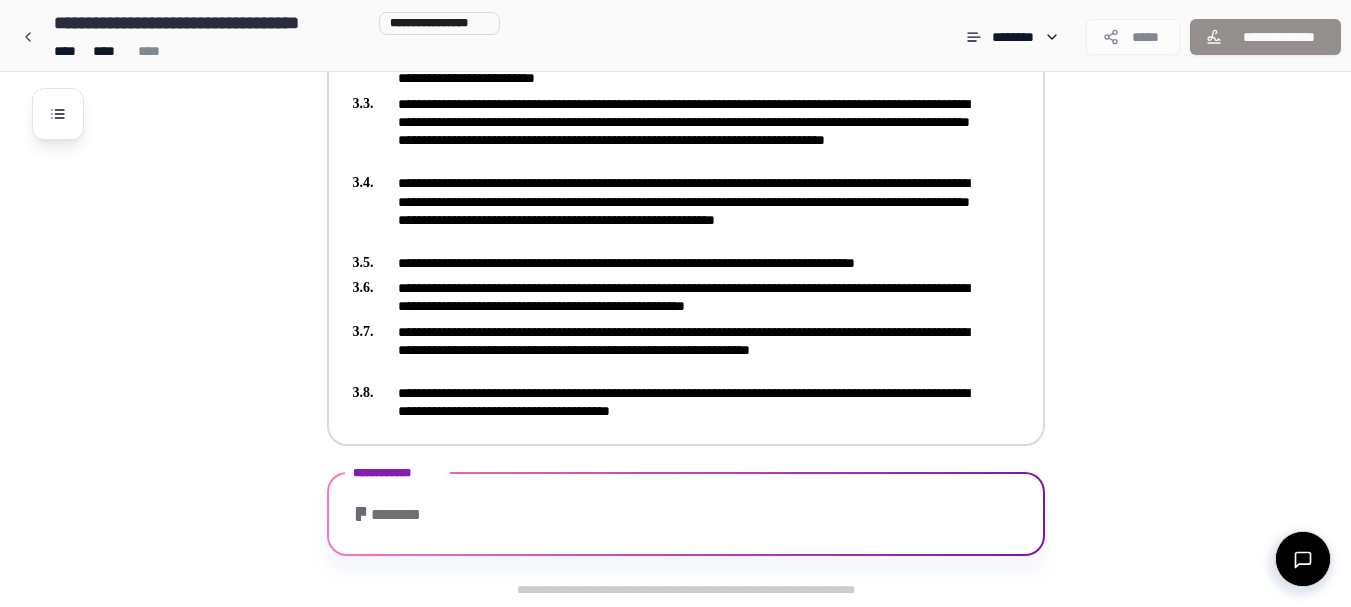 scroll, scrollTop: 962, scrollLeft: 0, axis: vertical 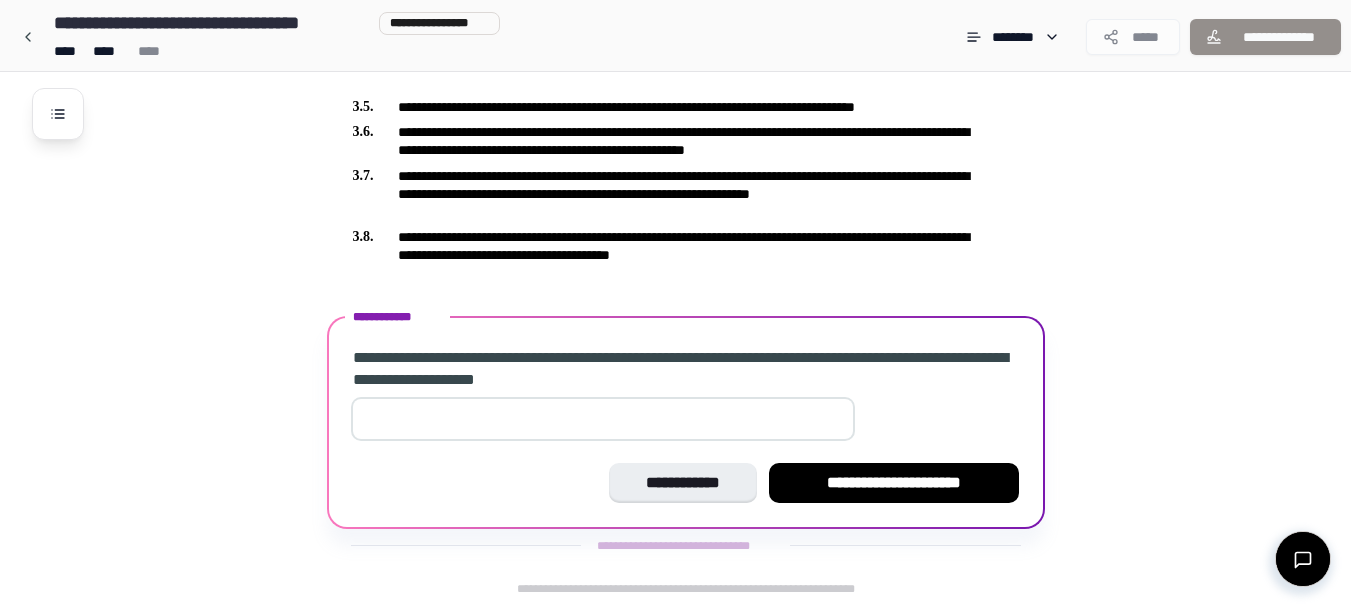 click at bounding box center (603, 419) 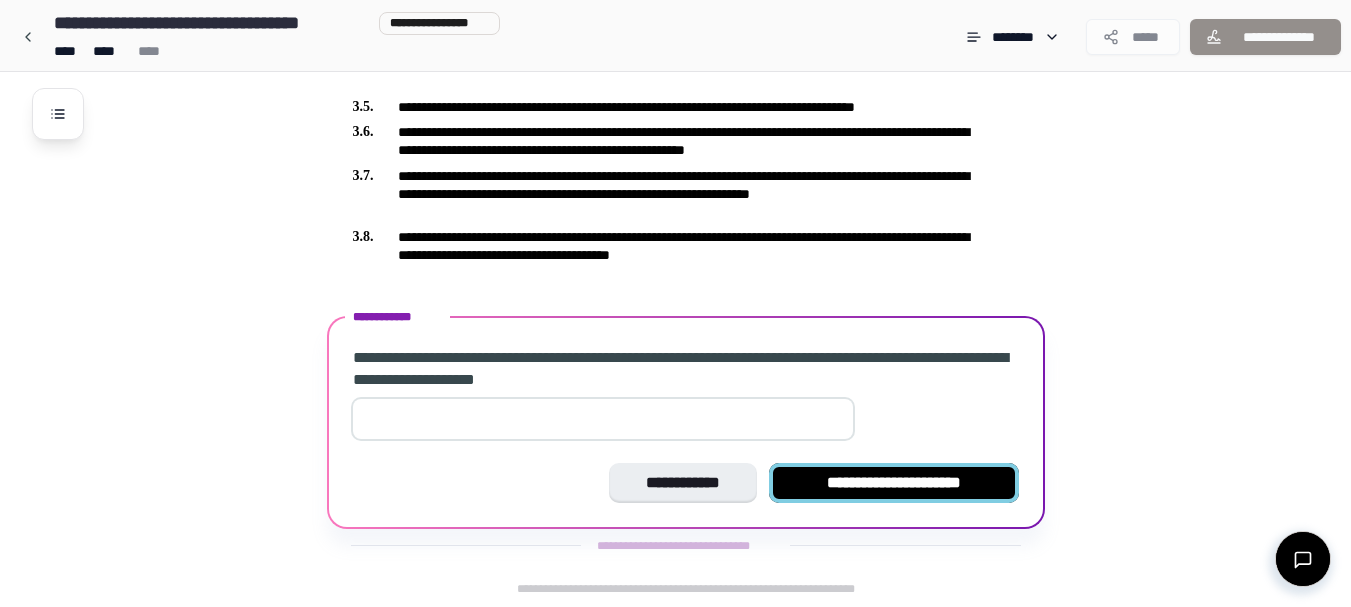 click on "**********" at bounding box center (894, 483) 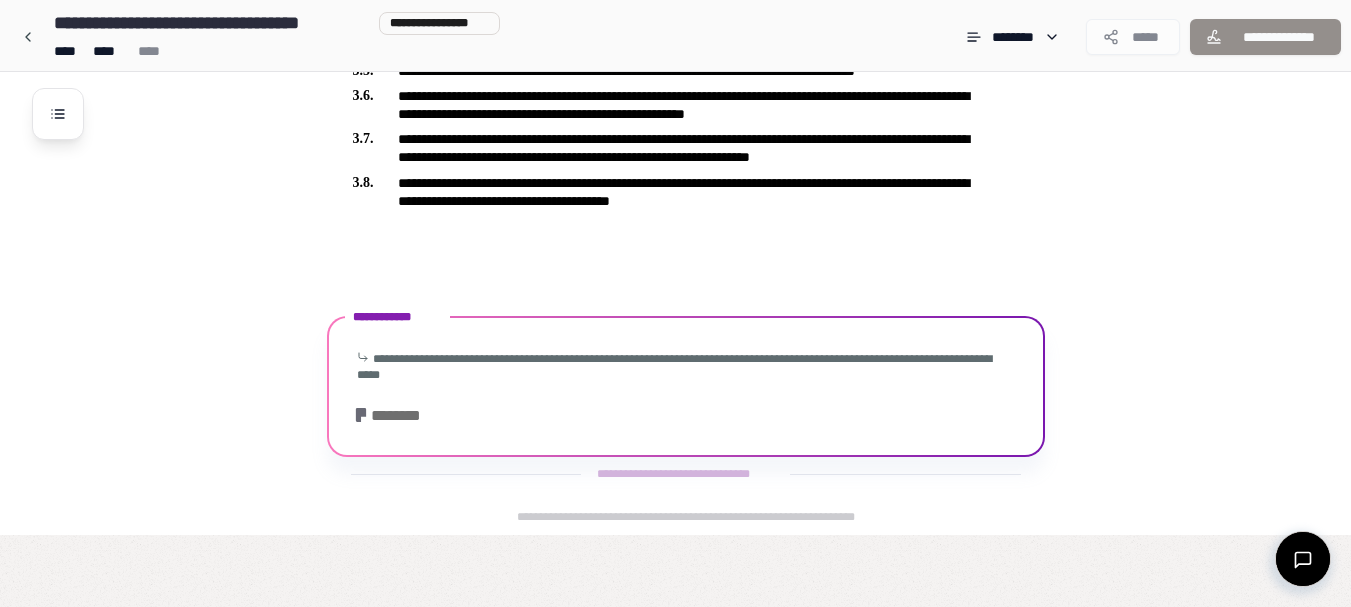 click on "**********" at bounding box center (686, 389) 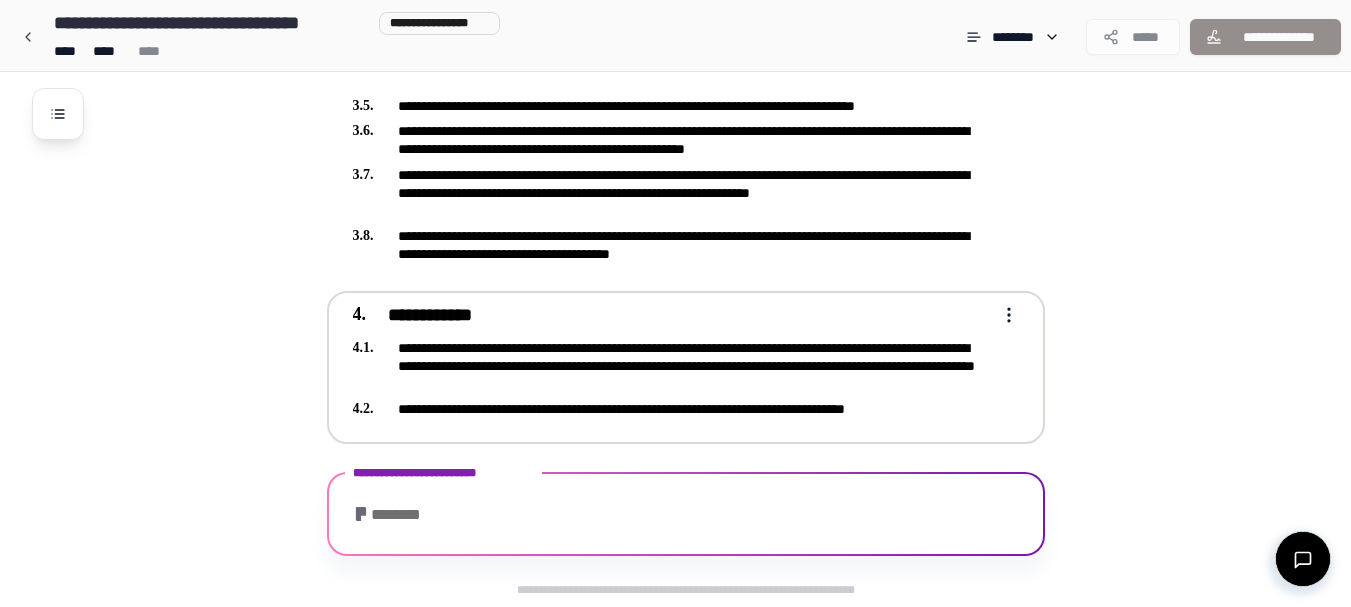 scroll, scrollTop: 1055, scrollLeft: 0, axis: vertical 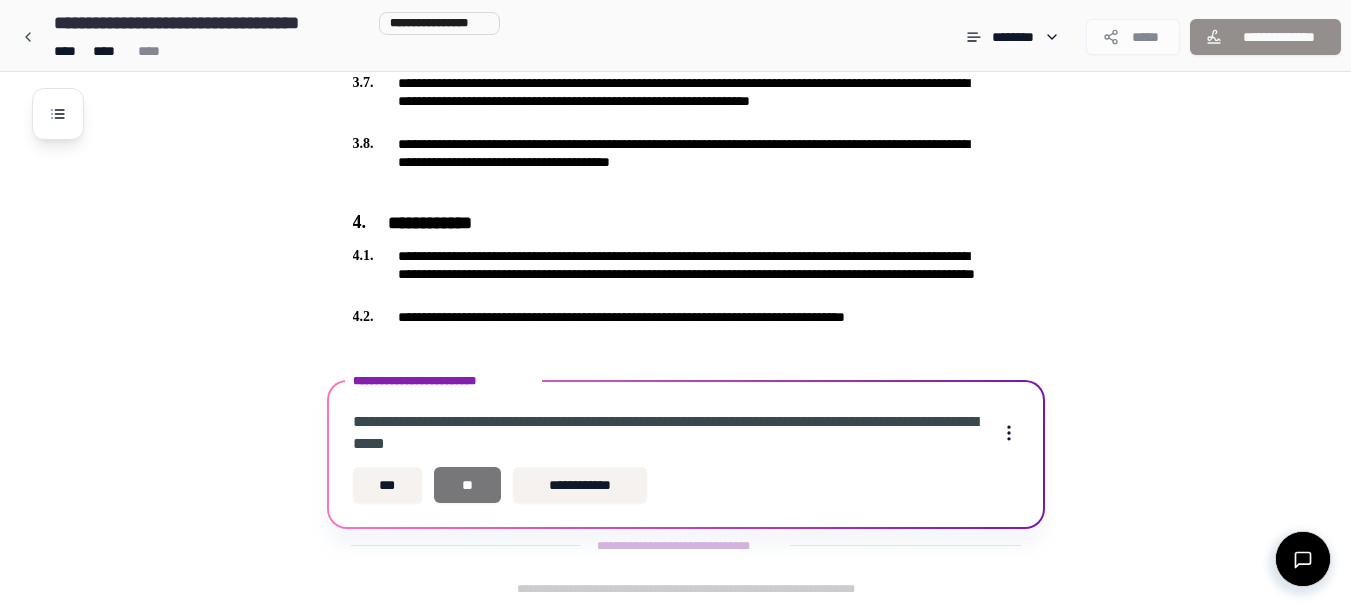 click on "**" at bounding box center (467, 485) 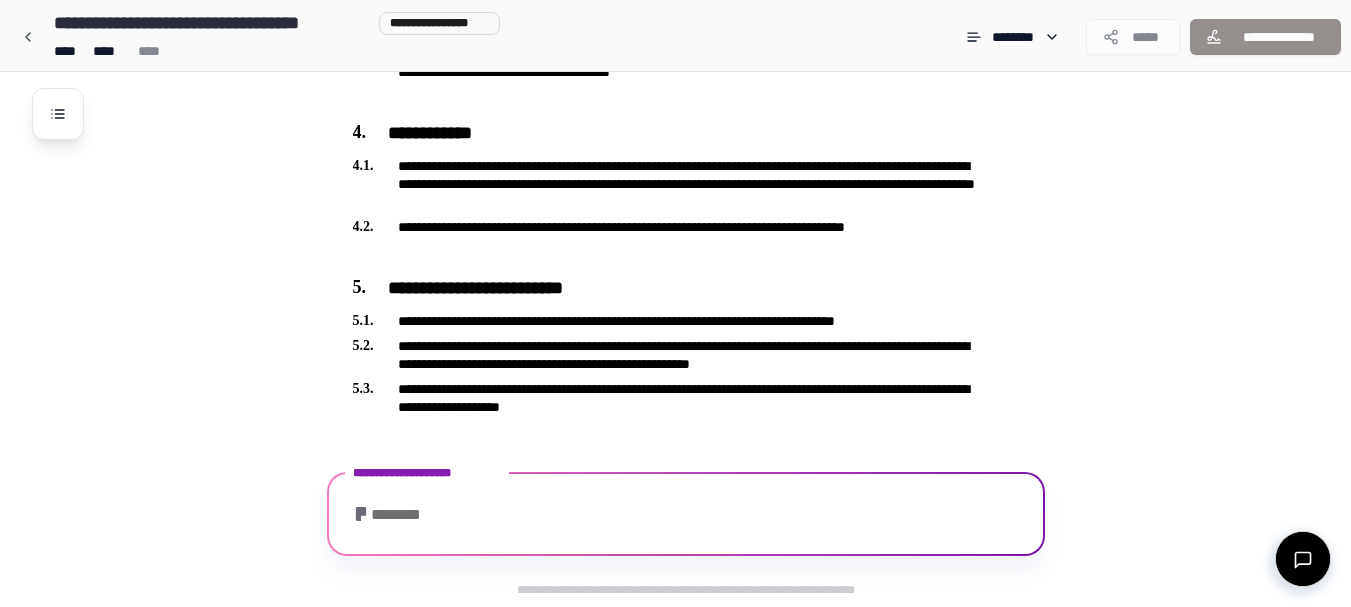 scroll, scrollTop: 1215, scrollLeft: 0, axis: vertical 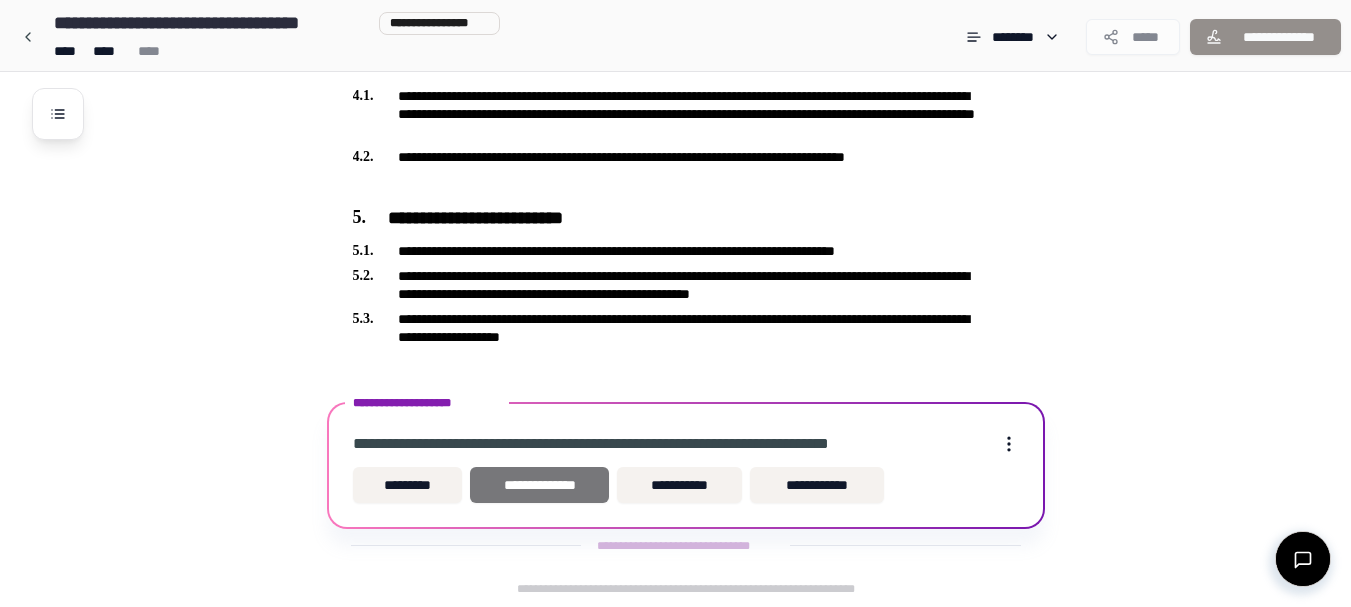 click on "**********" at bounding box center [539, 485] 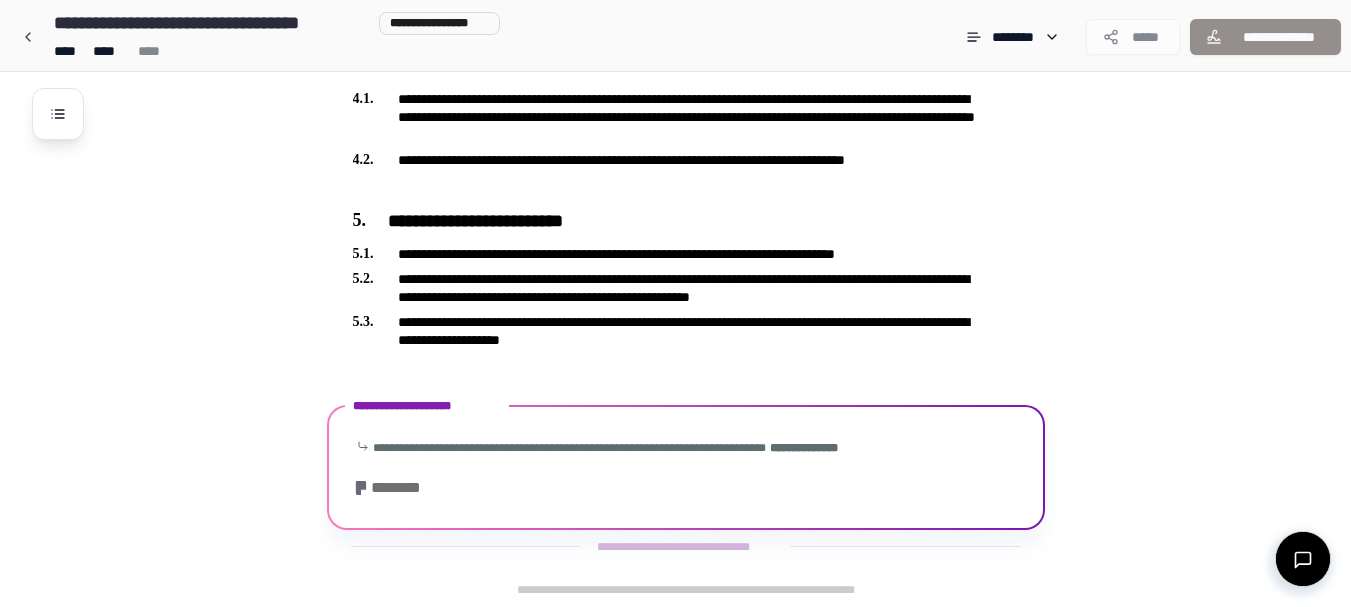 scroll, scrollTop: 1278, scrollLeft: 0, axis: vertical 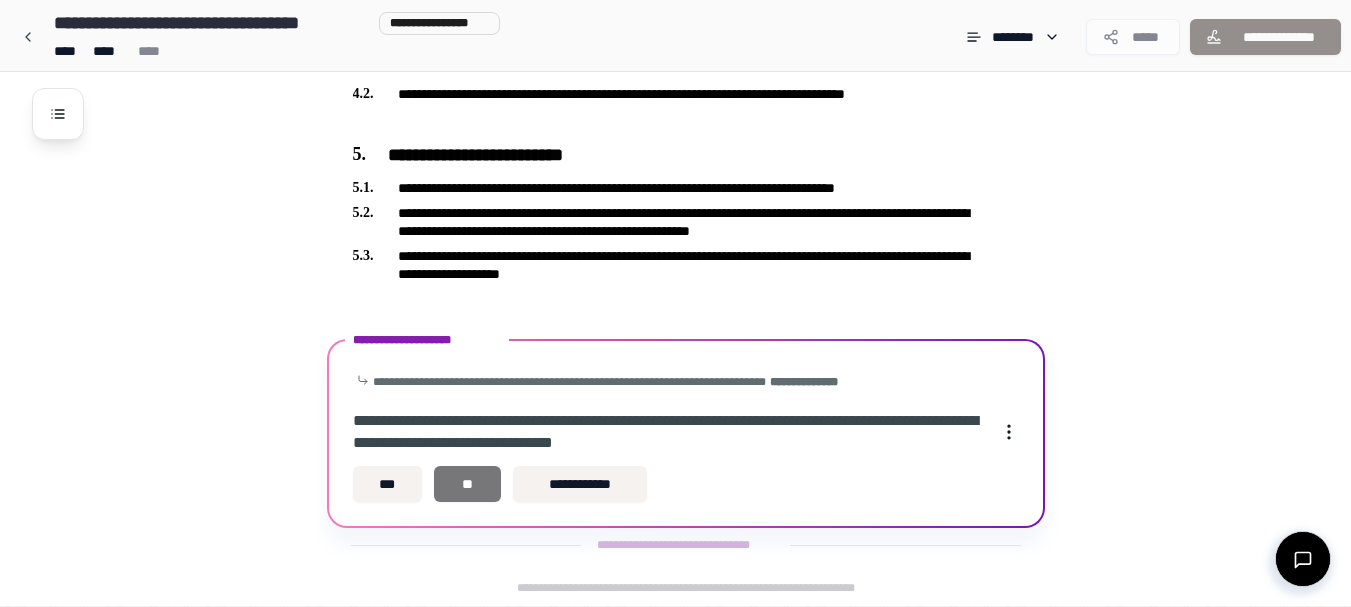 click on "**" at bounding box center [467, 484] 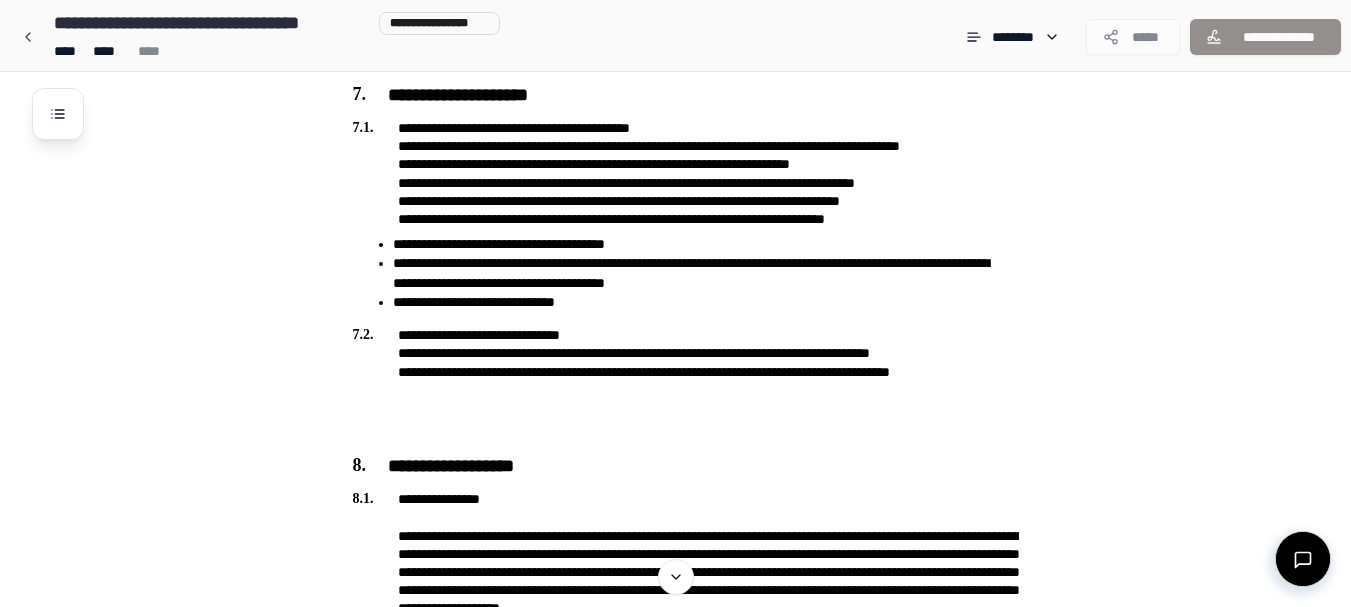 scroll, scrollTop: 1664, scrollLeft: 0, axis: vertical 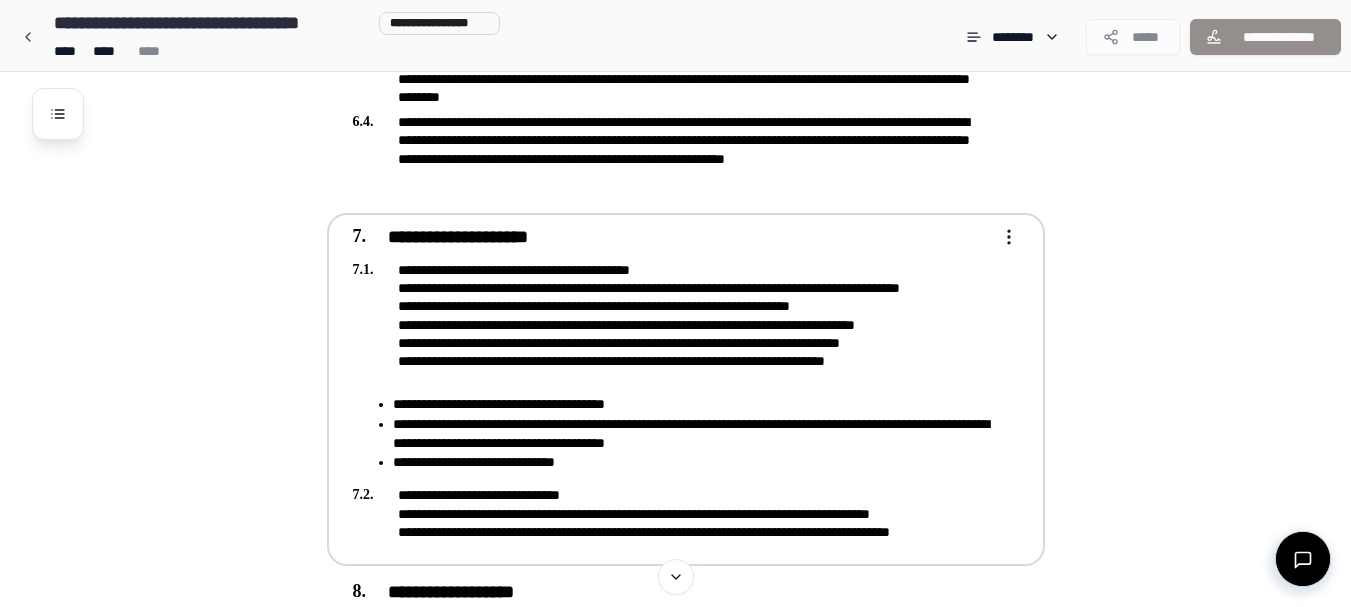 click on "**********" at bounding box center [672, 324] 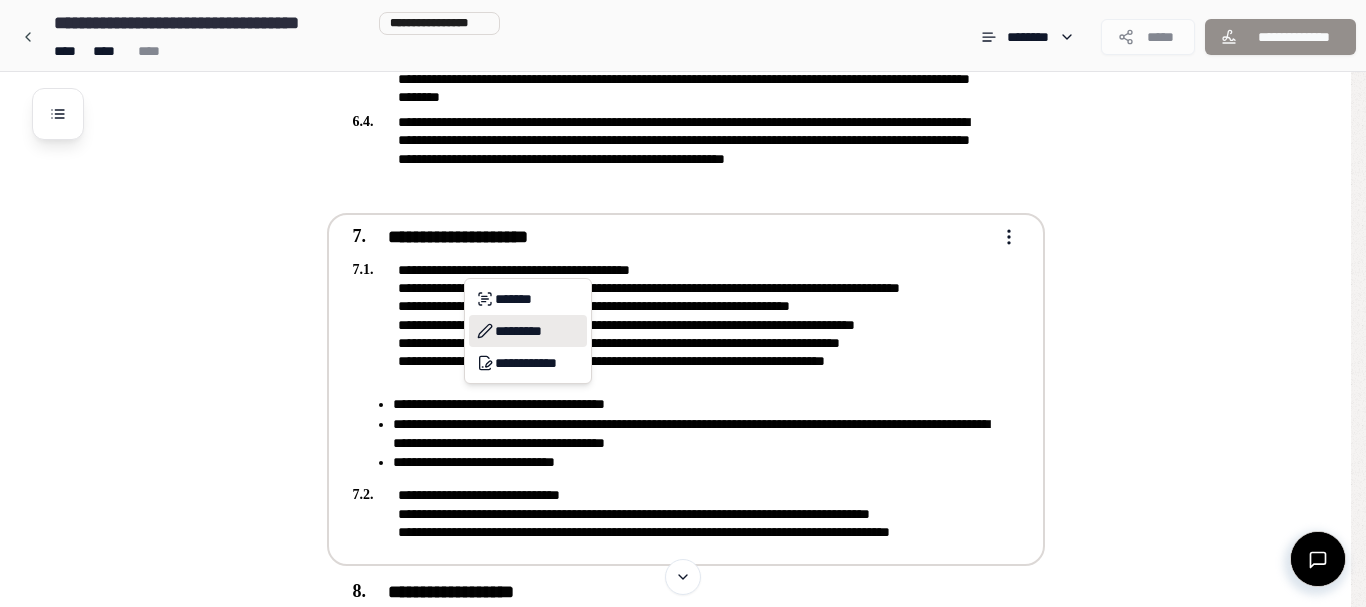 click on "*********" at bounding box center [528, 331] 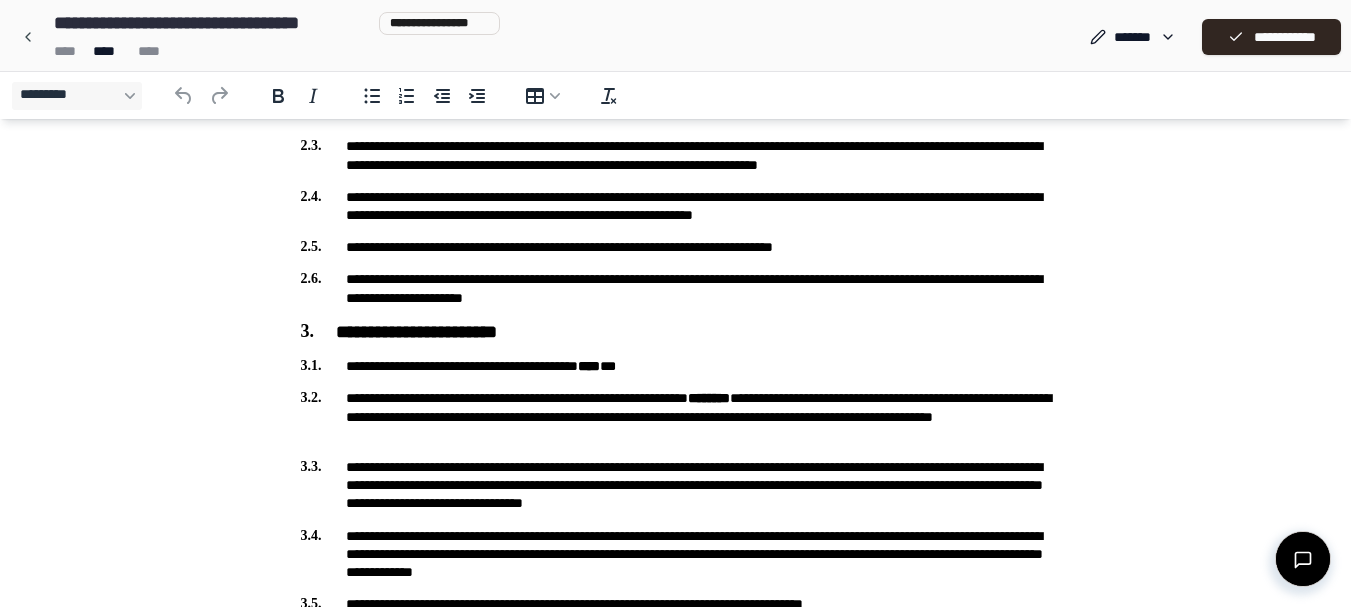 scroll, scrollTop: 455, scrollLeft: 0, axis: vertical 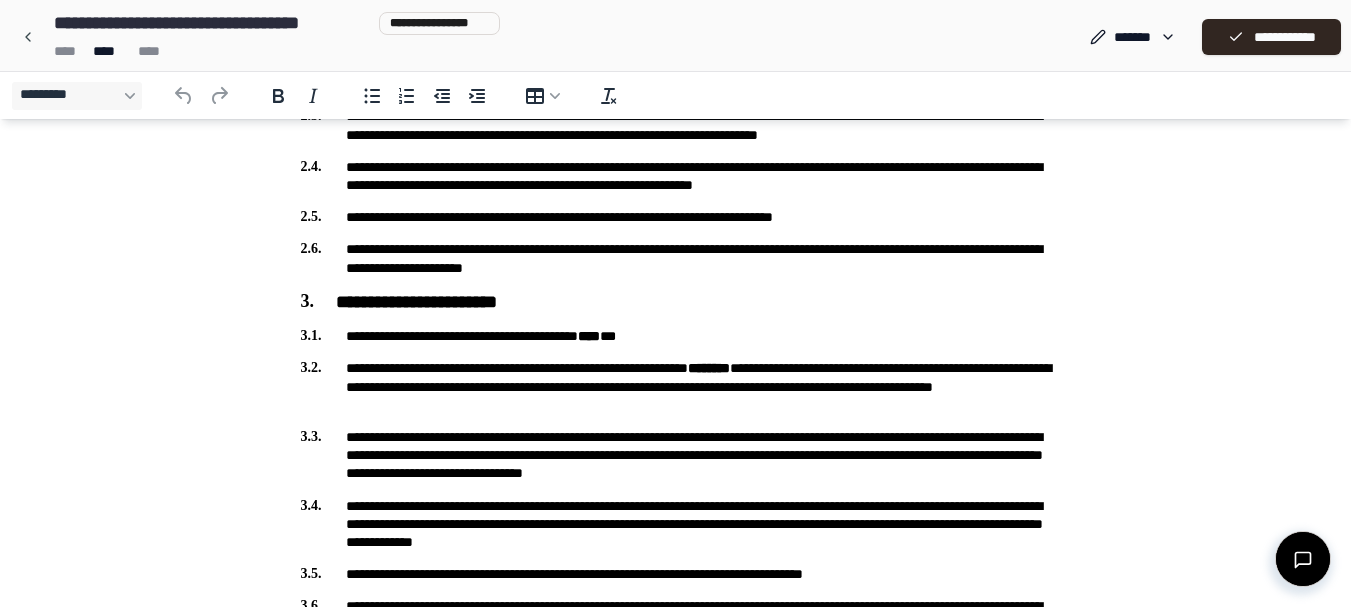 click on "**********" at bounding box center [676, 336] 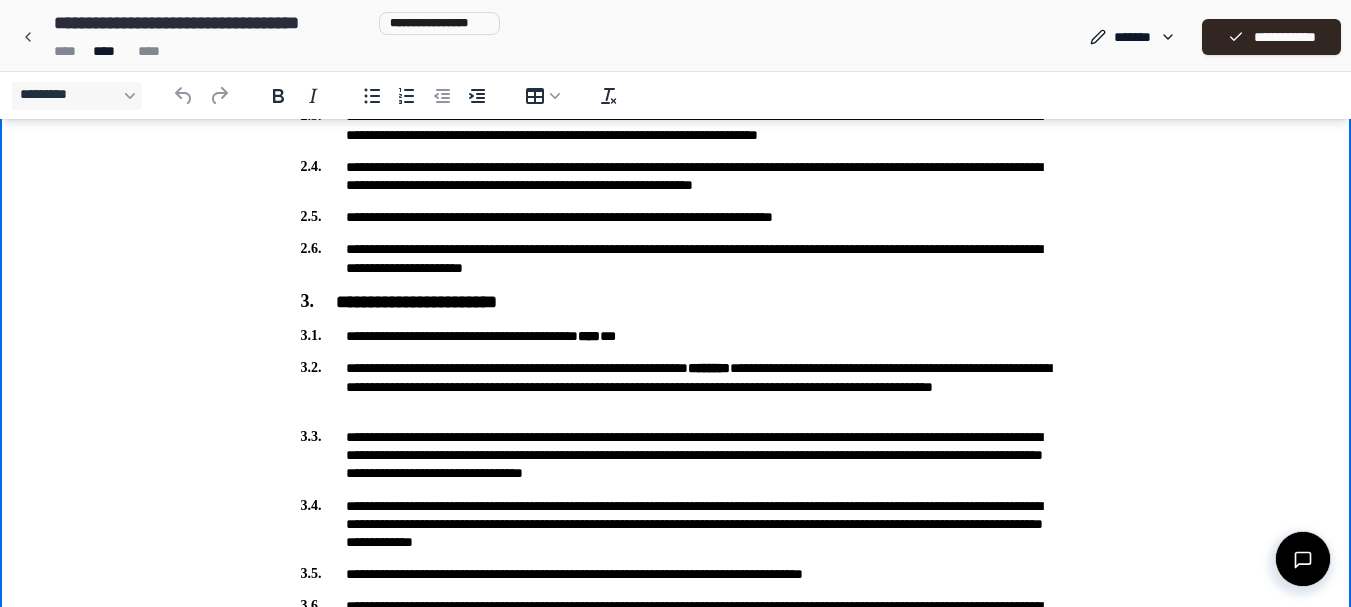 type 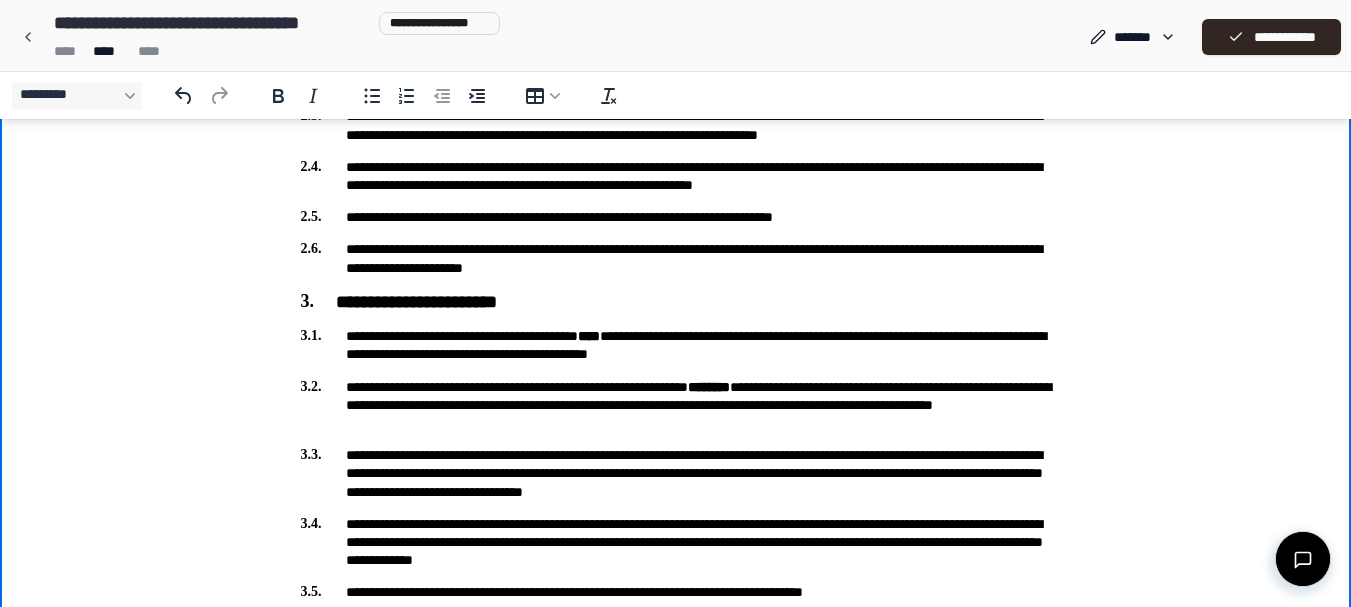 click on "**********" at bounding box center [676, 345] 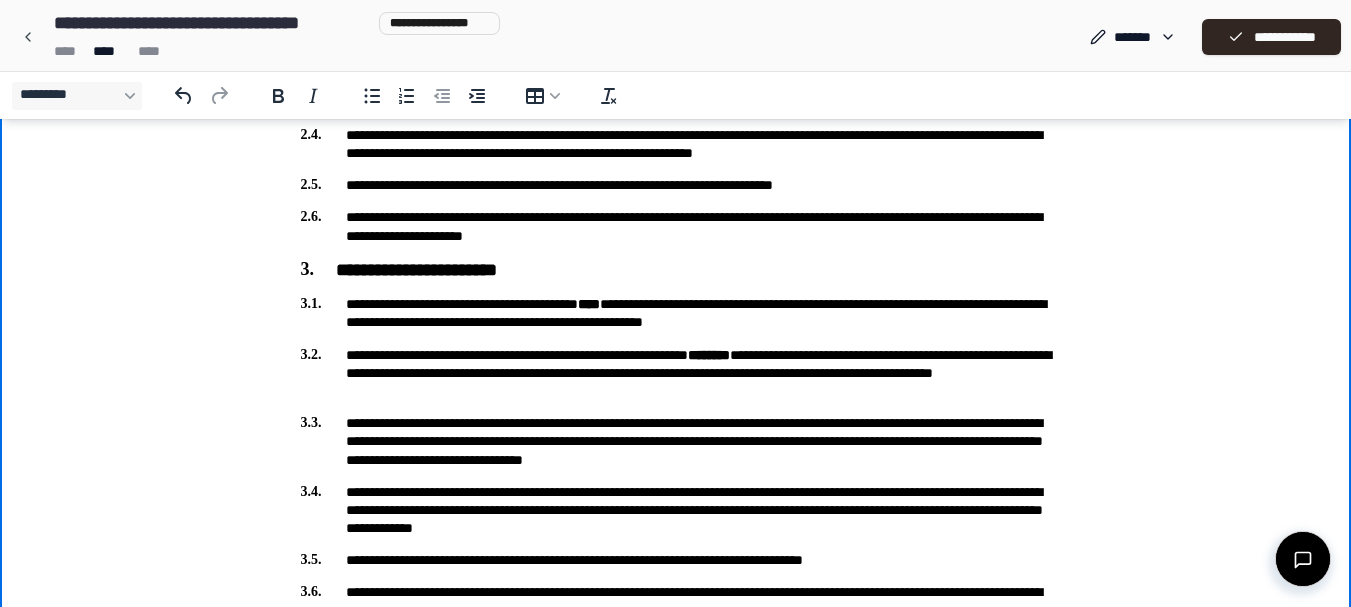 scroll, scrollTop: 488, scrollLeft: 0, axis: vertical 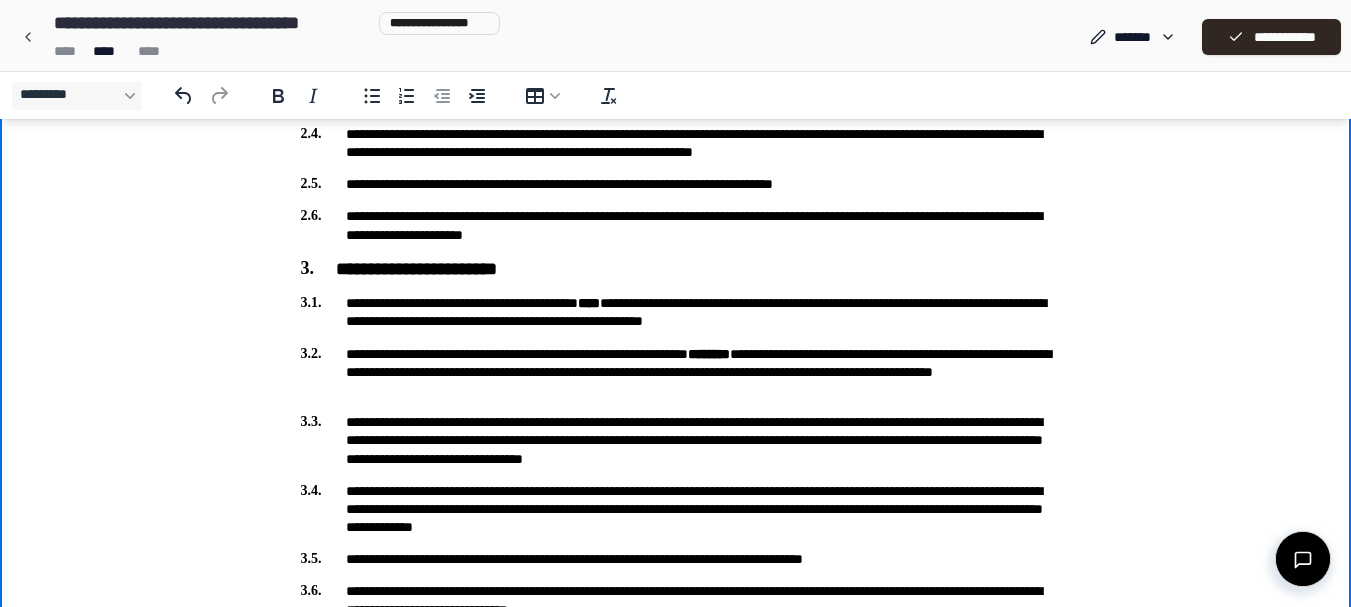 click on "**********" at bounding box center [676, 312] 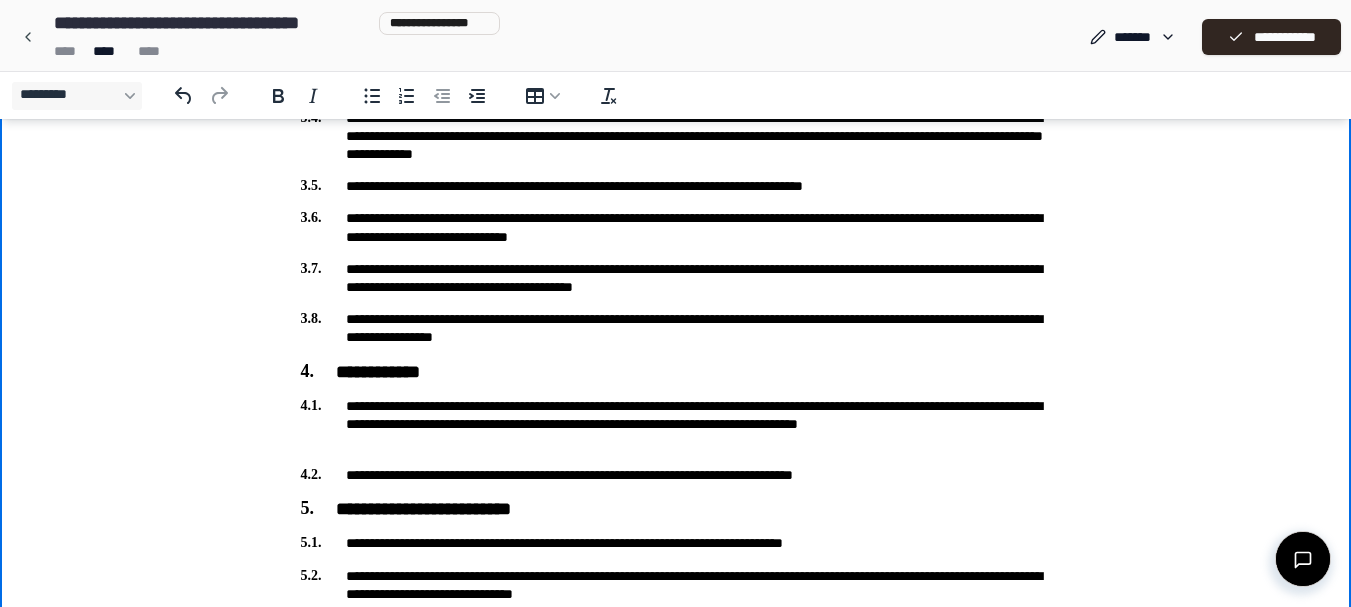 scroll, scrollTop: 863, scrollLeft: 0, axis: vertical 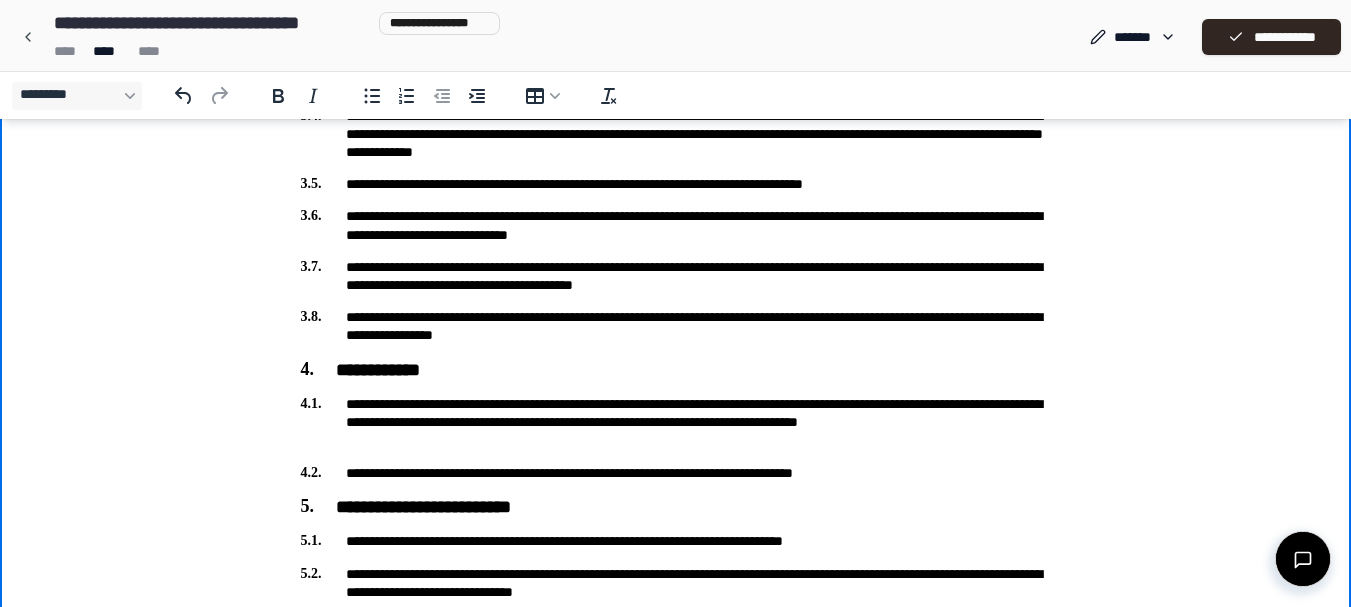 click on "**********" at bounding box center (676, 225) 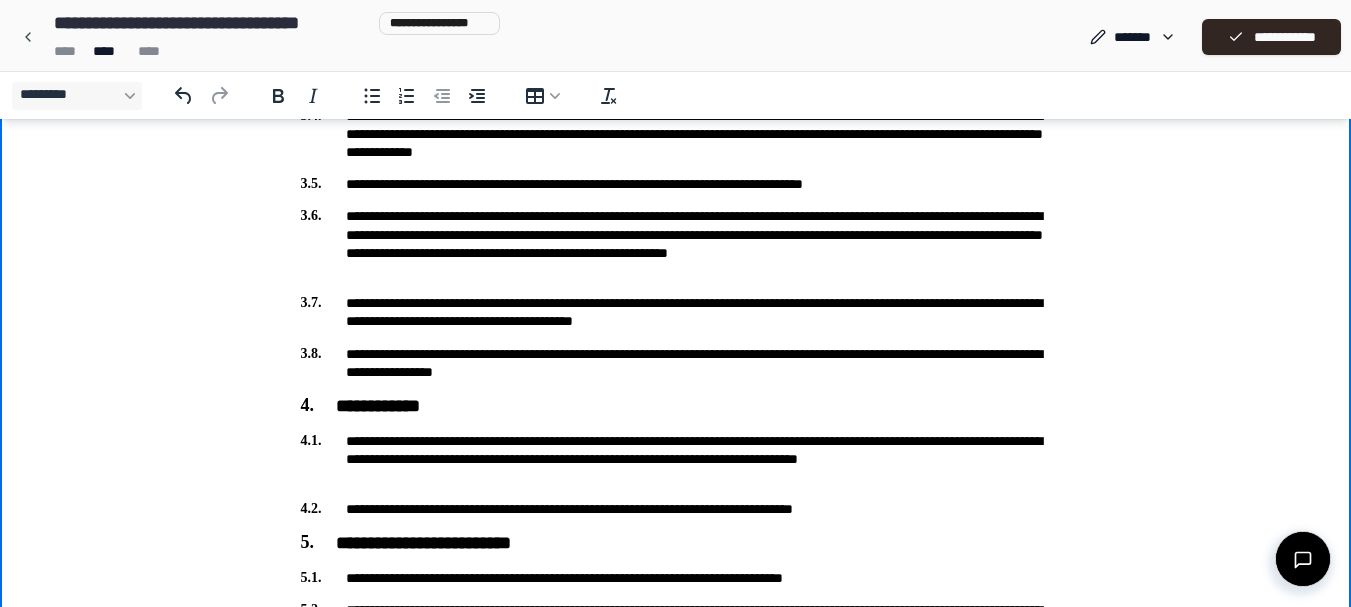 click on "**********" at bounding box center [676, 243] 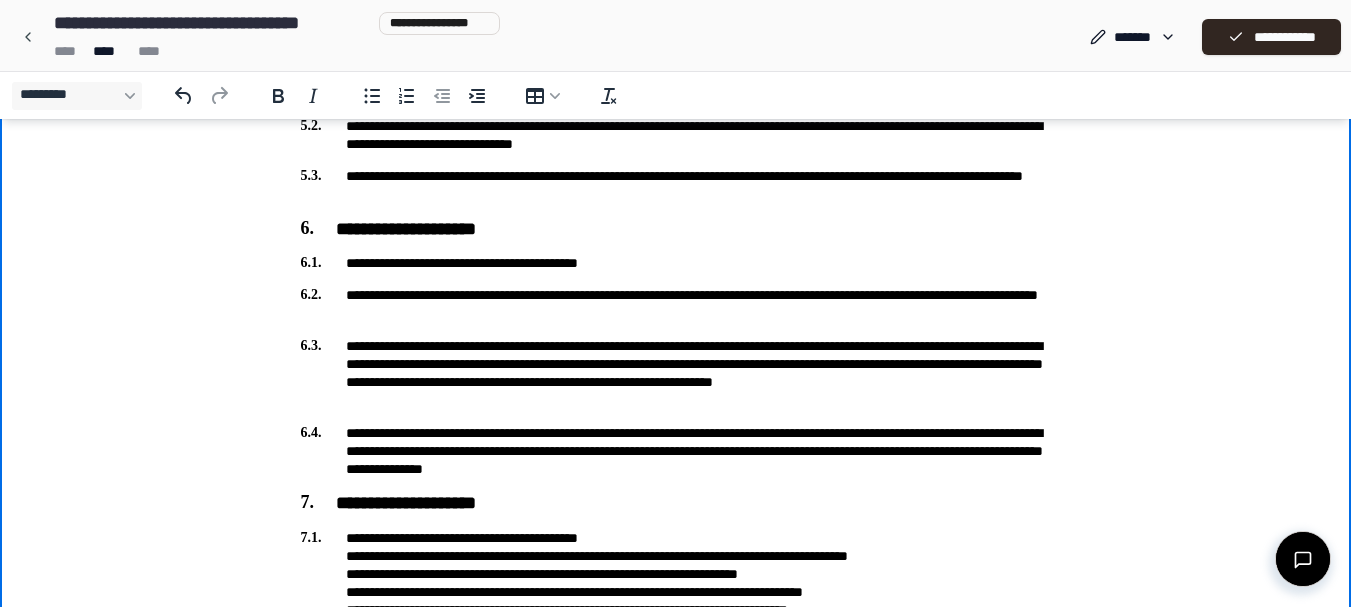 scroll, scrollTop: 1383, scrollLeft: 0, axis: vertical 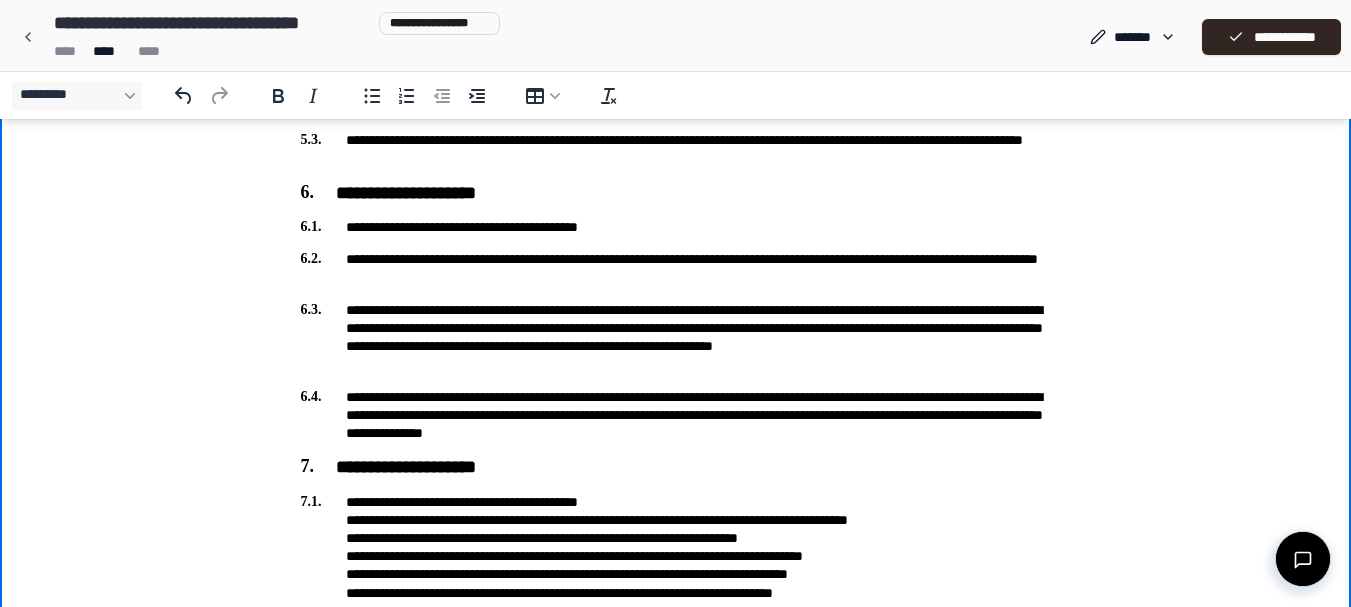 click on "**********" at bounding box center [676, 227] 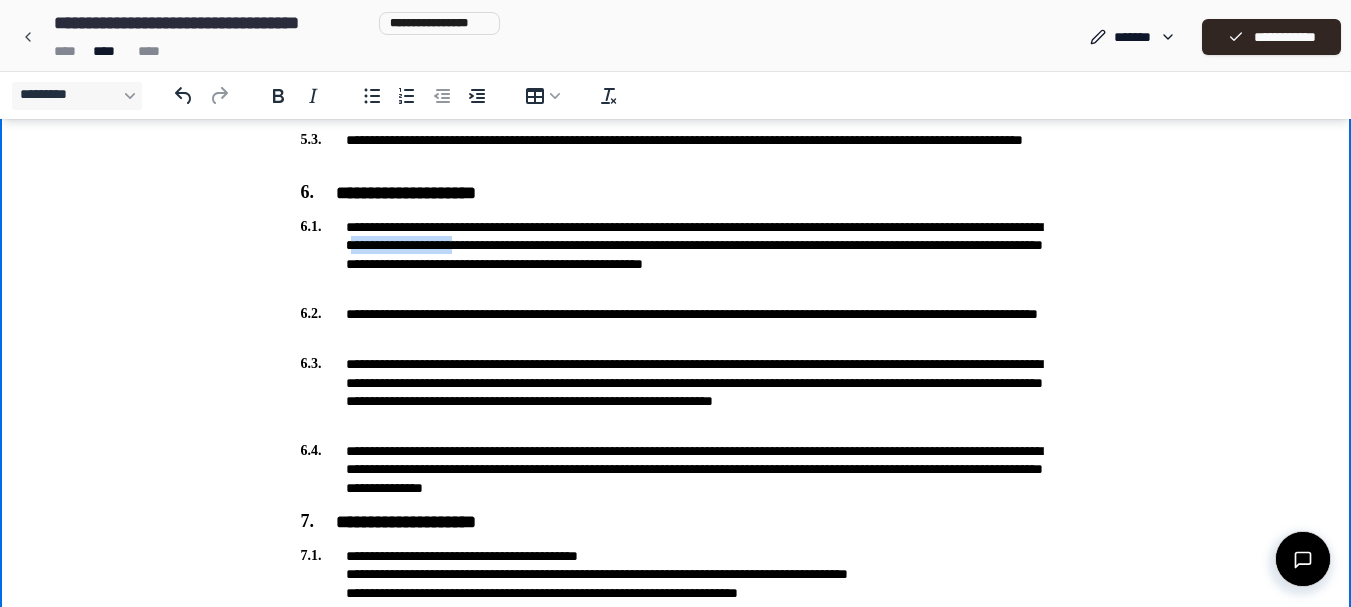 drag, startPoint x: 570, startPoint y: 246, endPoint x: 694, endPoint y: 240, distance: 124.14507 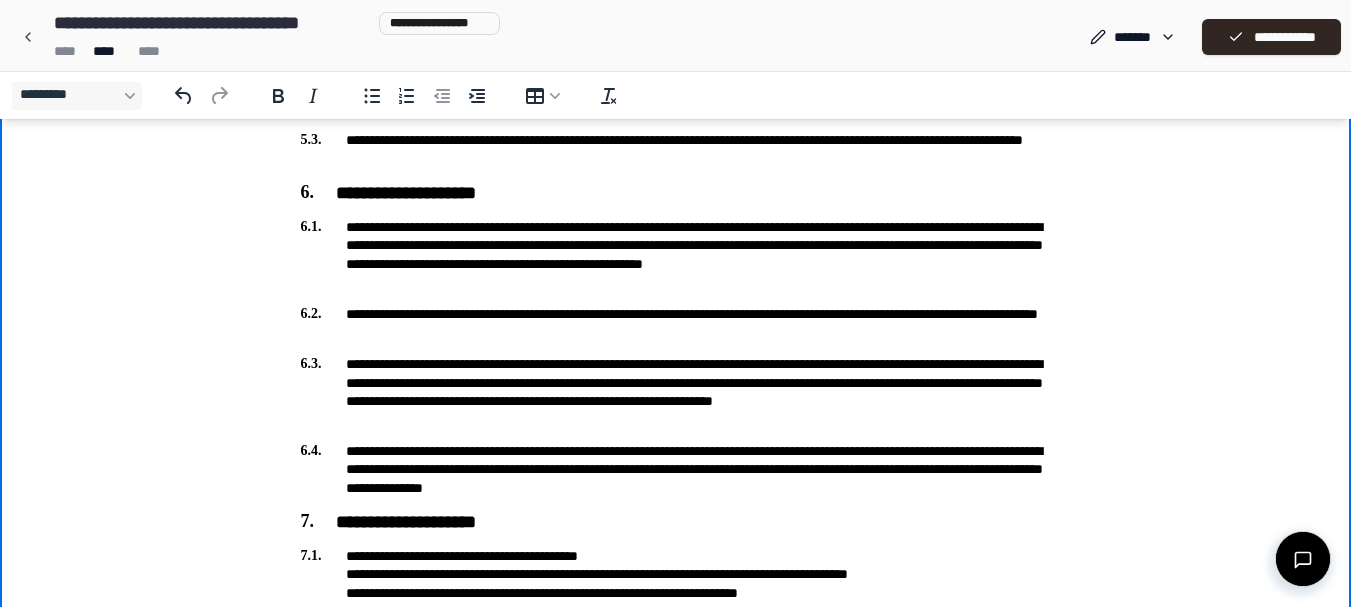 click on "**********" at bounding box center [676, 254] 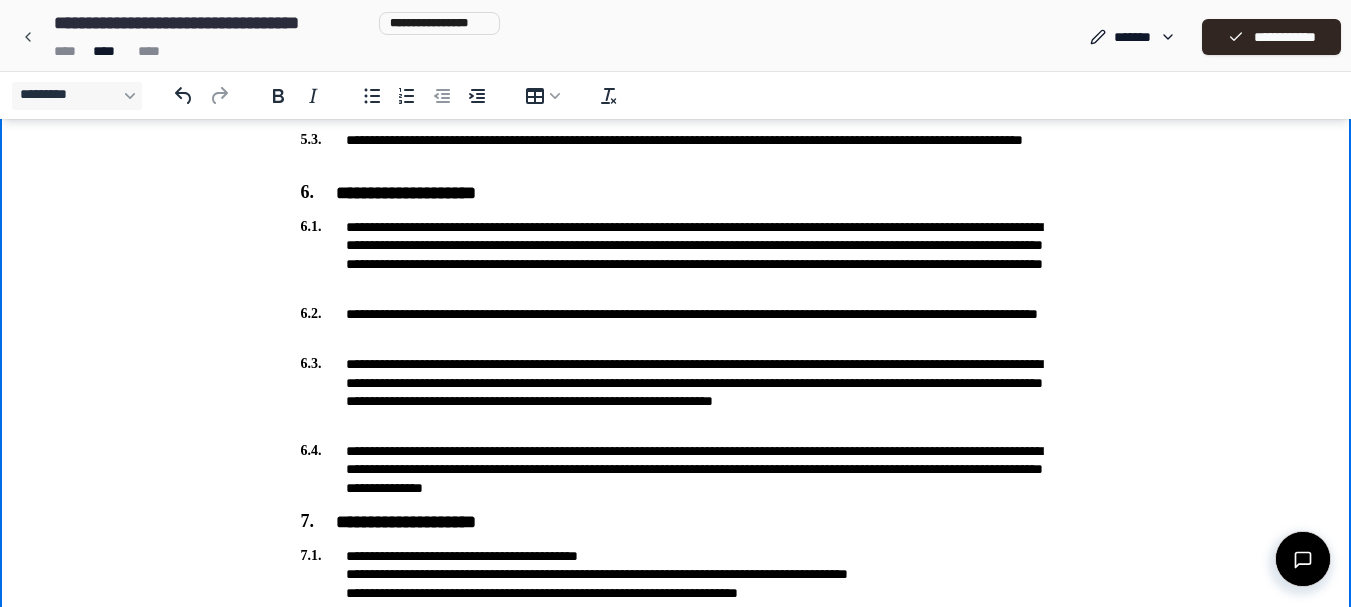 click on "**********" at bounding box center [676, 254] 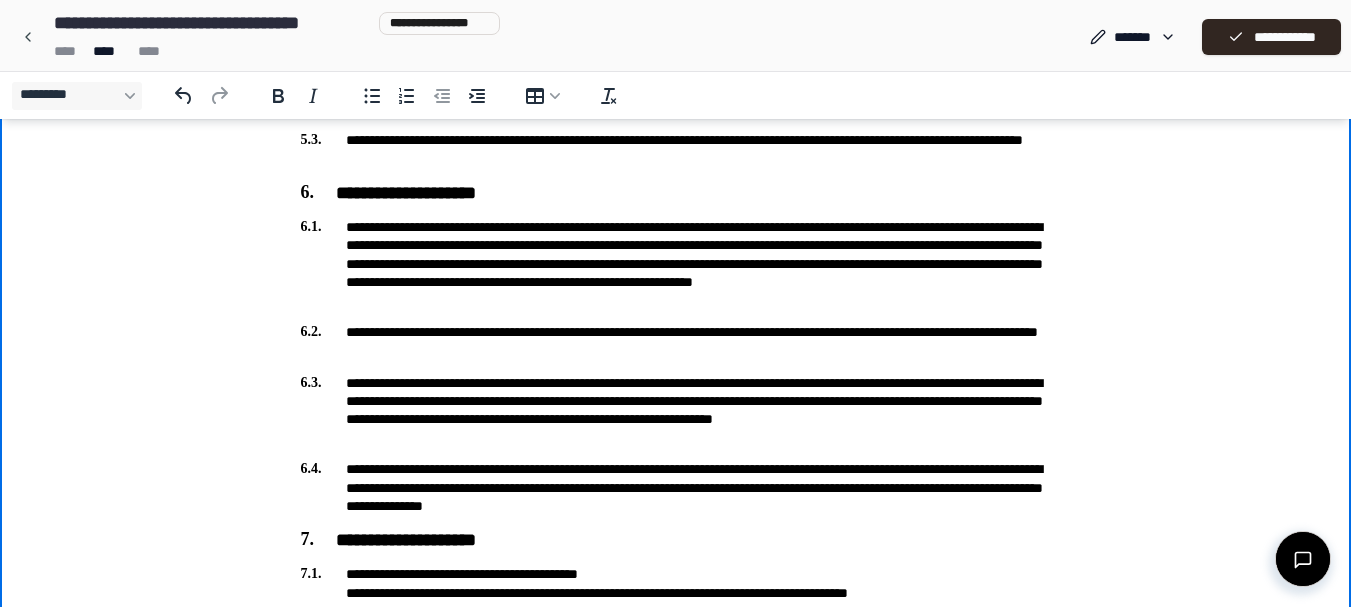 click on "**********" at bounding box center (676, 263) 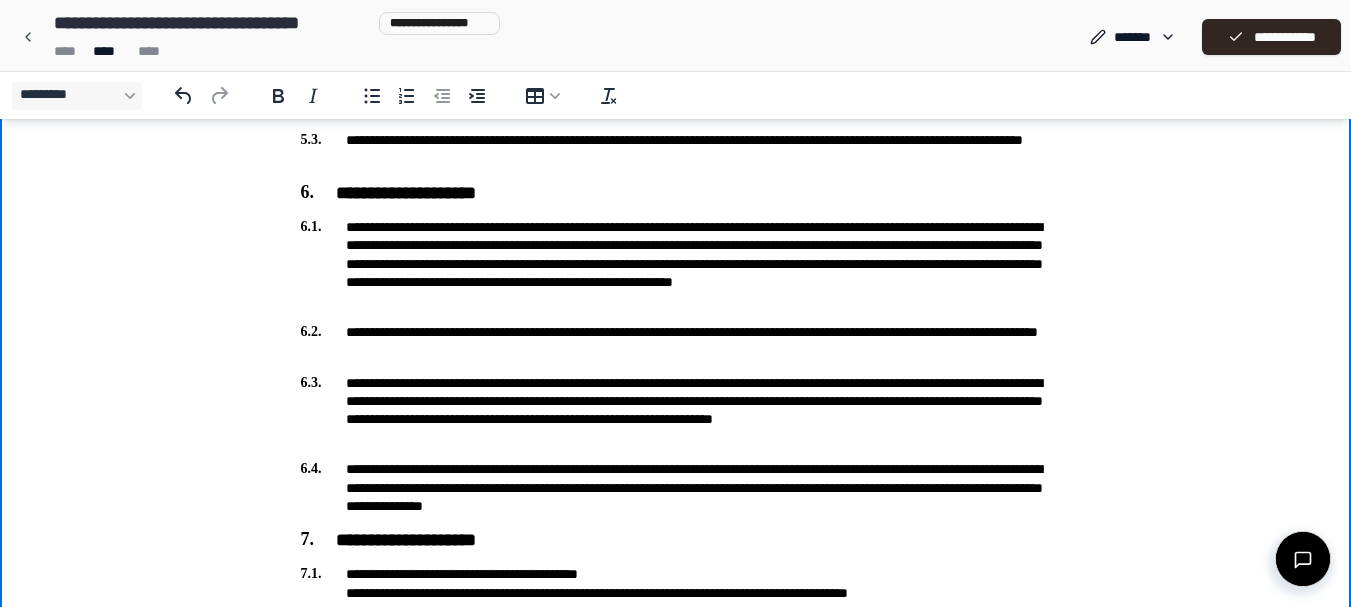 click on "**********" at bounding box center (676, 263) 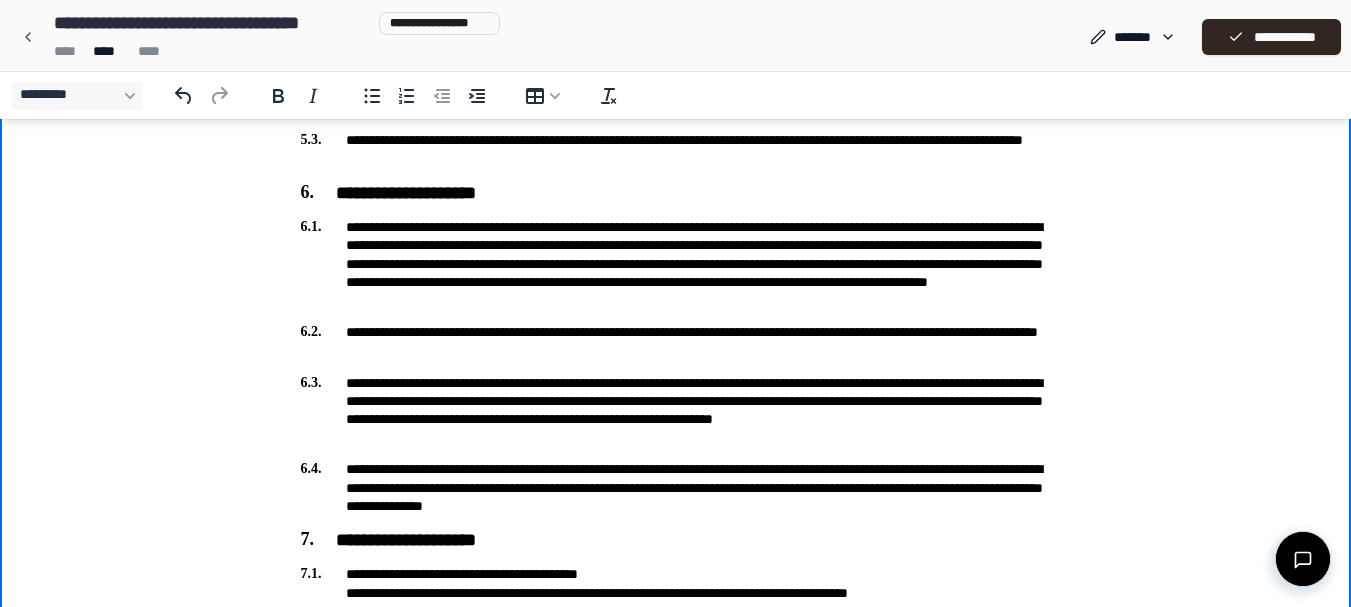 click on "**********" at bounding box center [676, 263] 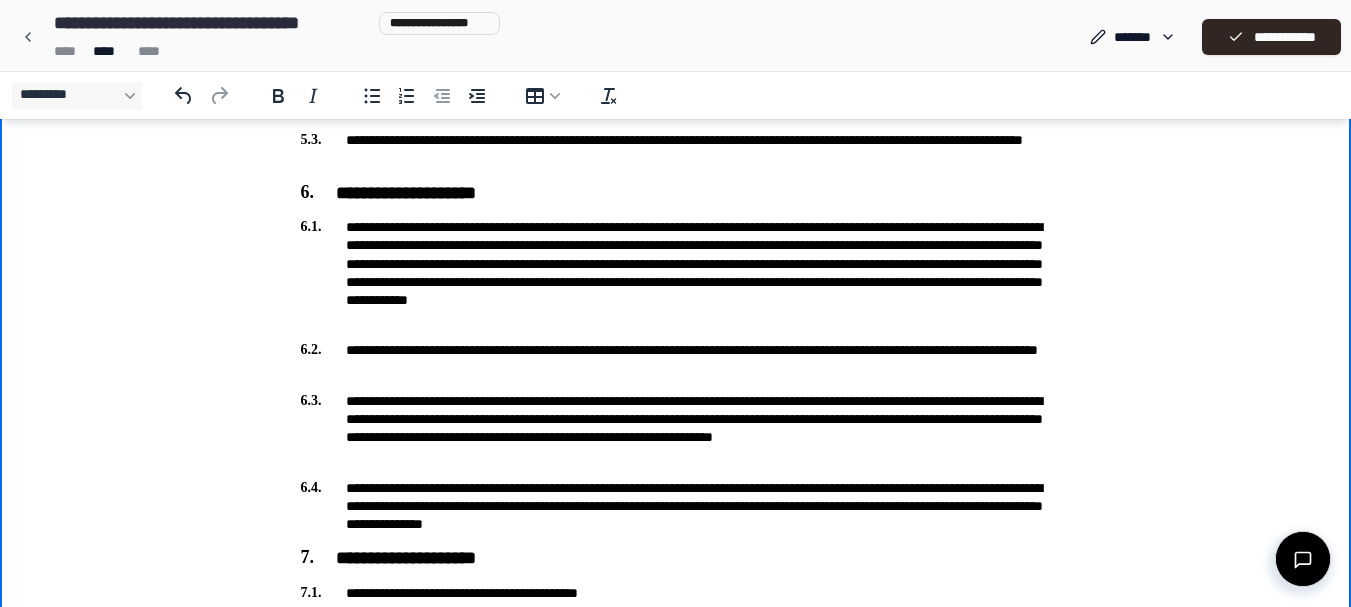 click on "**********" at bounding box center (676, 272) 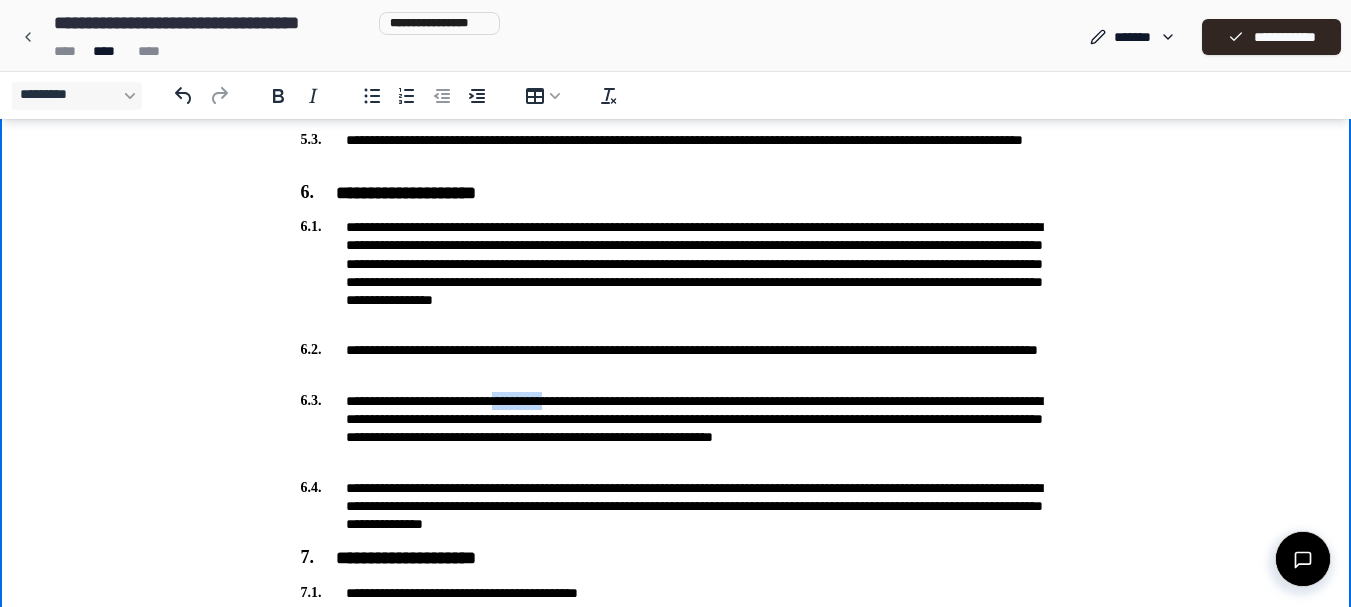 drag, startPoint x: 530, startPoint y: 401, endPoint x: 590, endPoint y: 403, distance: 60.033325 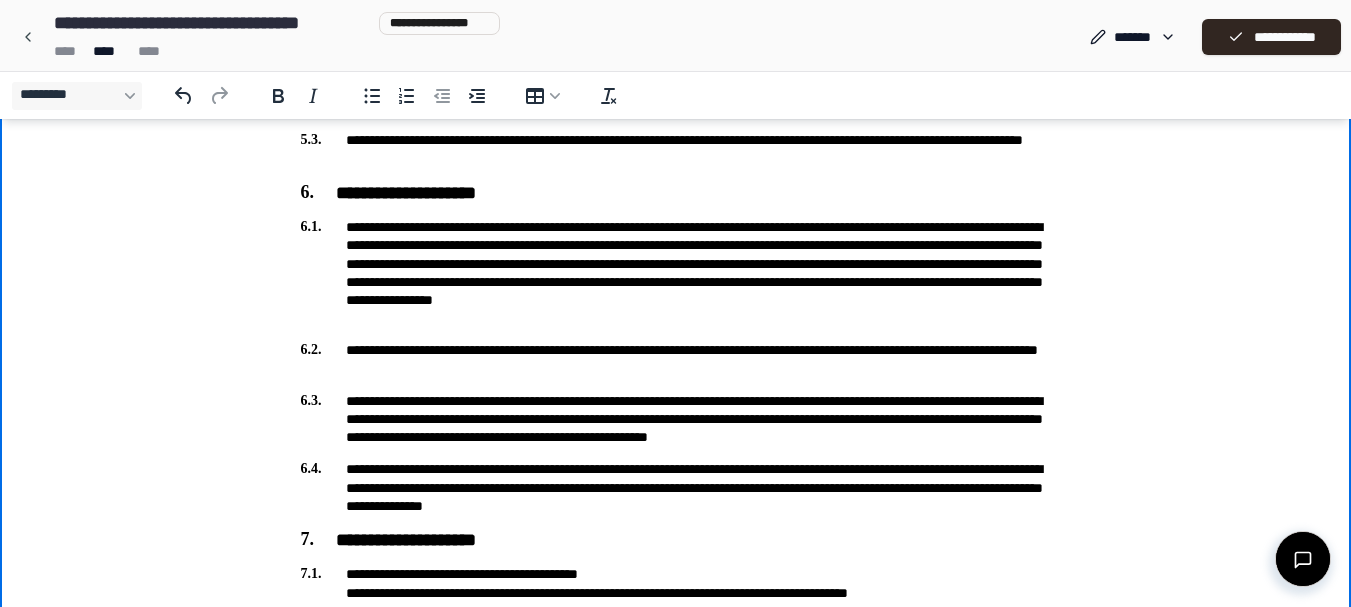 click on "**********" at bounding box center (676, 359) 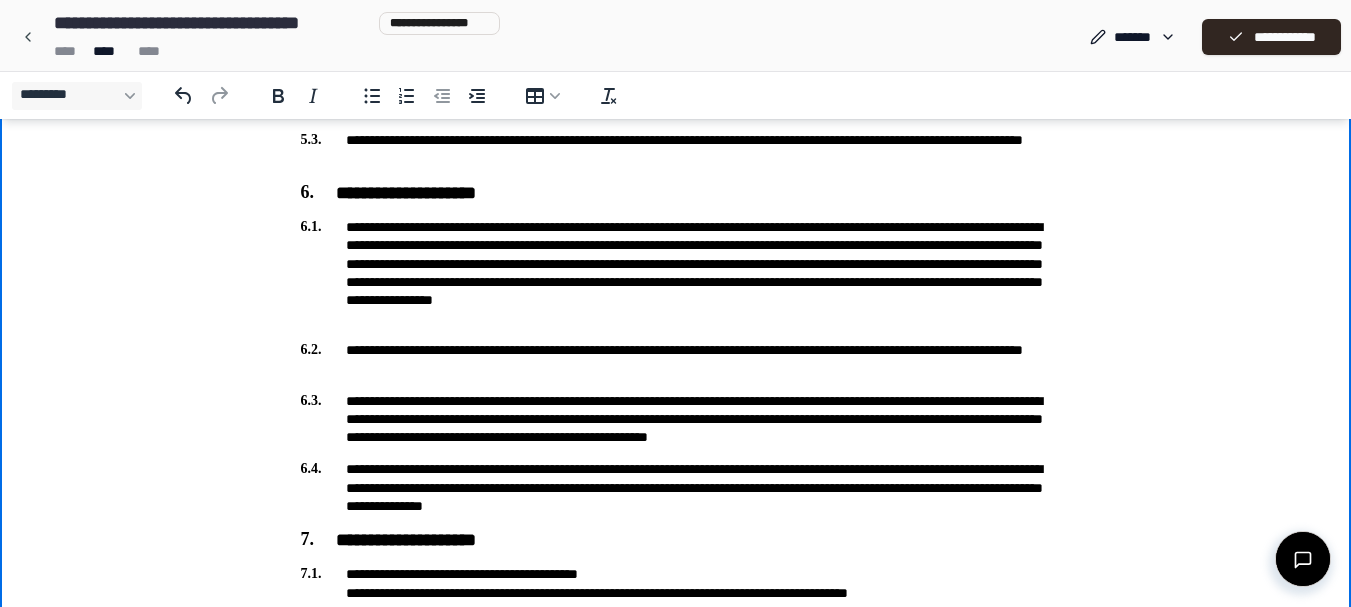 click on "**********" at bounding box center (676, 359) 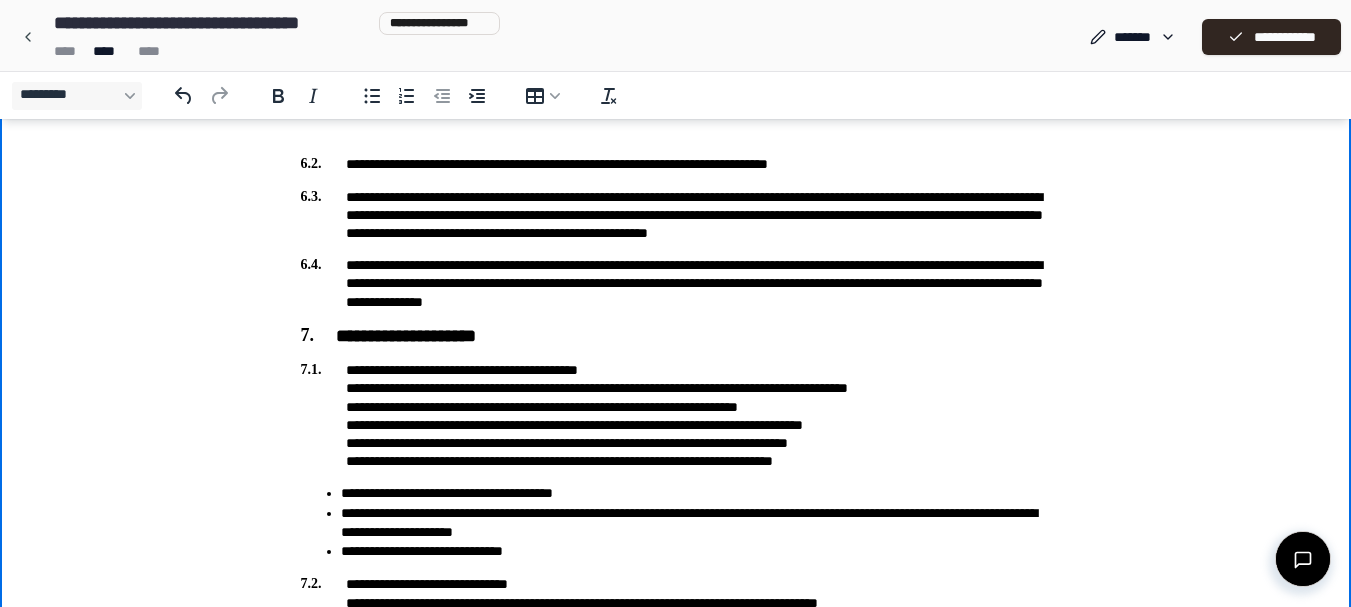 scroll, scrollTop: 1578, scrollLeft: 0, axis: vertical 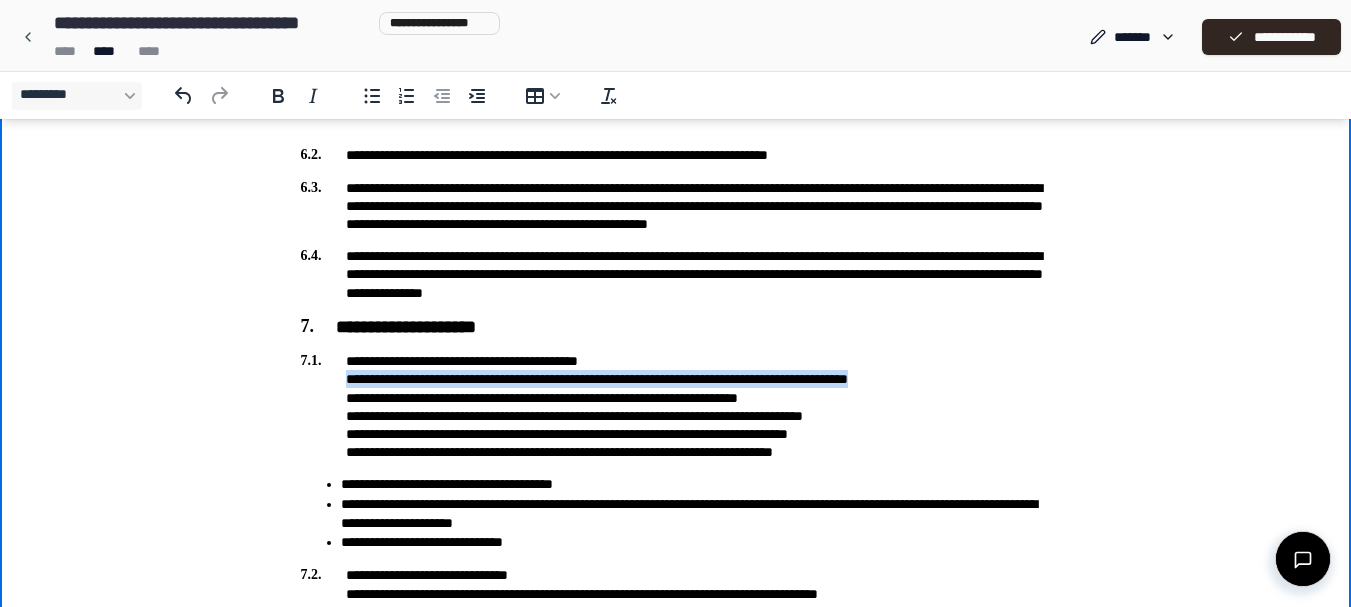 drag, startPoint x: 969, startPoint y: 381, endPoint x: 339, endPoint y: 385, distance: 630.0127 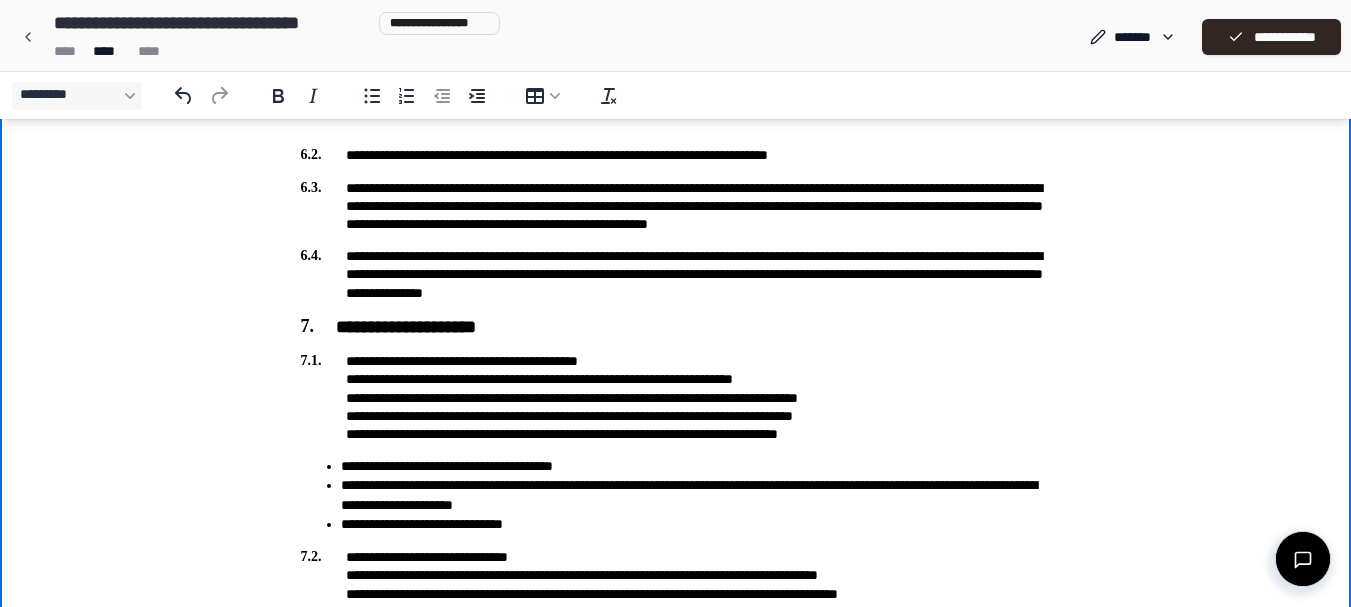click on "**********" at bounding box center [696, 466] 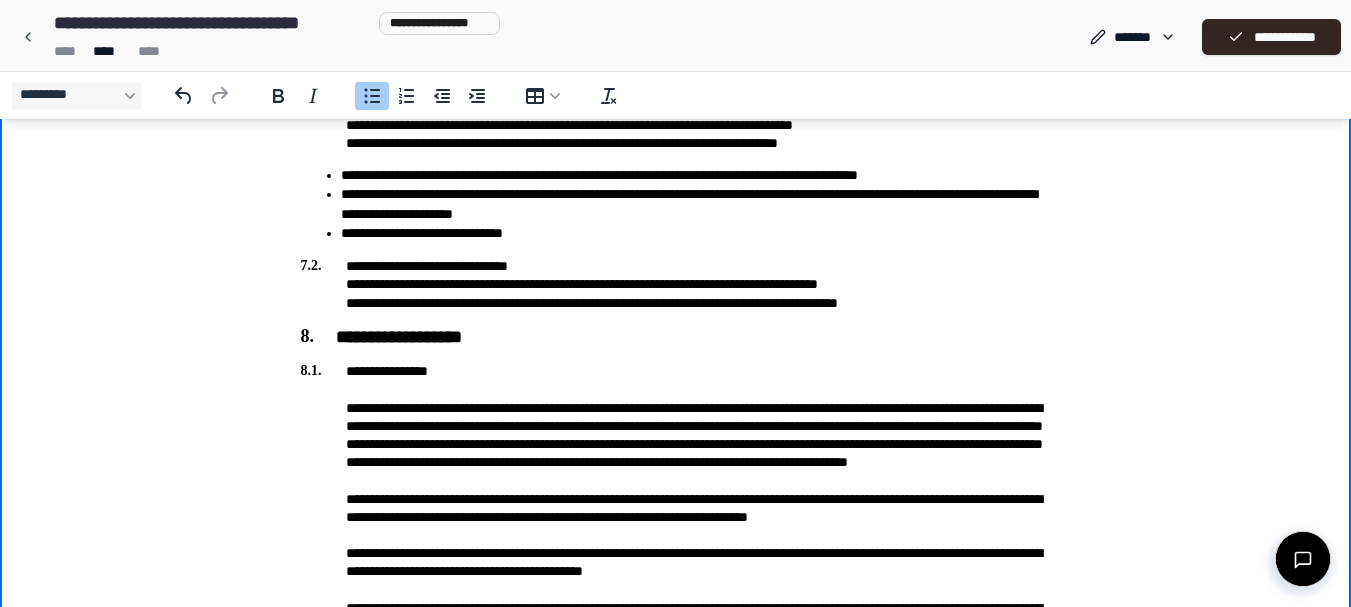 scroll, scrollTop: 1915, scrollLeft: 0, axis: vertical 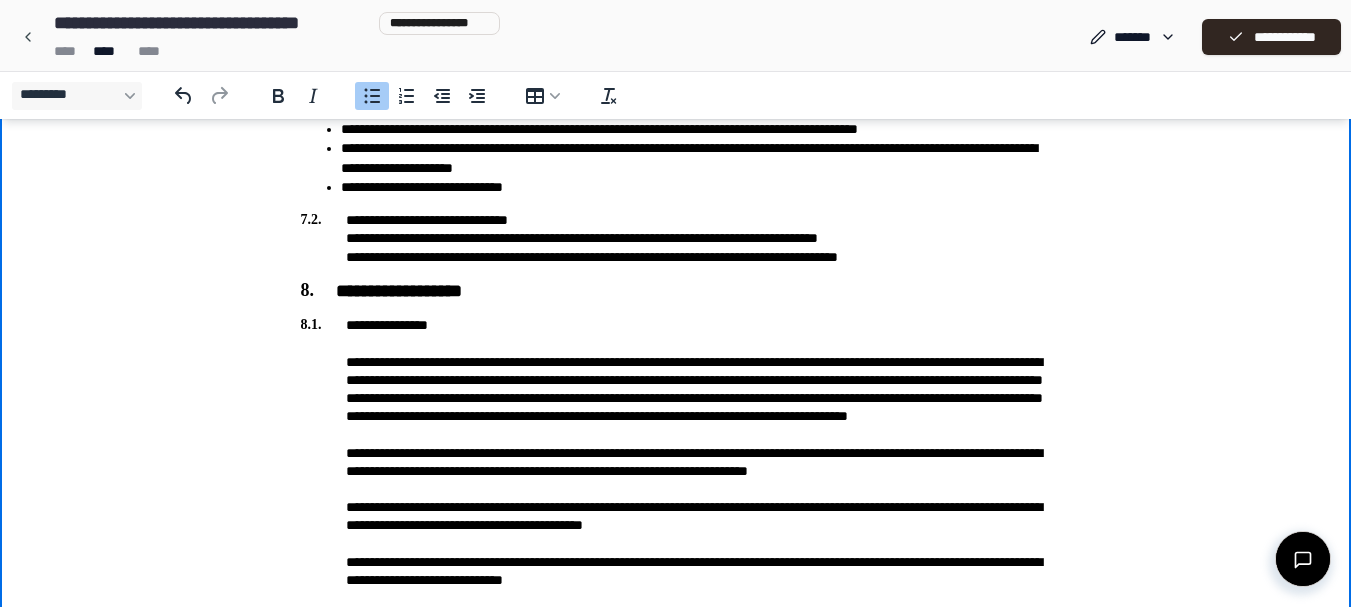click on "**********" at bounding box center [676, 725] 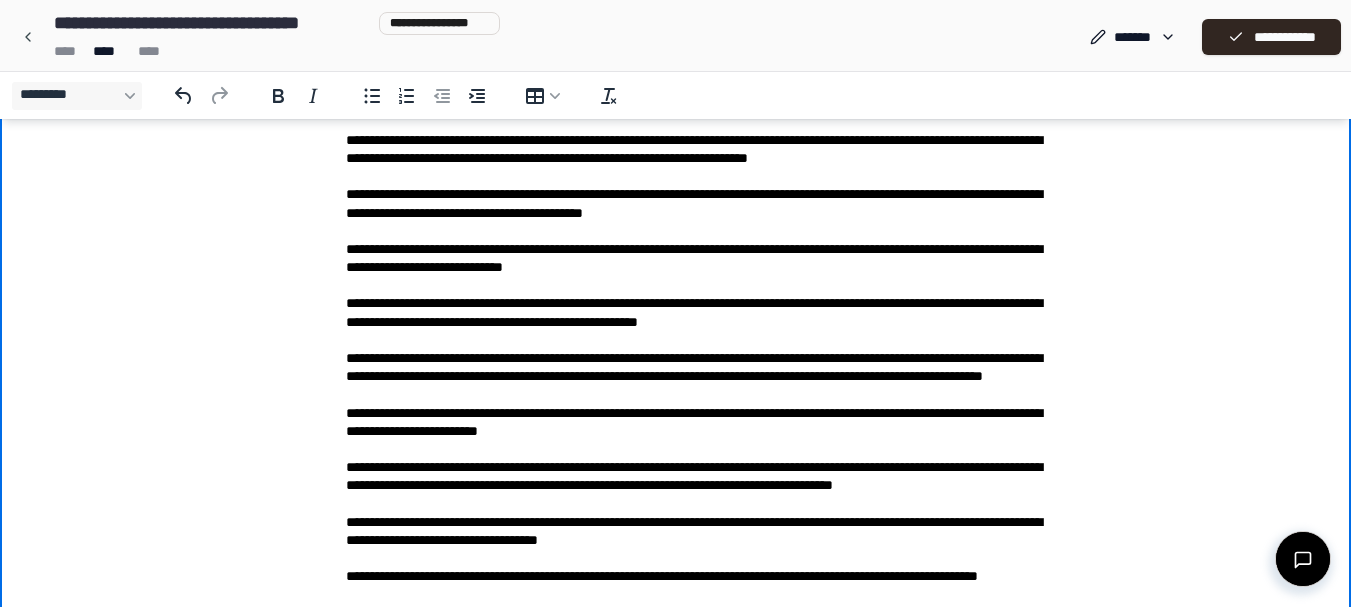scroll, scrollTop: 2230, scrollLeft: 0, axis: vertical 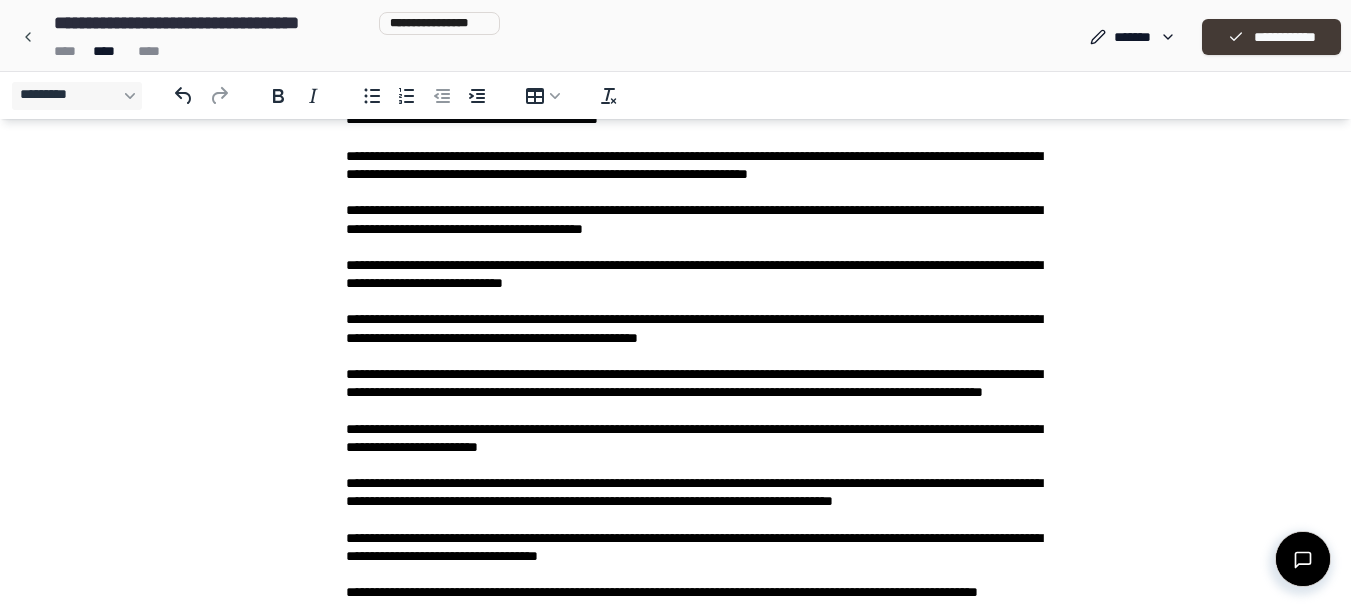click on "**********" at bounding box center (1271, 37) 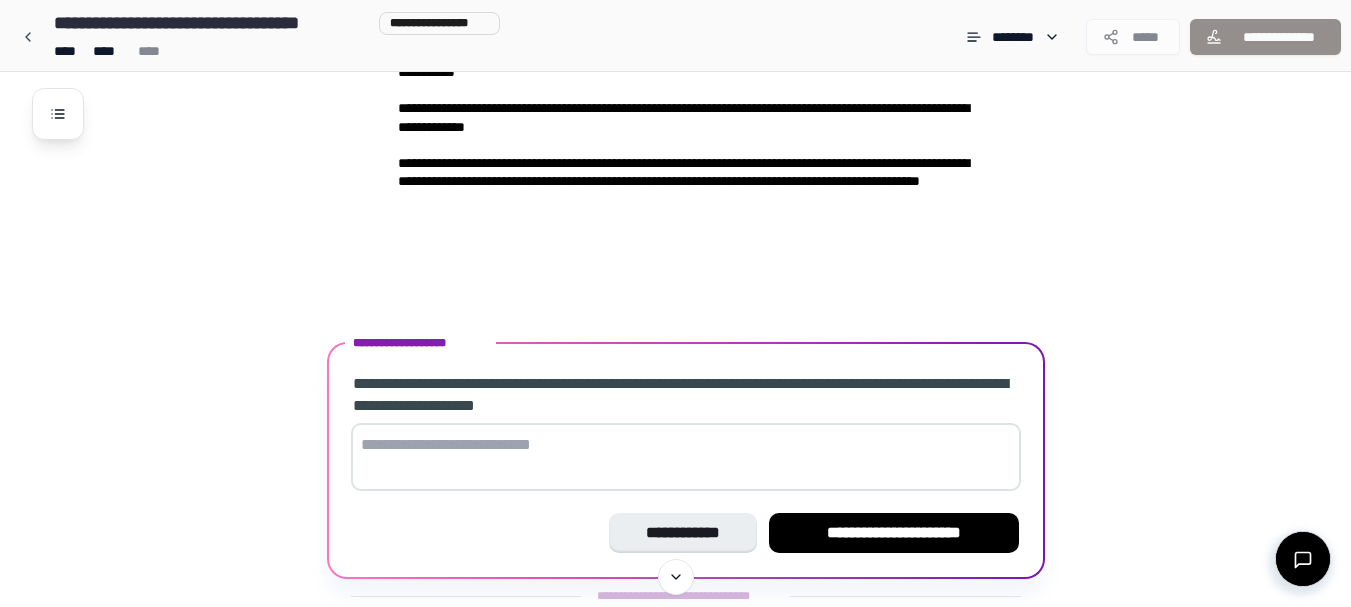 scroll, scrollTop: 3131, scrollLeft: 0, axis: vertical 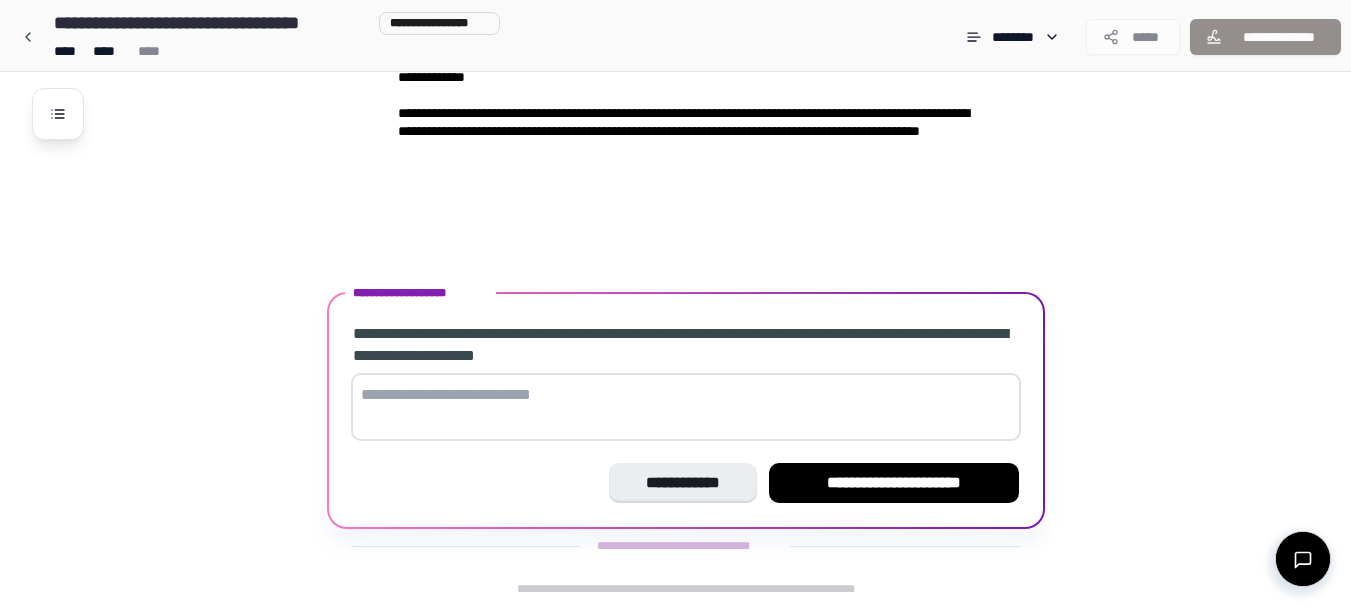 click on "*****" at bounding box center [1133, 37] 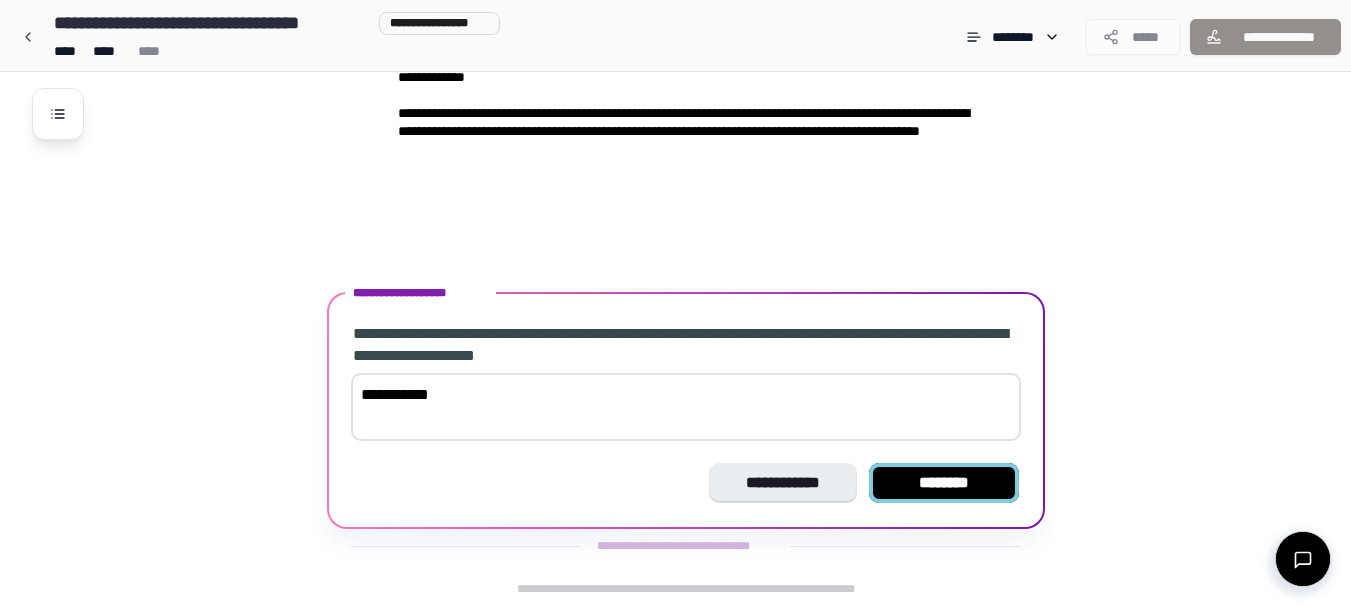 type on "**********" 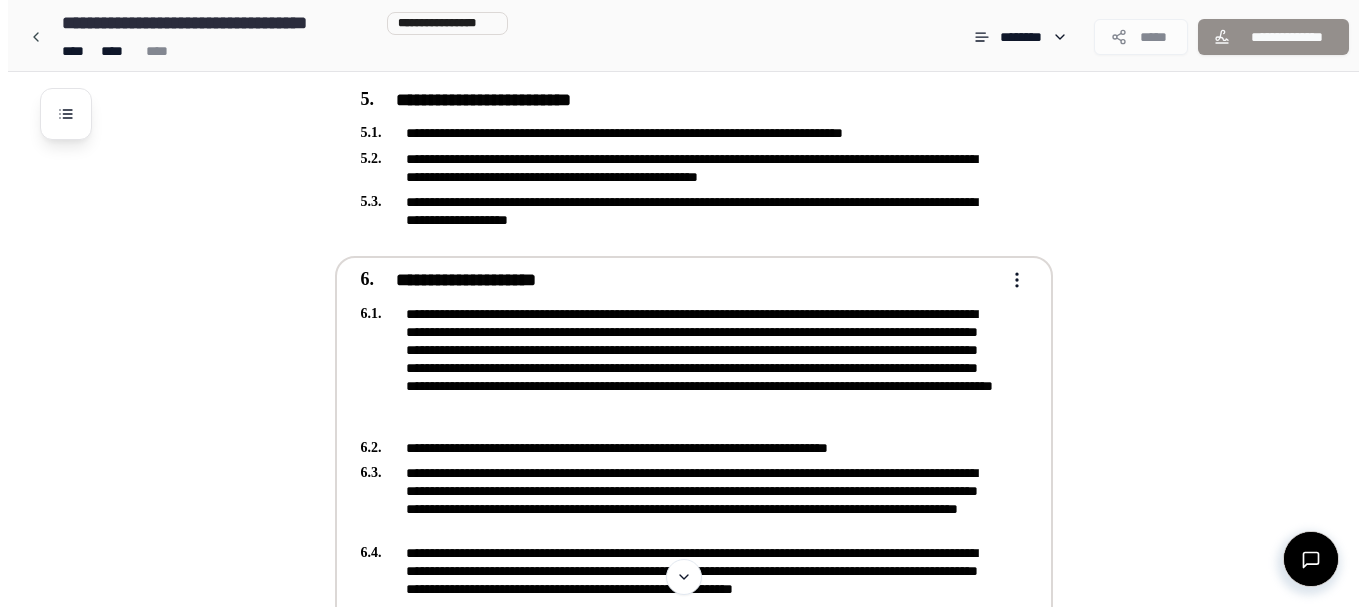 scroll, scrollTop: 1410, scrollLeft: 0, axis: vertical 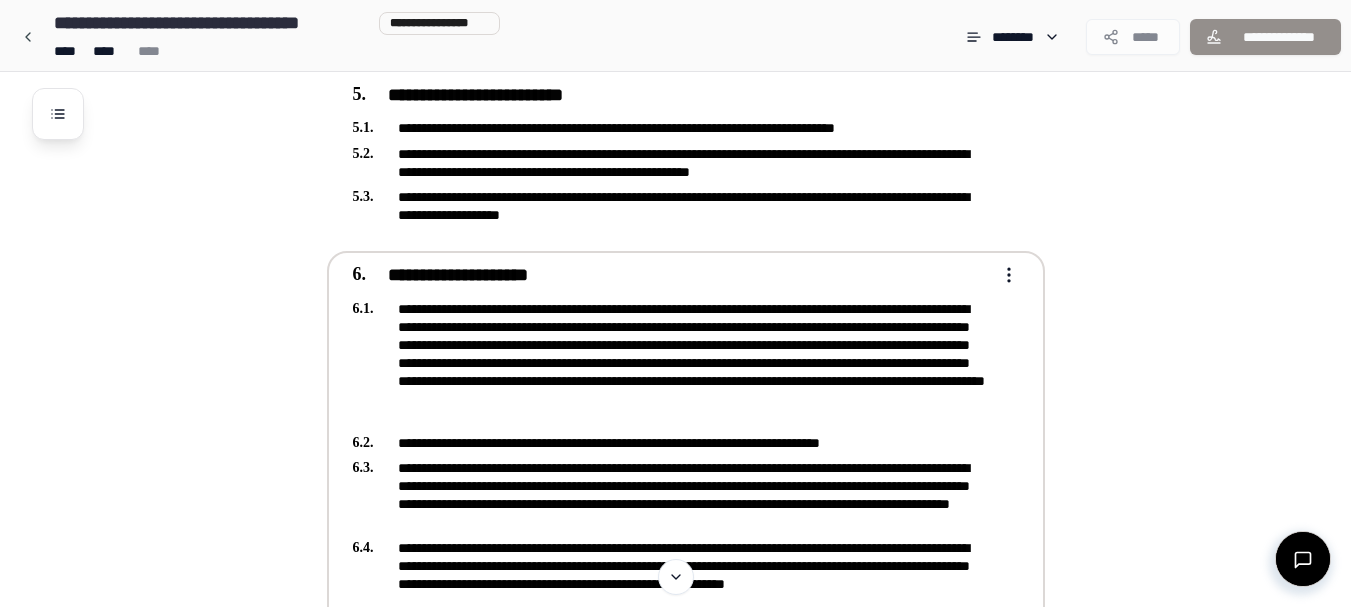 click on "**********" at bounding box center [672, 495] 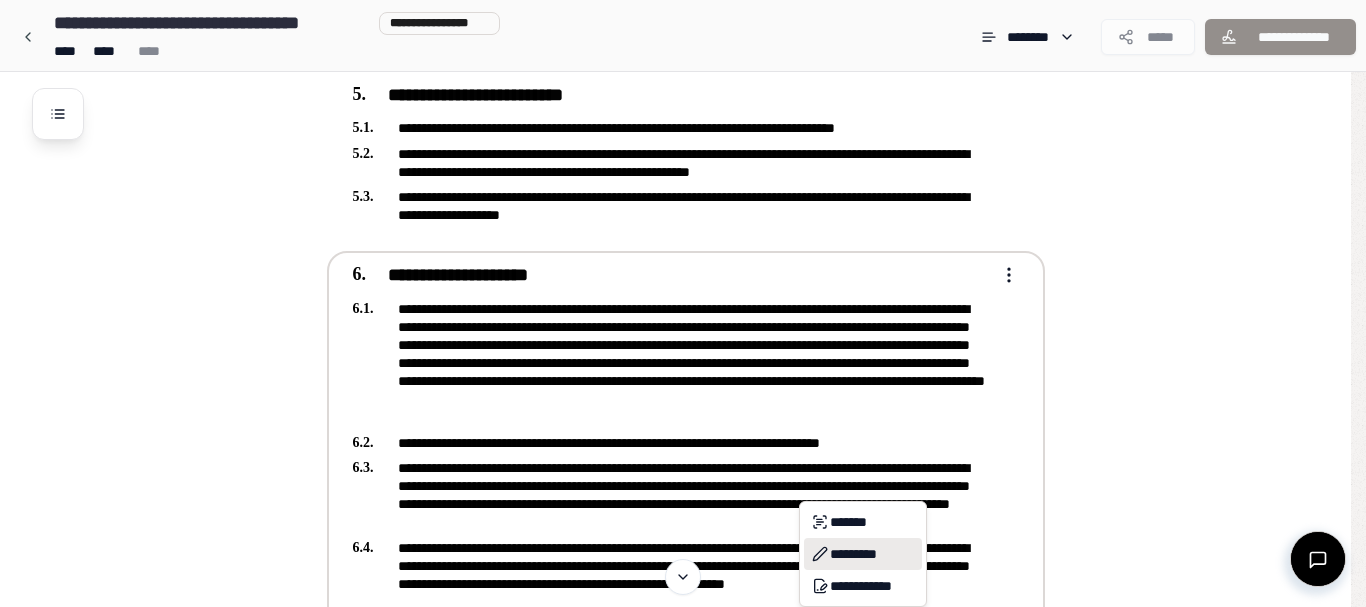 click on "*********" at bounding box center [863, 554] 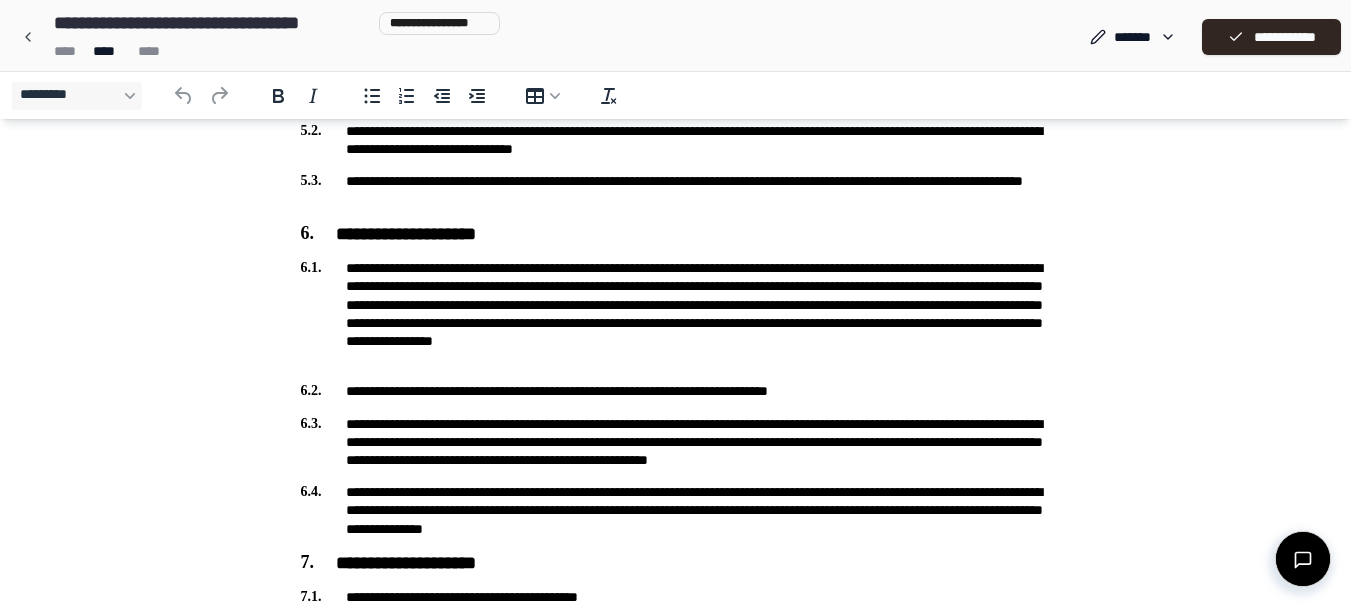 scroll, scrollTop: 1345, scrollLeft: 0, axis: vertical 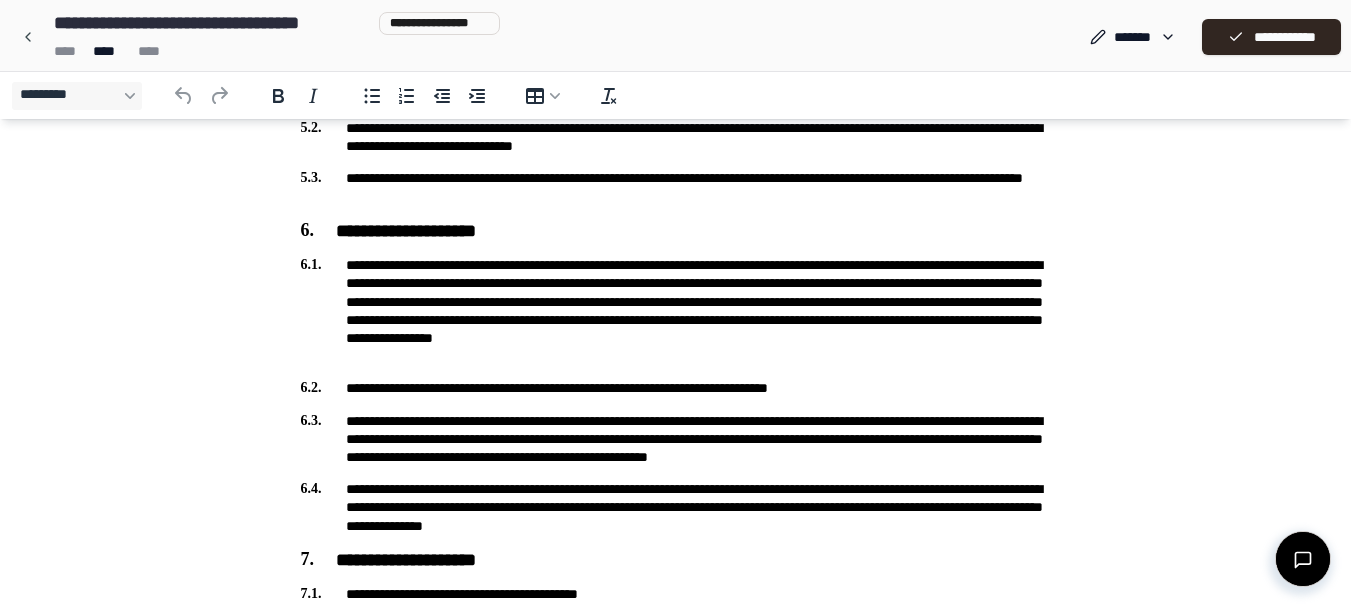 click on "**********" at bounding box center (676, 388) 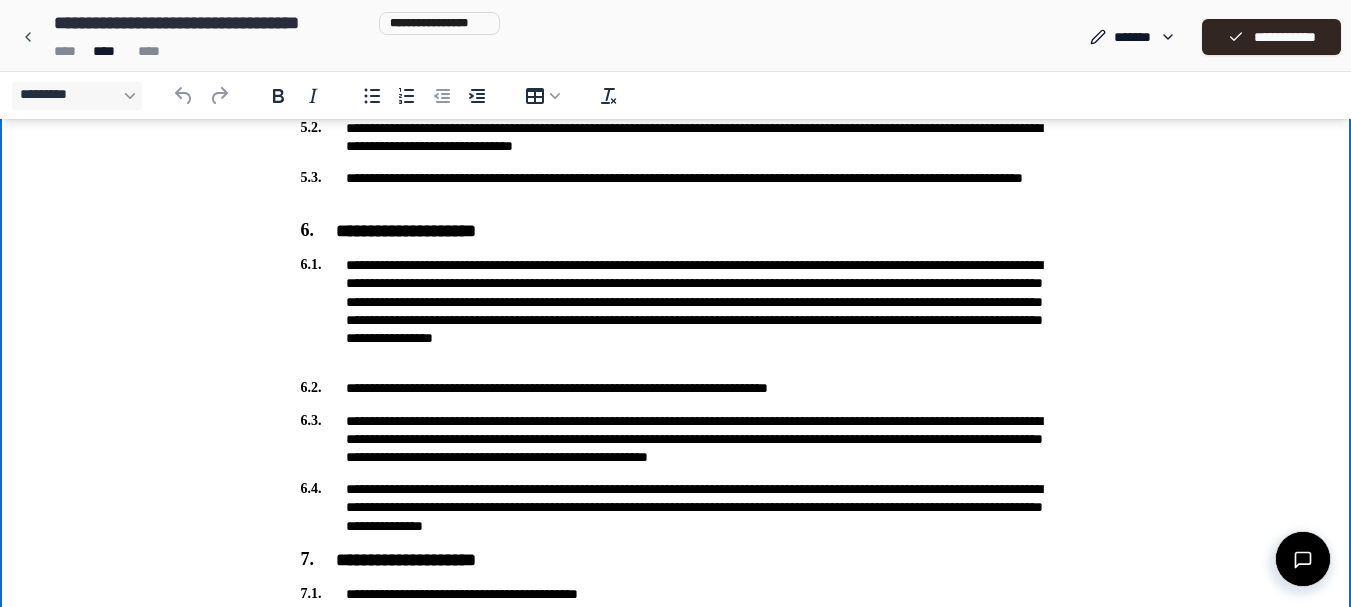 click on "**********" at bounding box center [676, 388] 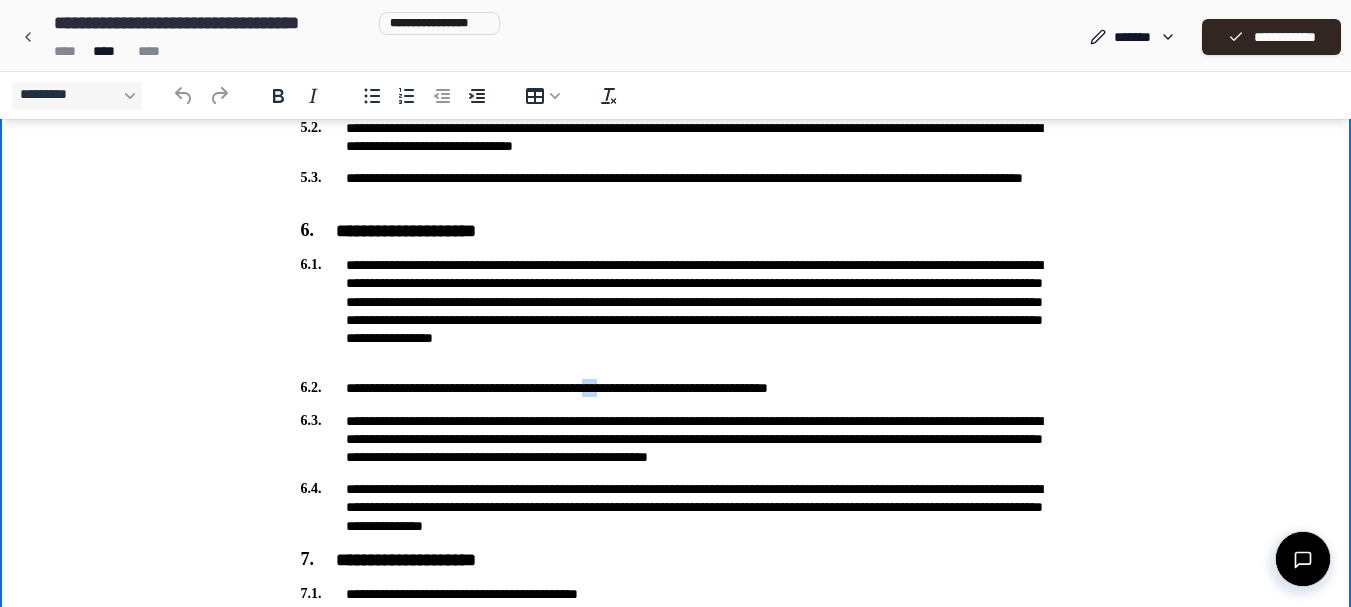 type 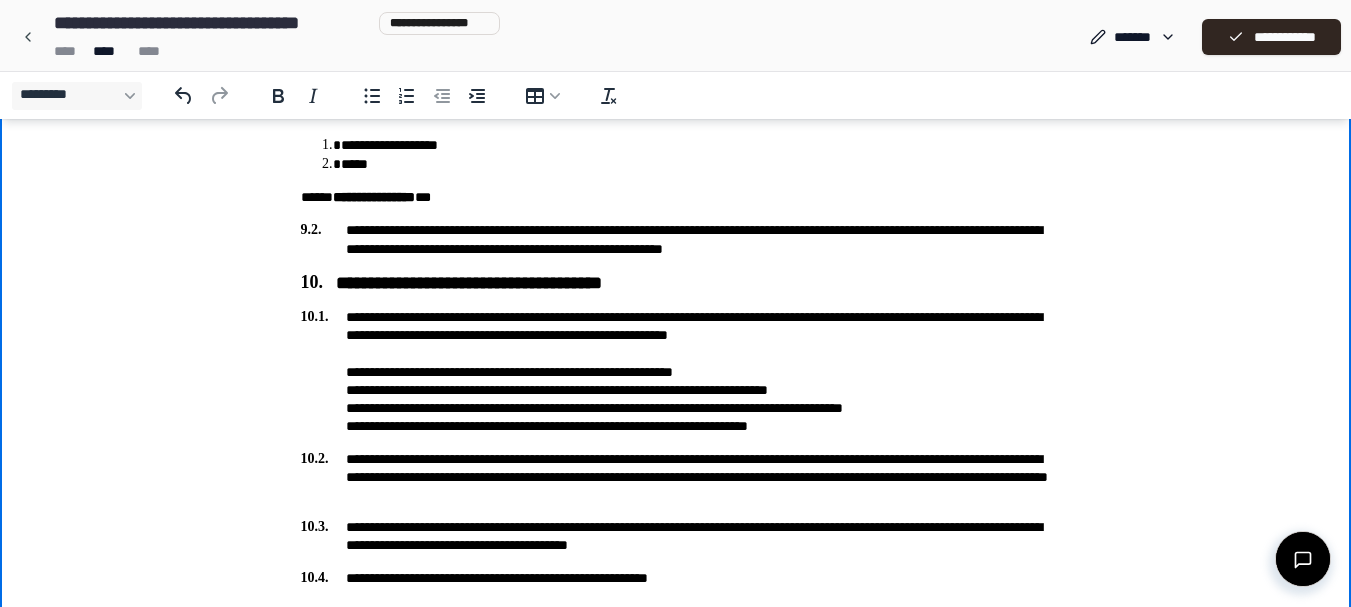 scroll, scrollTop: 3148, scrollLeft: 0, axis: vertical 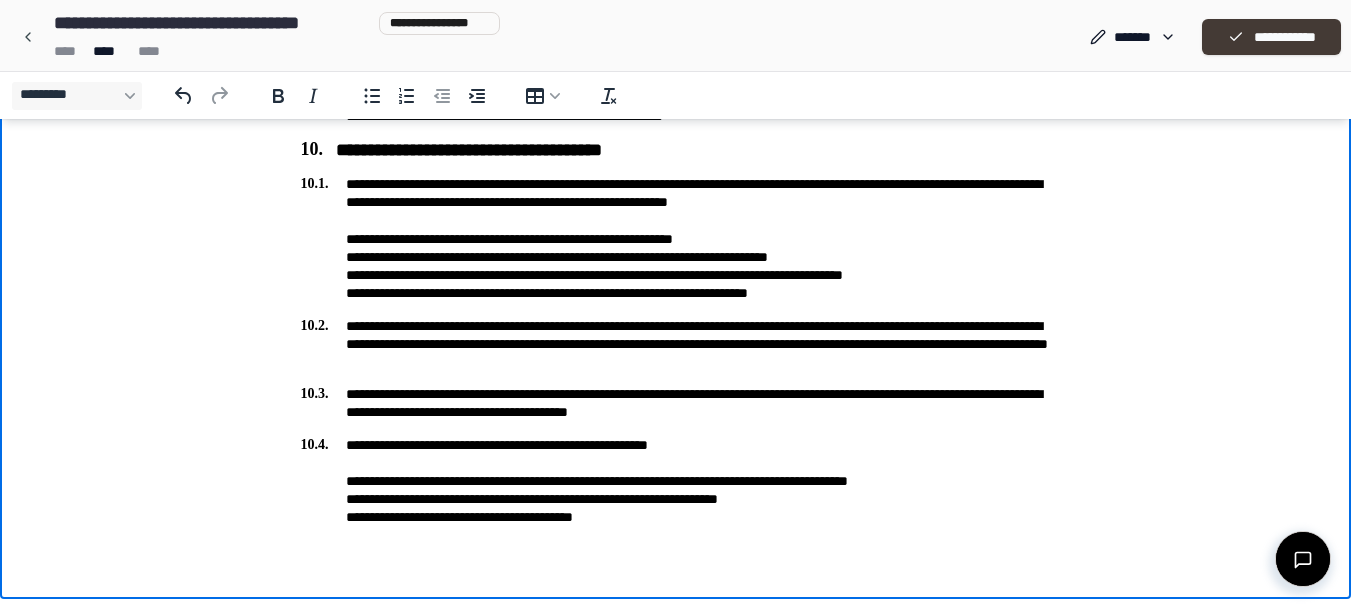 click on "**********" at bounding box center (1271, 37) 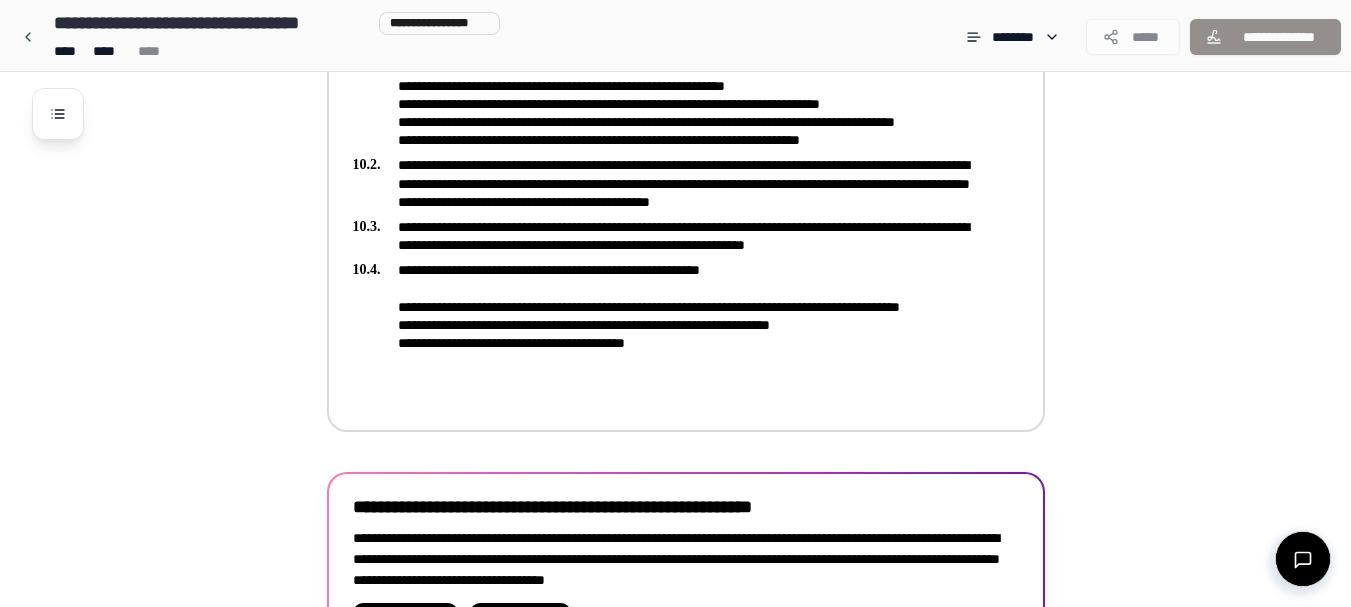 scroll, scrollTop: 3794, scrollLeft: 0, axis: vertical 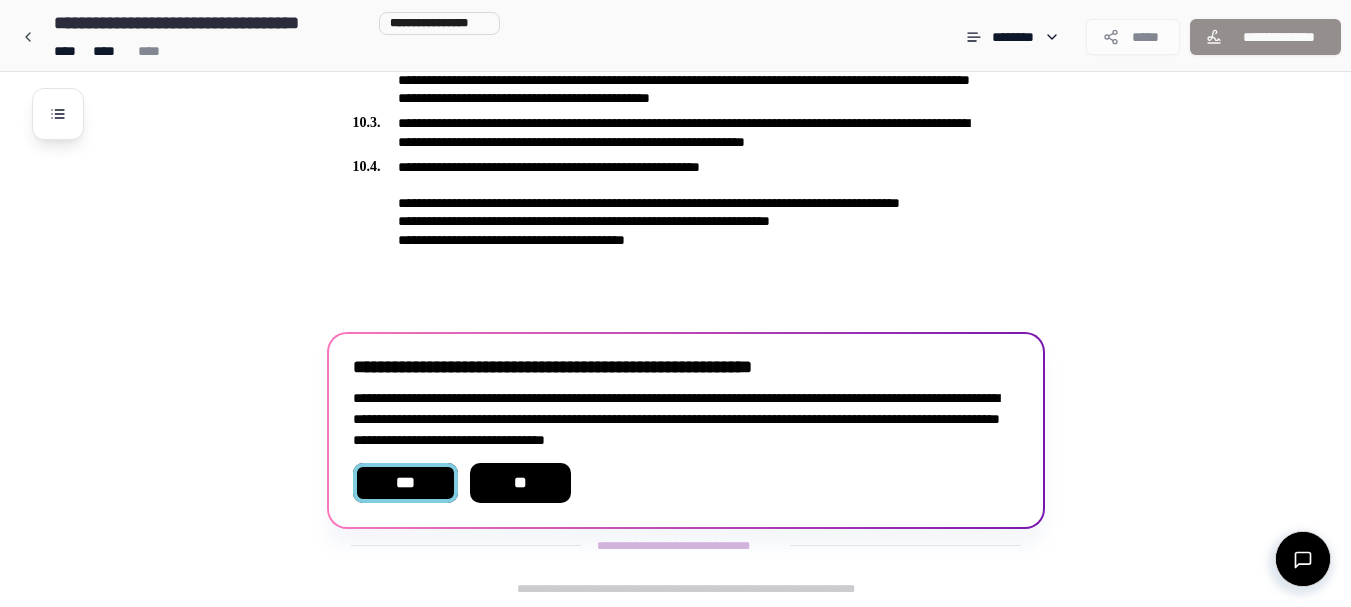 click on "***" at bounding box center (405, 483) 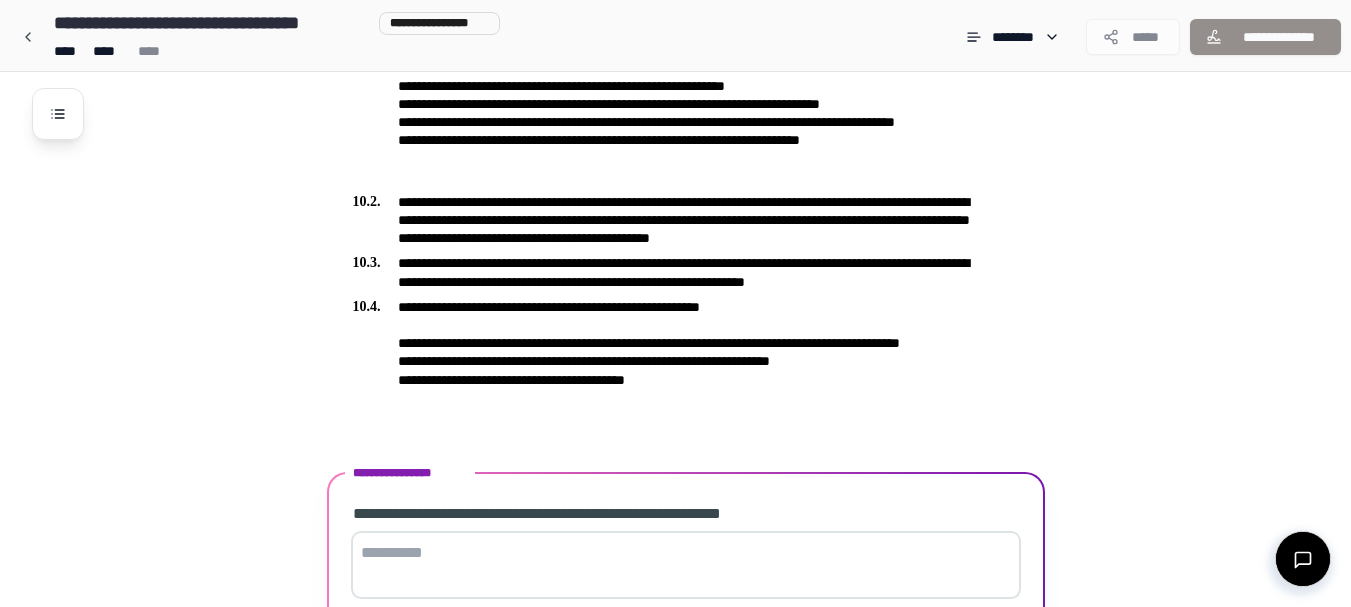 scroll, scrollTop: 3812, scrollLeft: 0, axis: vertical 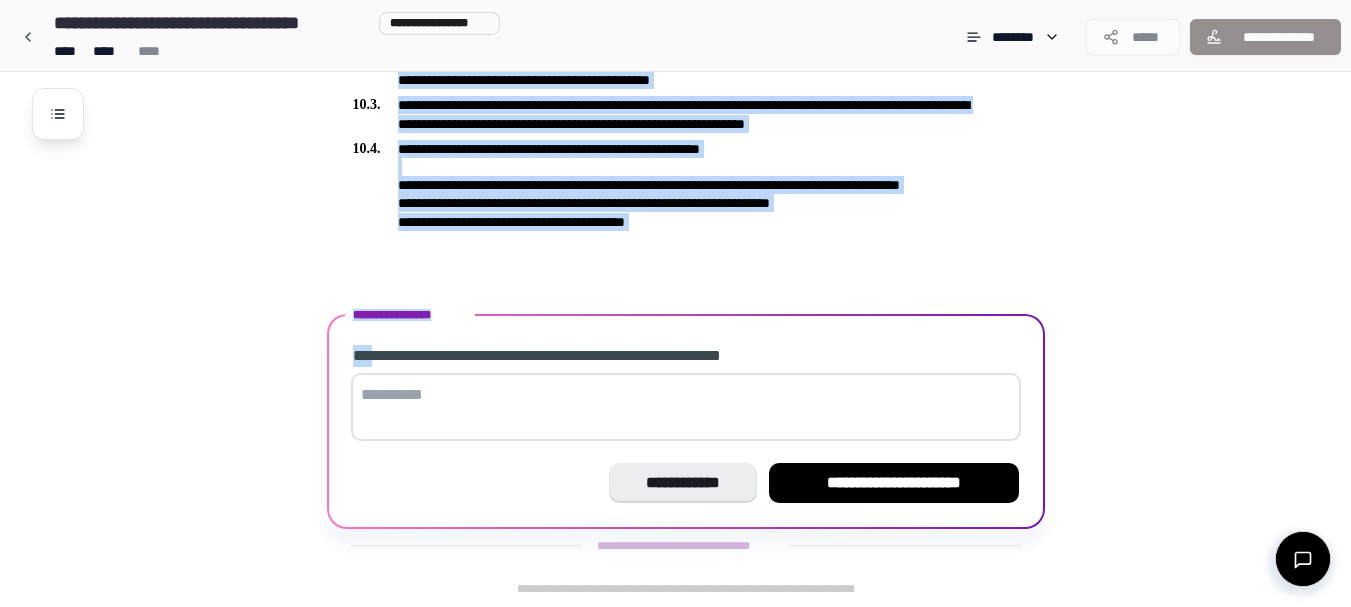 click on "**********" at bounding box center (574, 356) 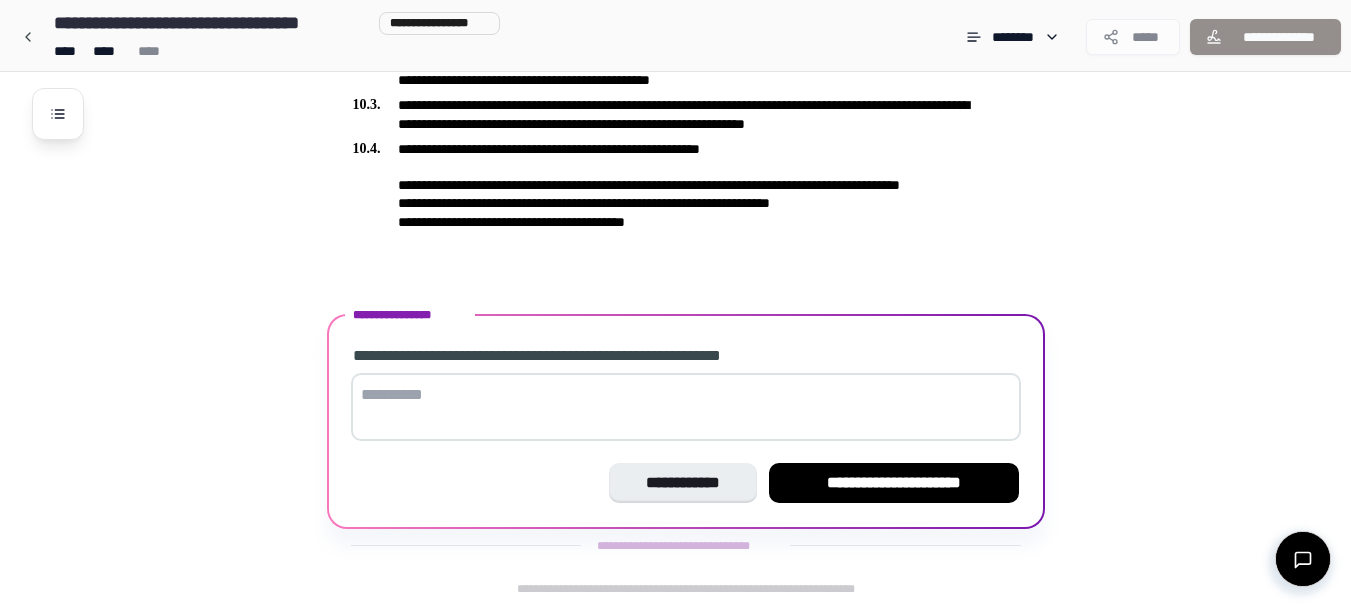 click at bounding box center [686, 407] 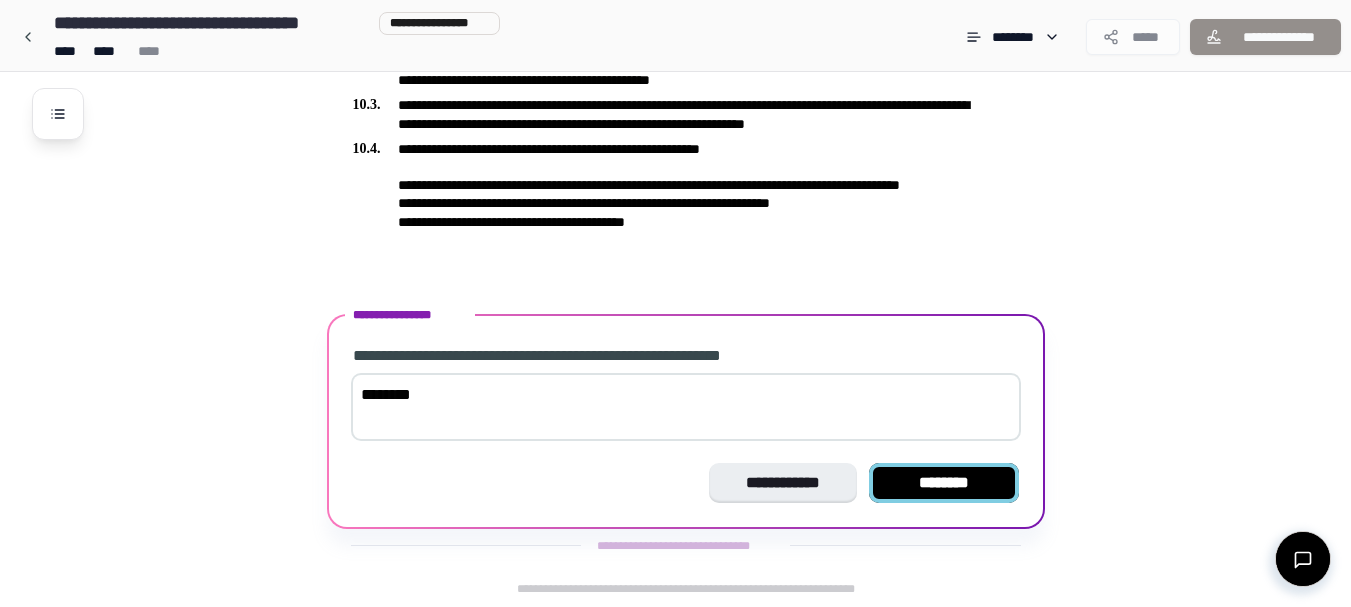 type on "********" 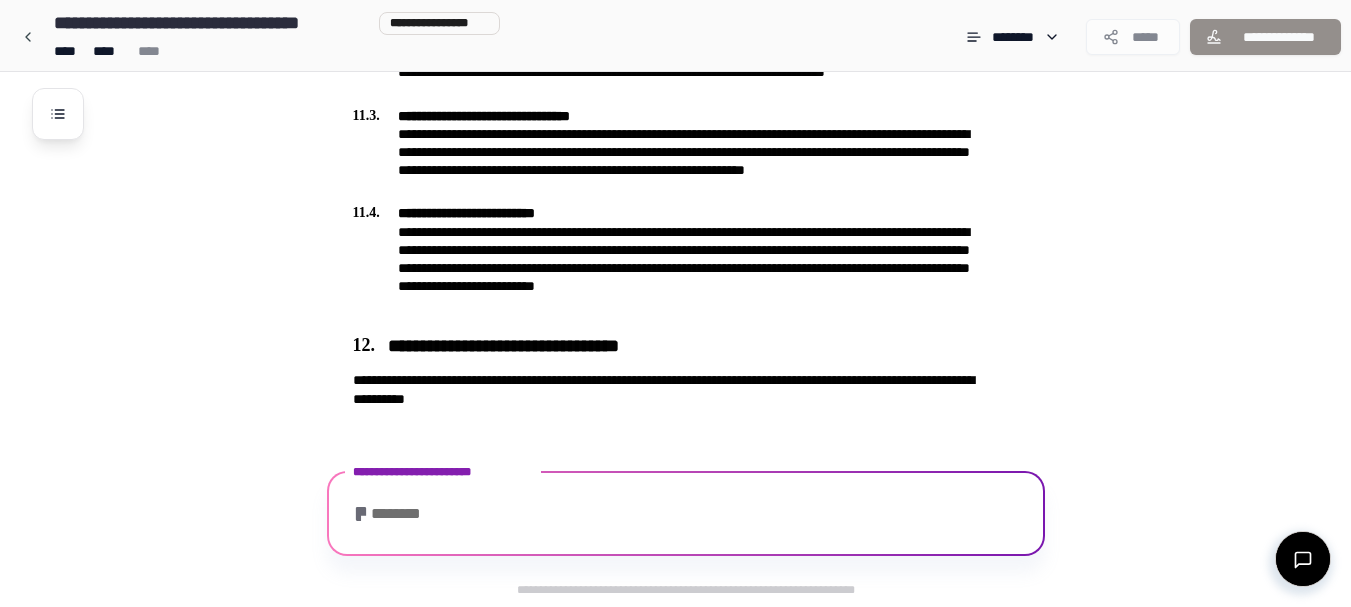 scroll, scrollTop: 4371, scrollLeft: 0, axis: vertical 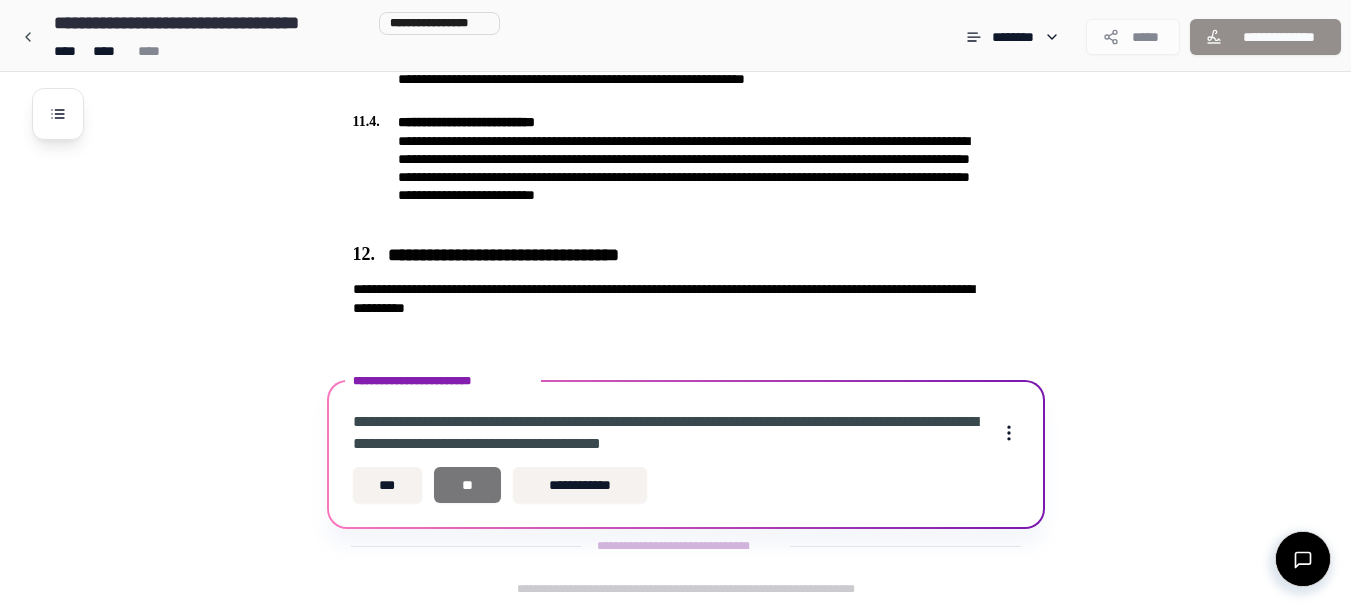 click on "**" at bounding box center [467, 485] 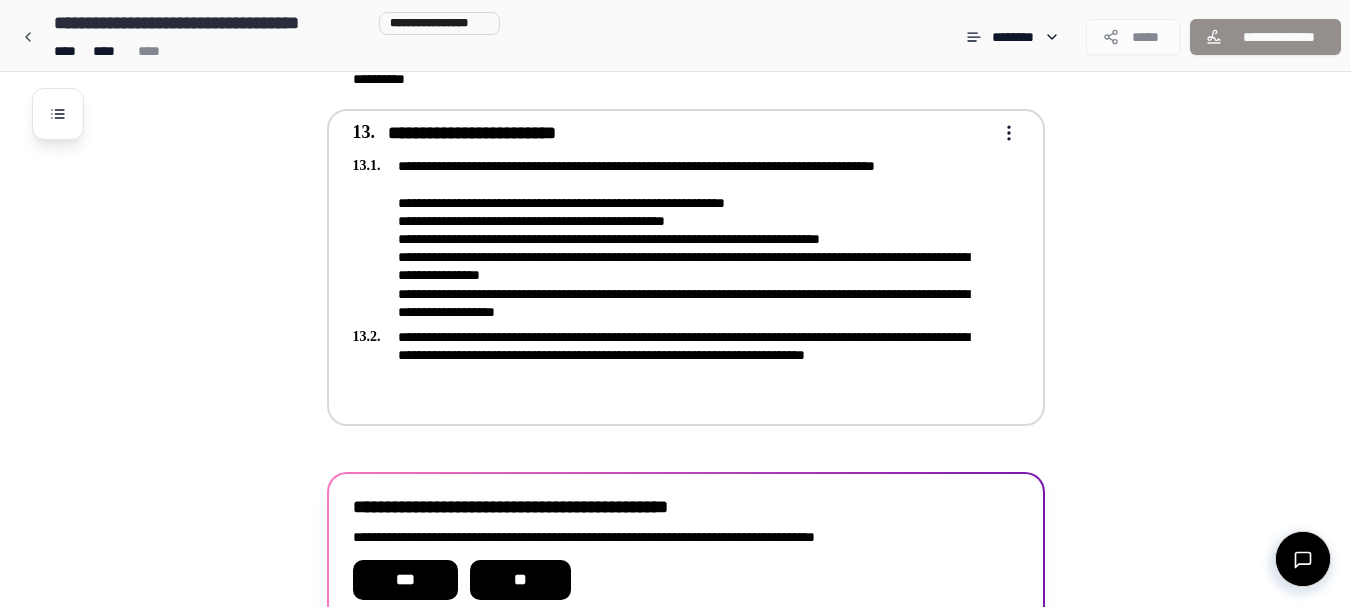 scroll, scrollTop: 4697, scrollLeft: 0, axis: vertical 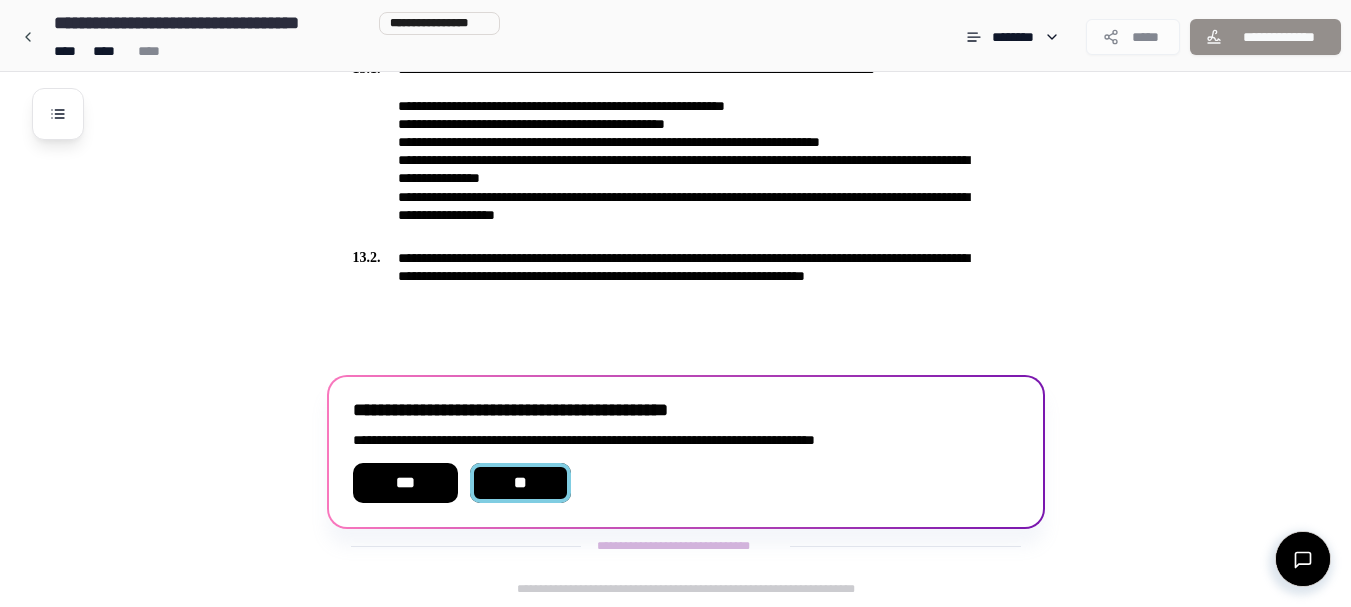 click on "**" at bounding box center [521, 483] 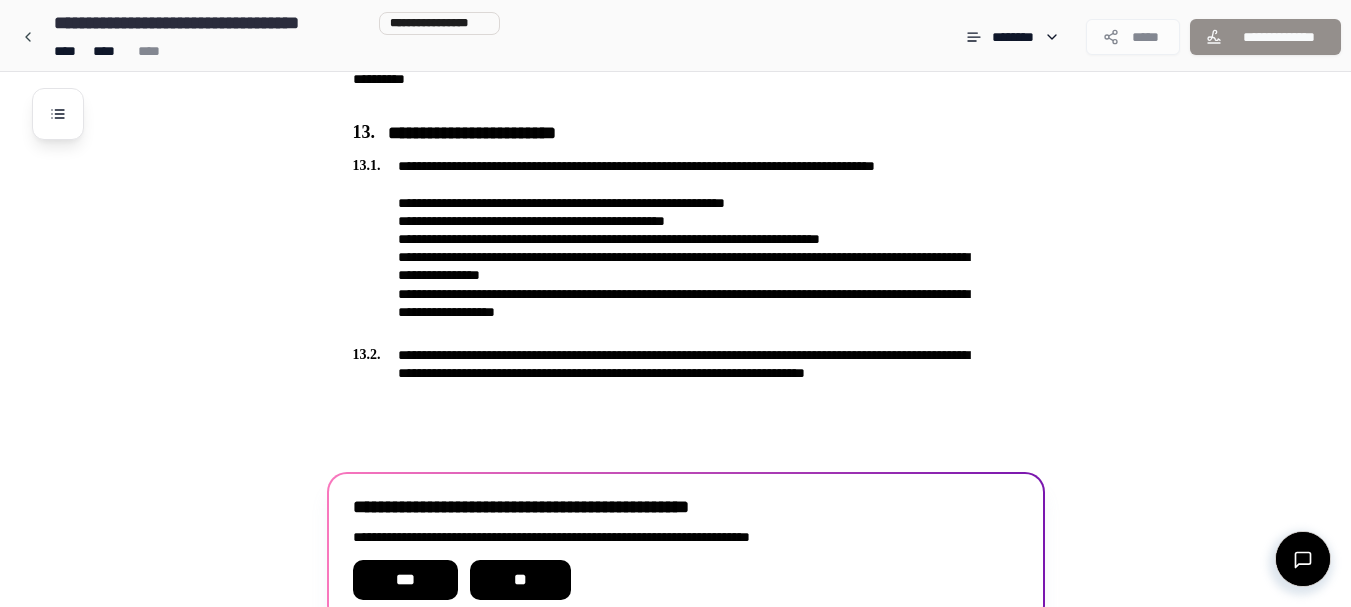 scroll, scrollTop: 4697, scrollLeft: 0, axis: vertical 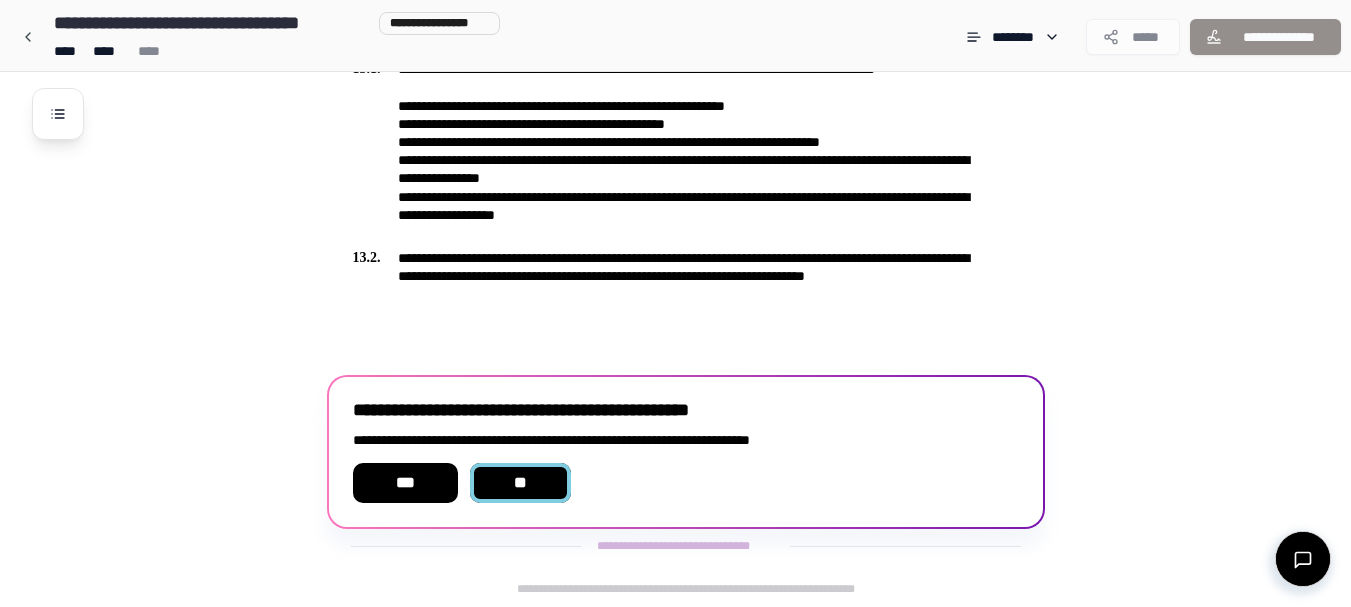 click on "**" at bounding box center [521, 483] 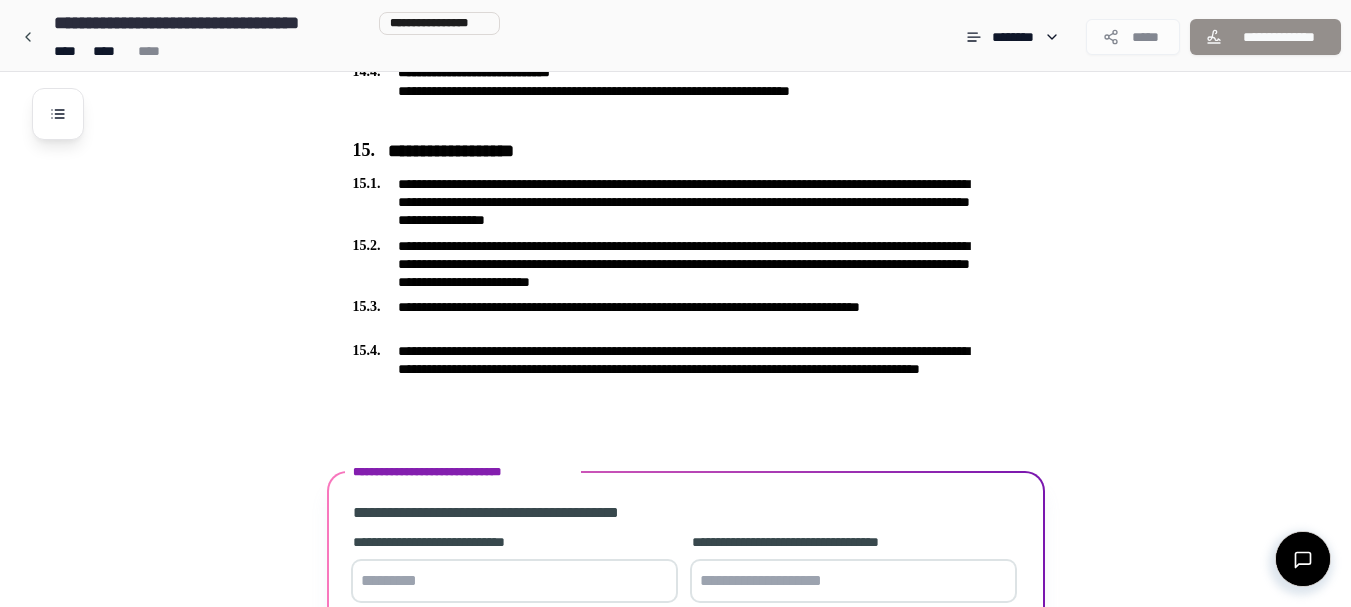 scroll, scrollTop: 5541, scrollLeft: 0, axis: vertical 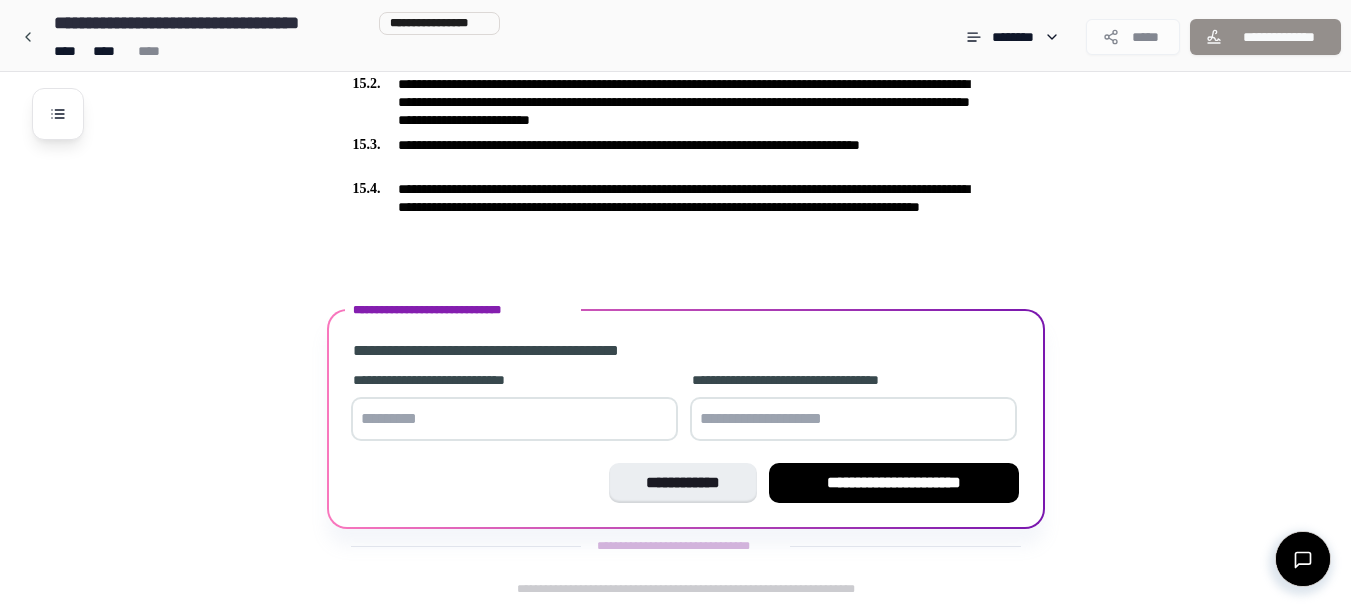 click at bounding box center (514, 419) 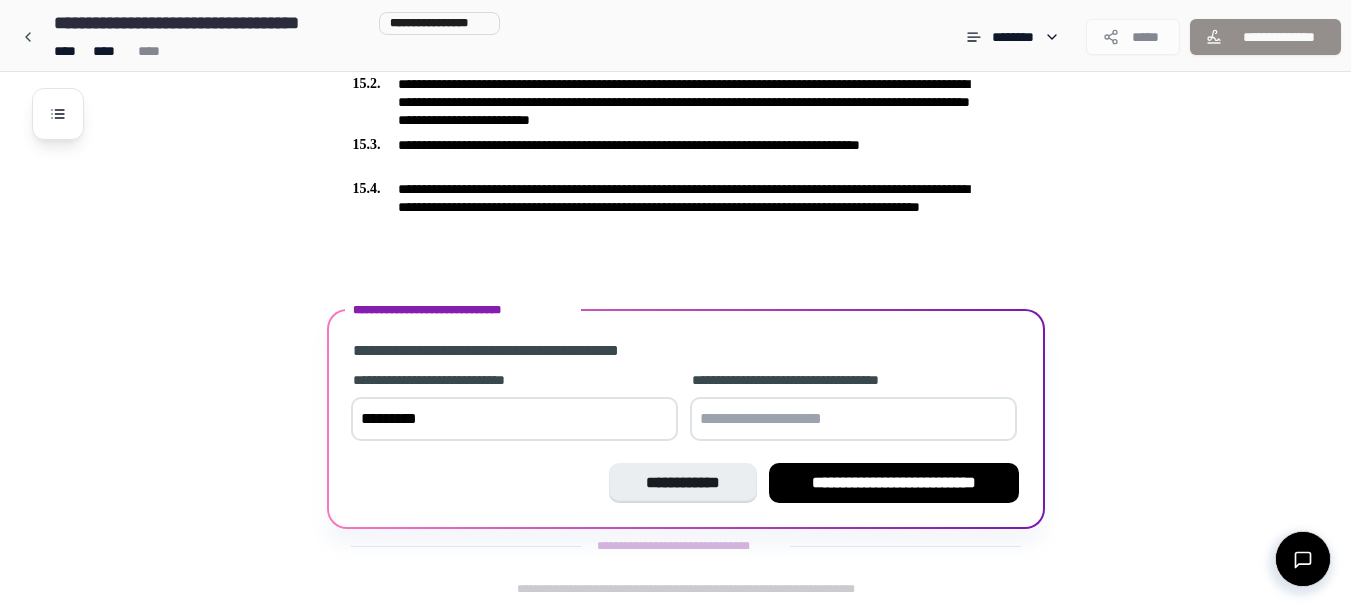 type on "*********" 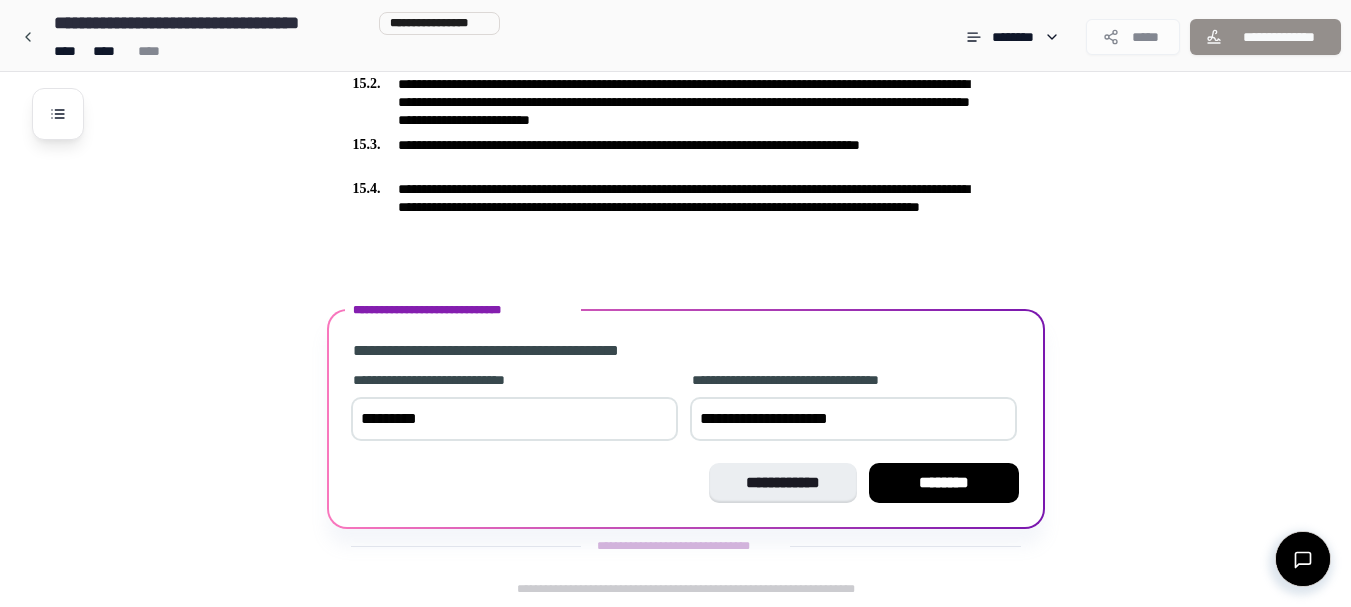 type on "**********" 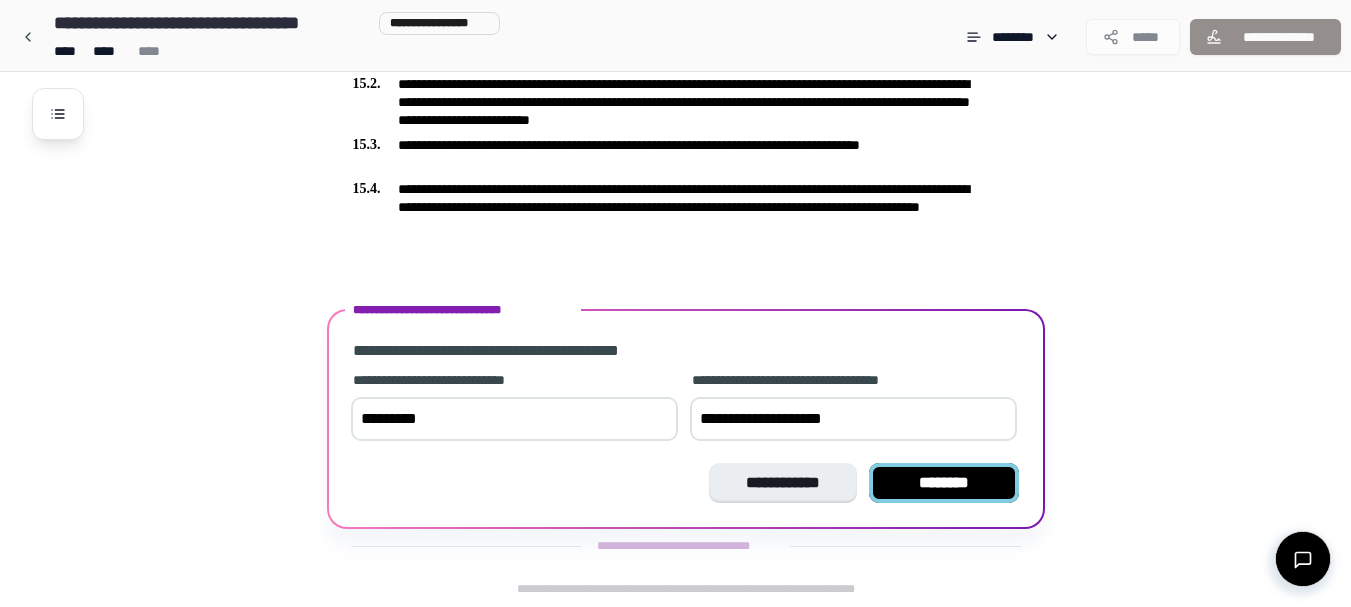 click on "********" at bounding box center (944, 483) 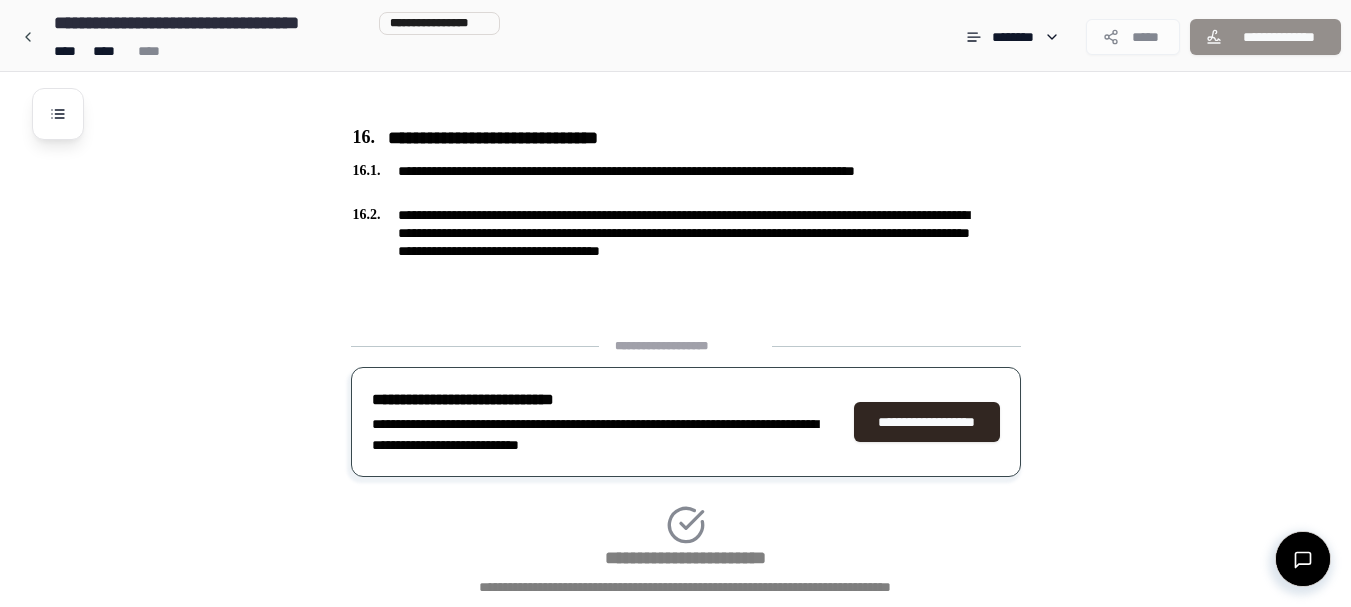 scroll, scrollTop: 5822, scrollLeft: 0, axis: vertical 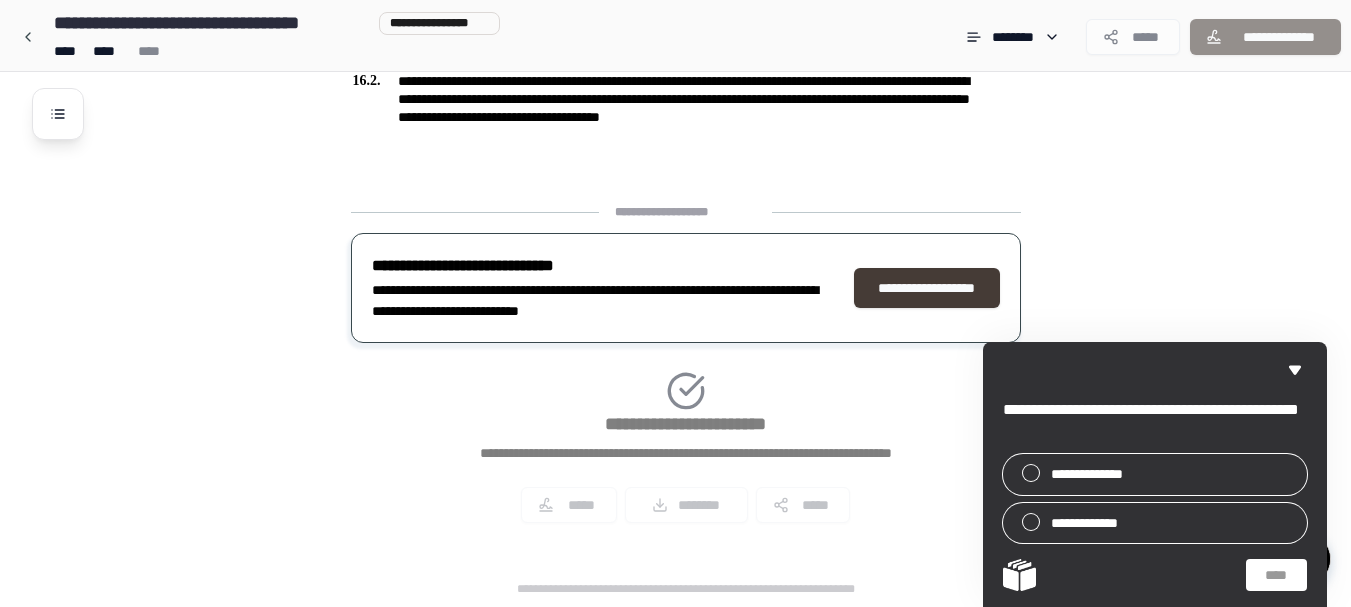 click on "**********" at bounding box center (927, 288) 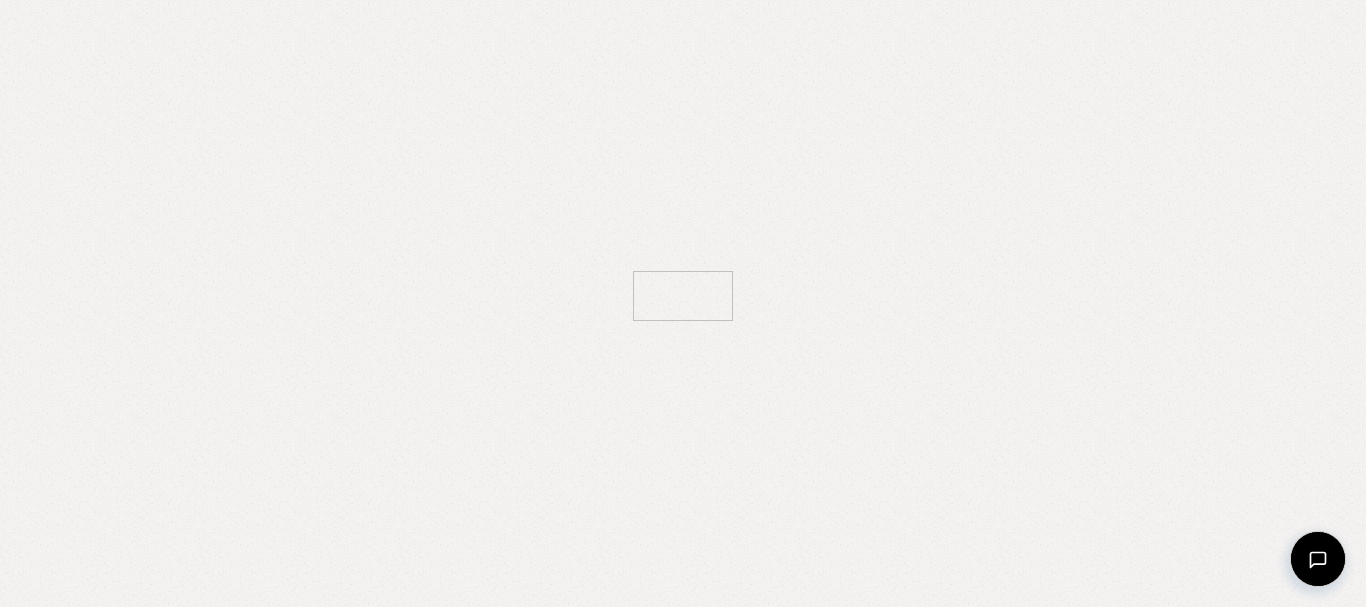 scroll, scrollTop: 0, scrollLeft: 0, axis: both 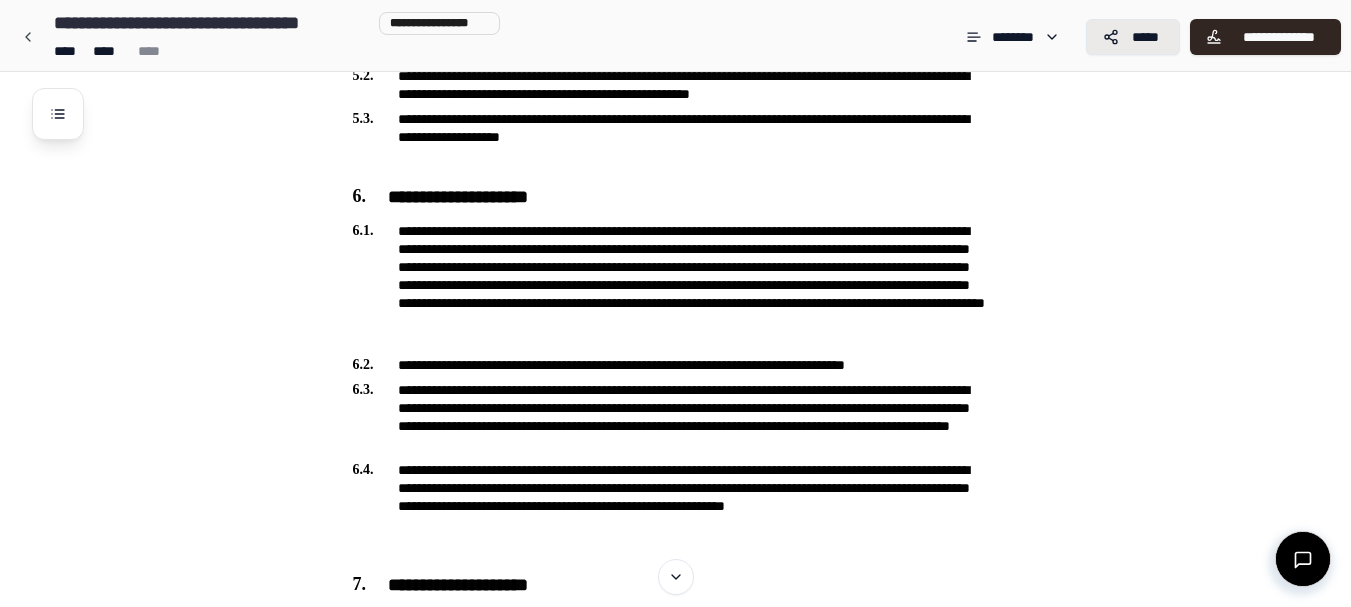 click on "*****" at bounding box center (1145, 37) 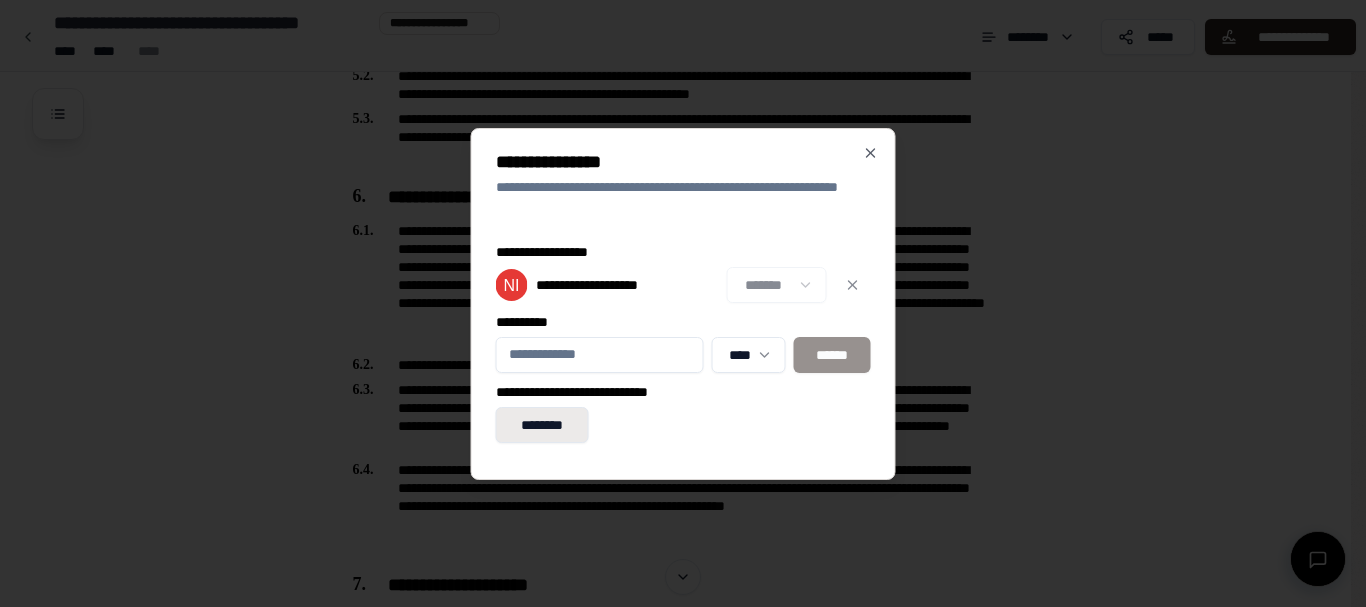click on "********" at bounding box center (542, 425) 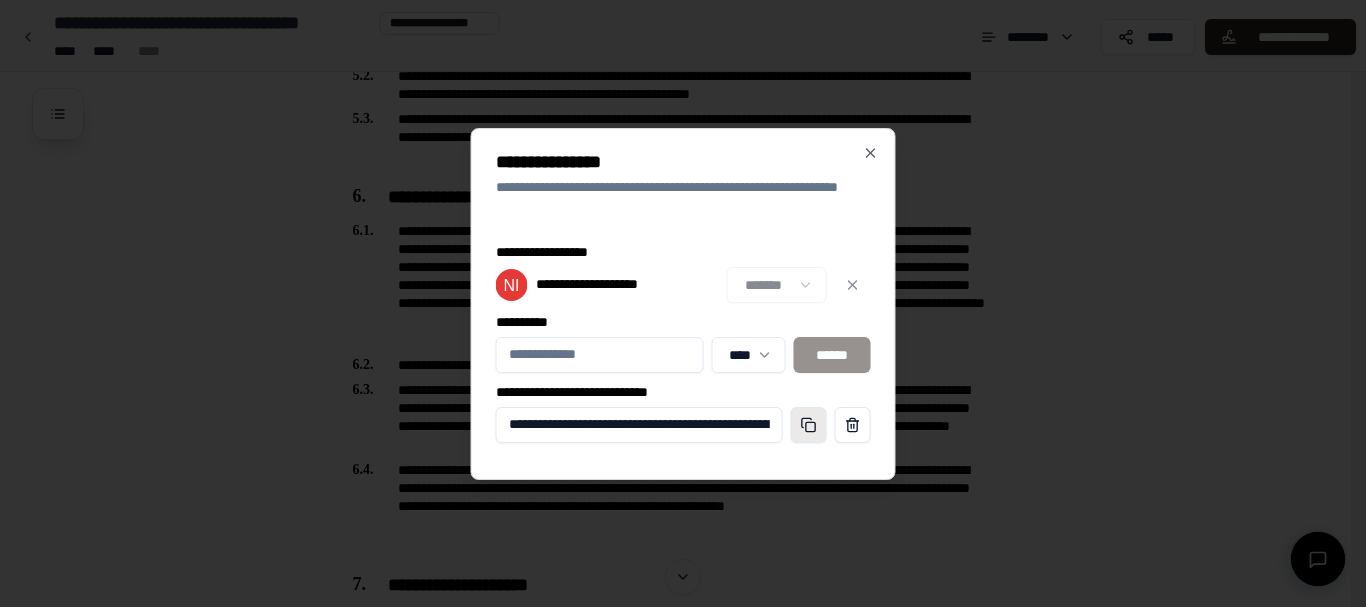 click at bounding box center [809, 425] 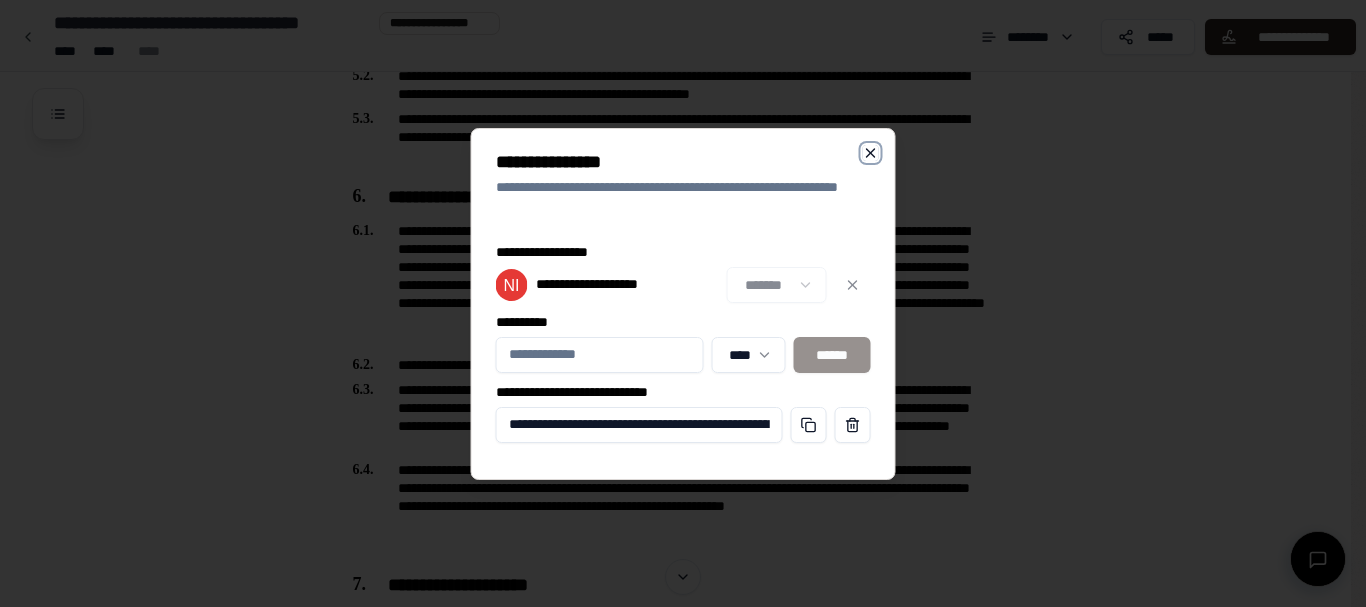 click 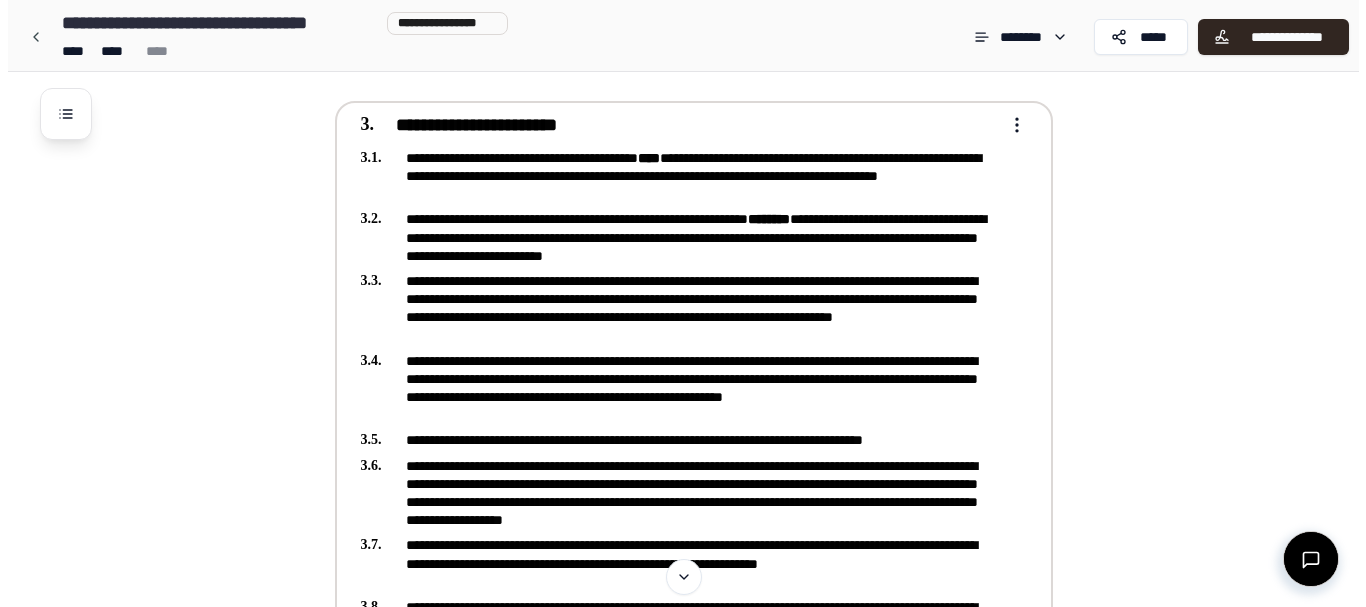 scroll, scrollTop: 674, scrollLeft: 0, axis: vertical 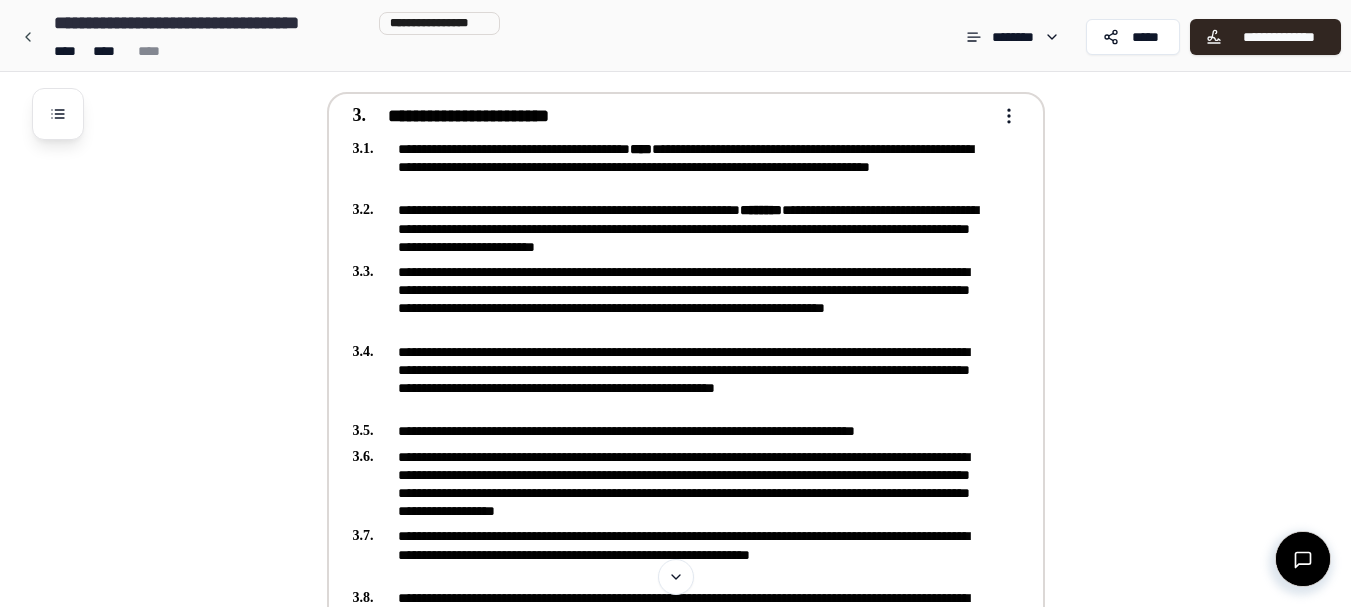 click on "**********" at bounding box center [672, 484] 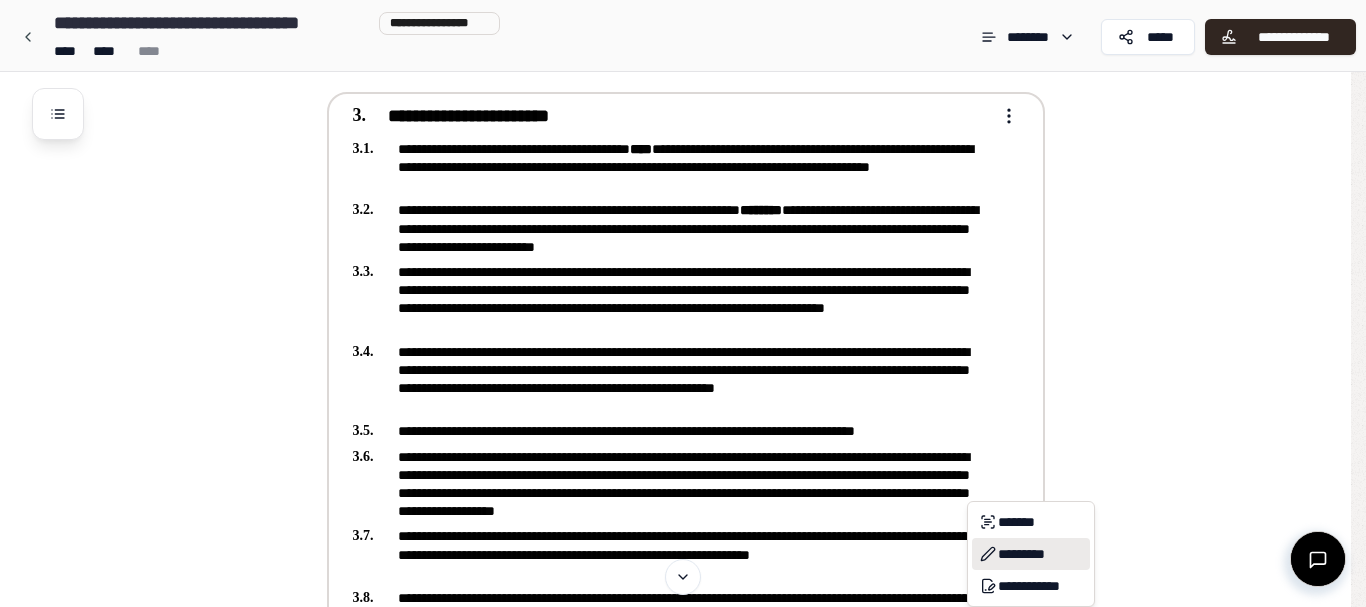 click on "*********" at bounding box center [1031, 554] 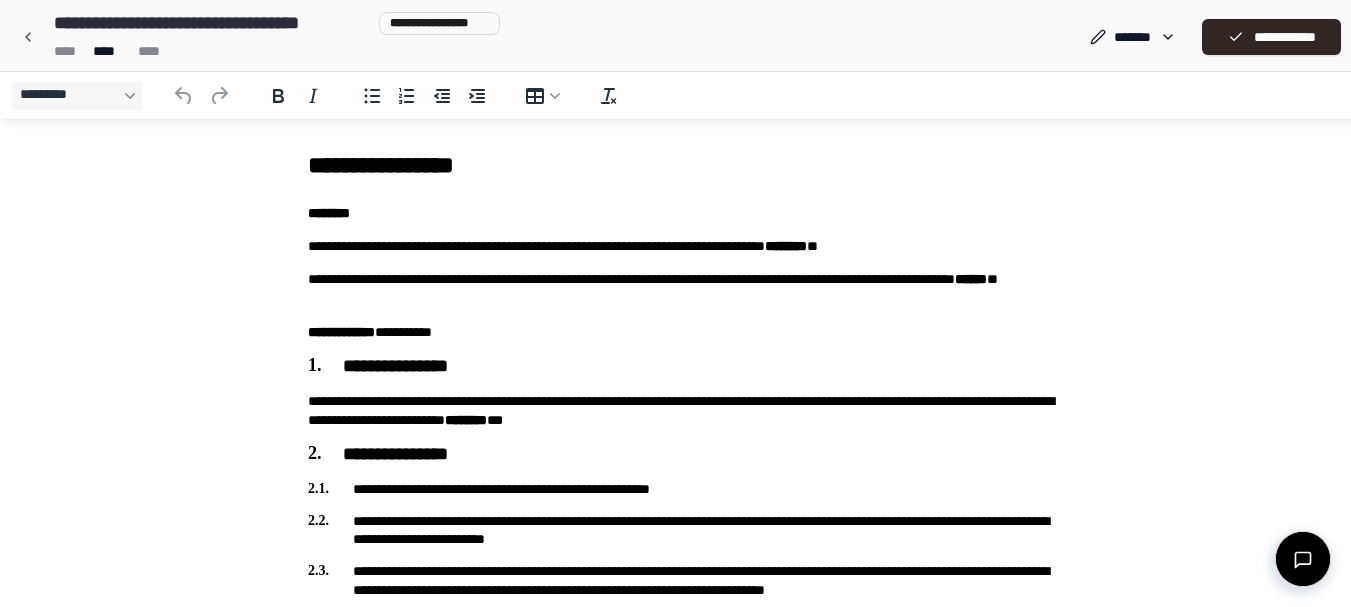 scroll, scrollTop: 0, scrollLeft: 0, axis: both 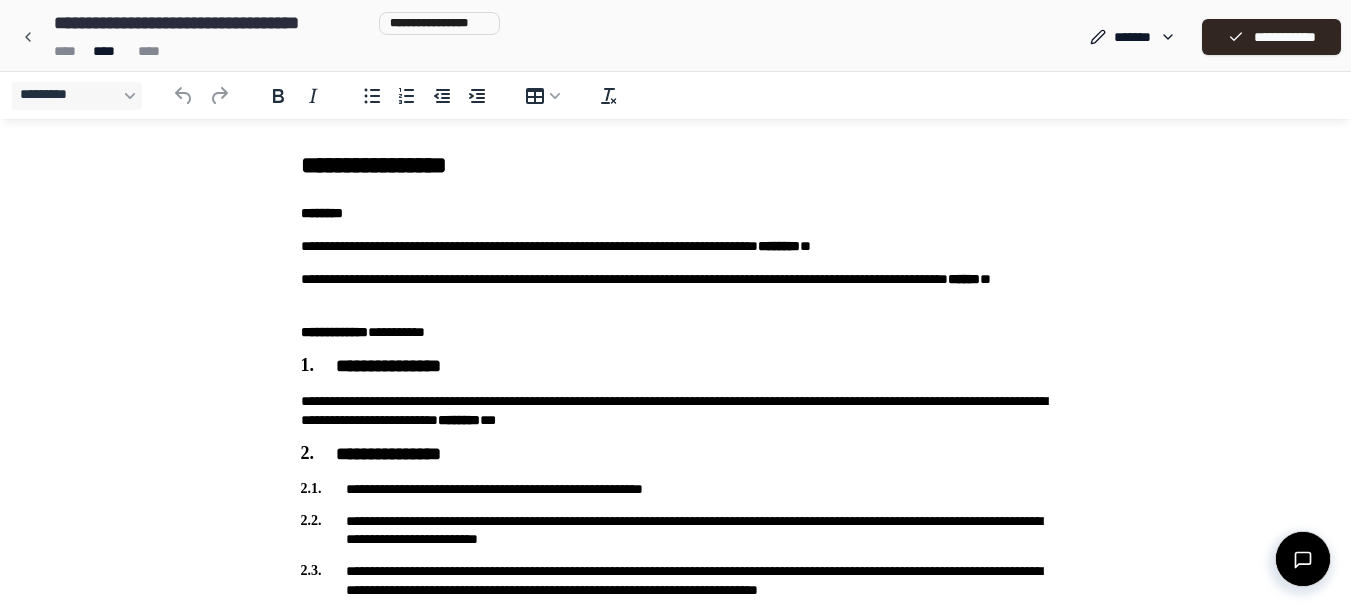click on "**********" at bounding box center (676, 2746) 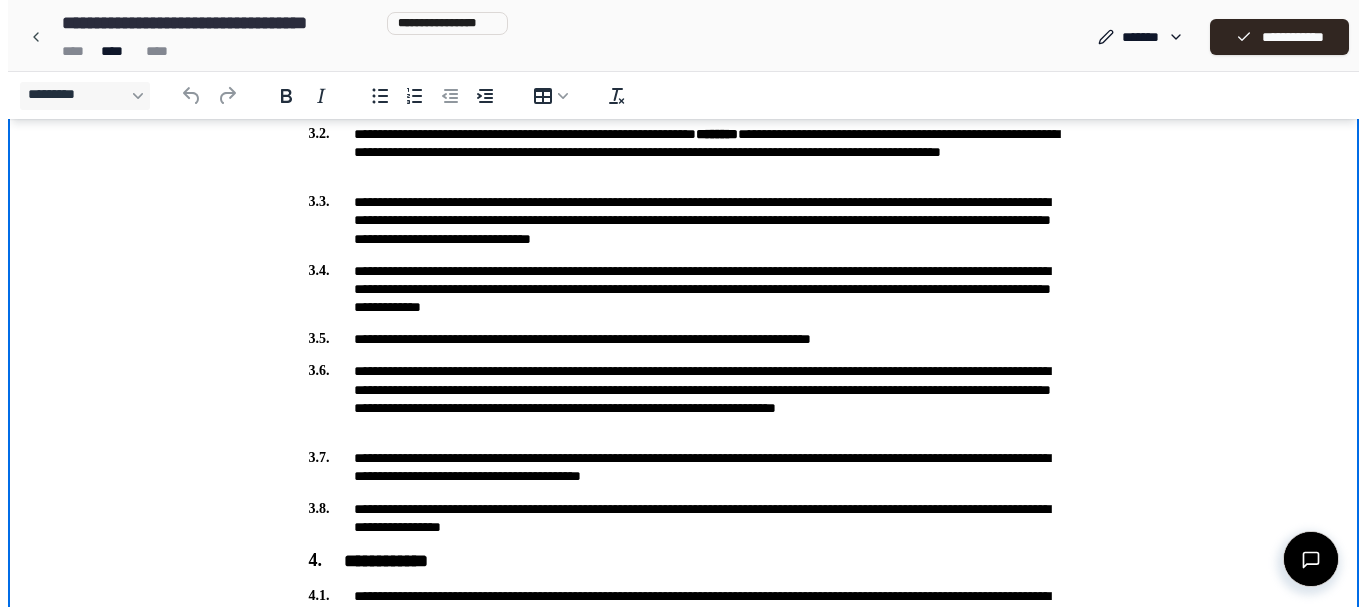 scroll, scrollTop: 712, scrollLeft: 0, axis: vertical 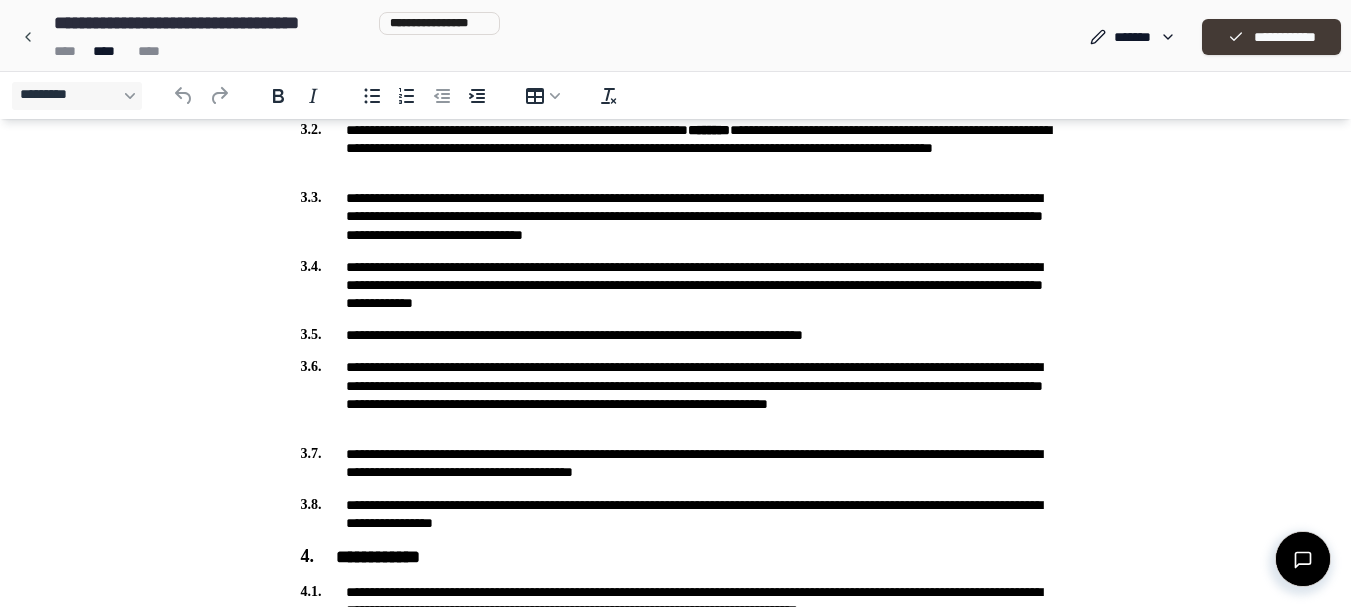 click on "**********" at bounding box center [1271, 37] 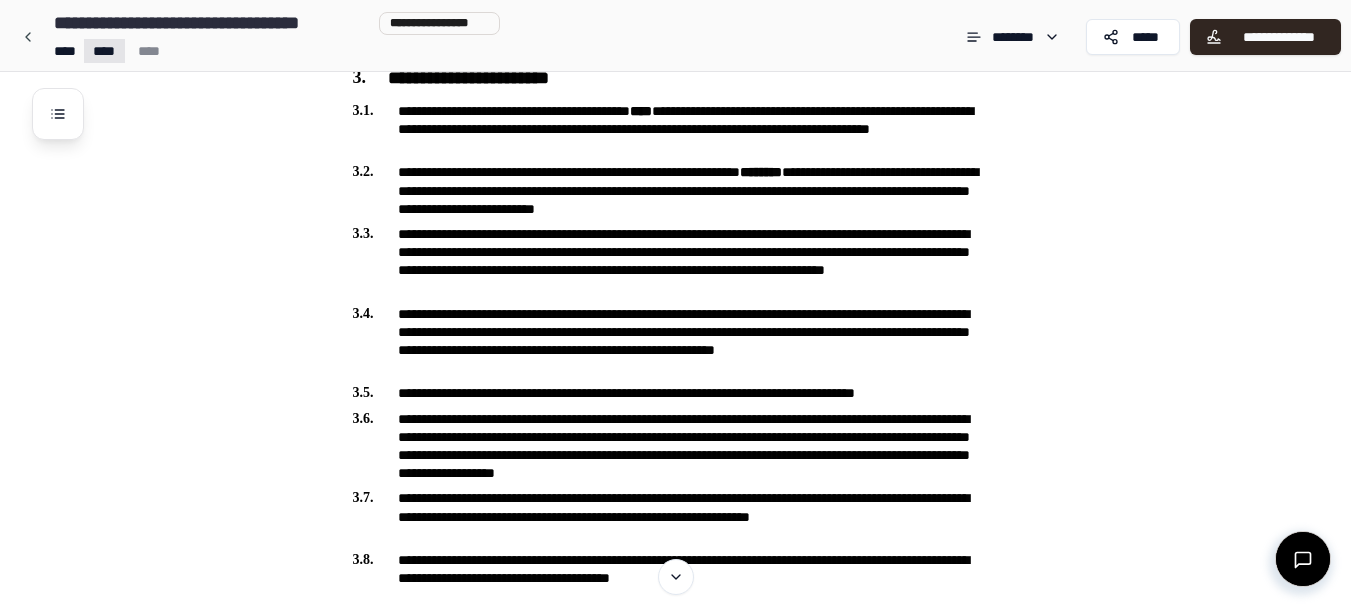 click on "**********" at bounding box center (675, 2435) 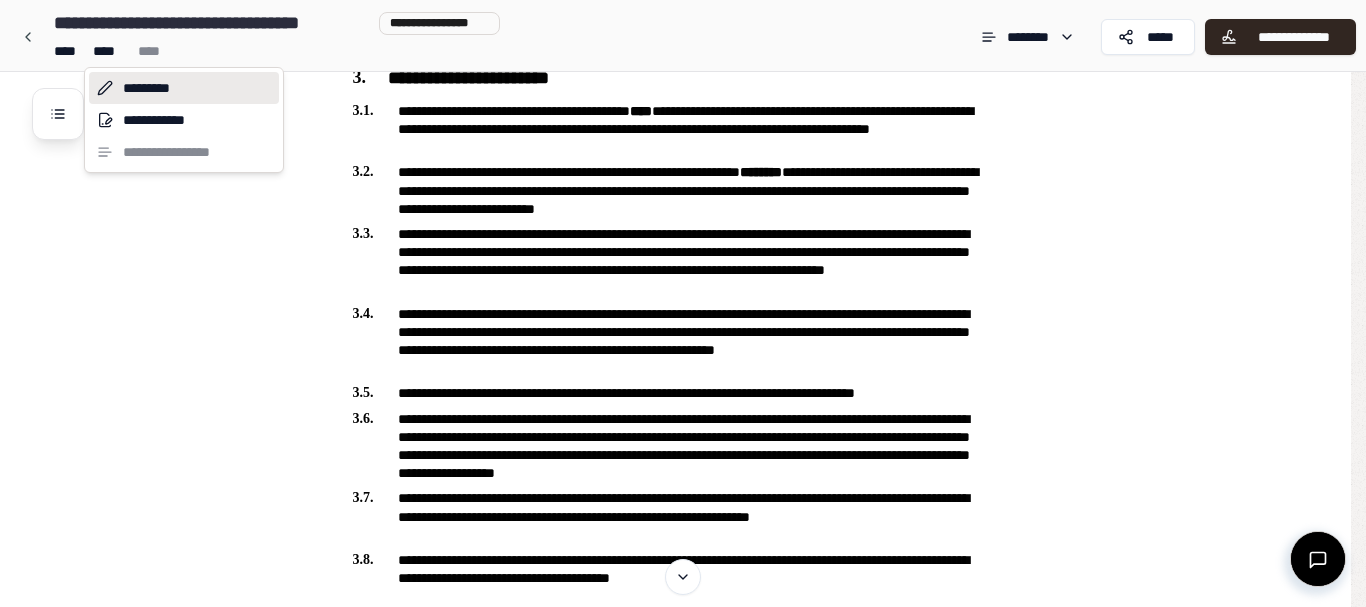 click on "*********" at bounding box center (184, 88) 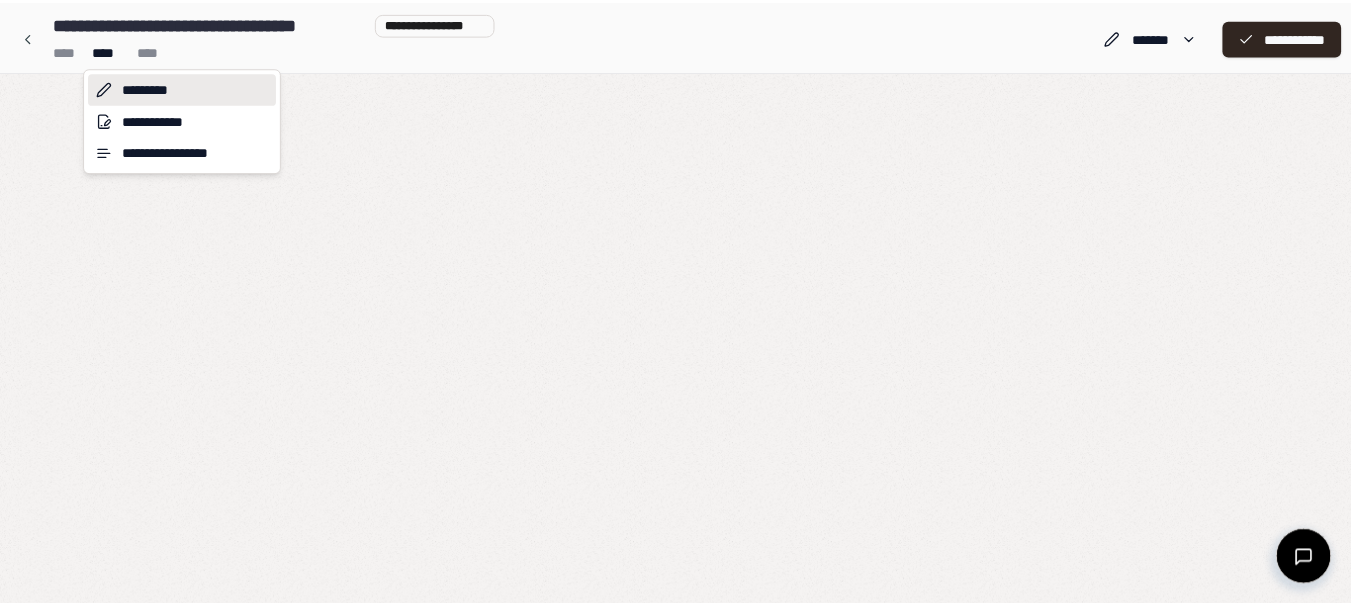scroll, scrollTop: 0, scrollLeft: 0, axis: both 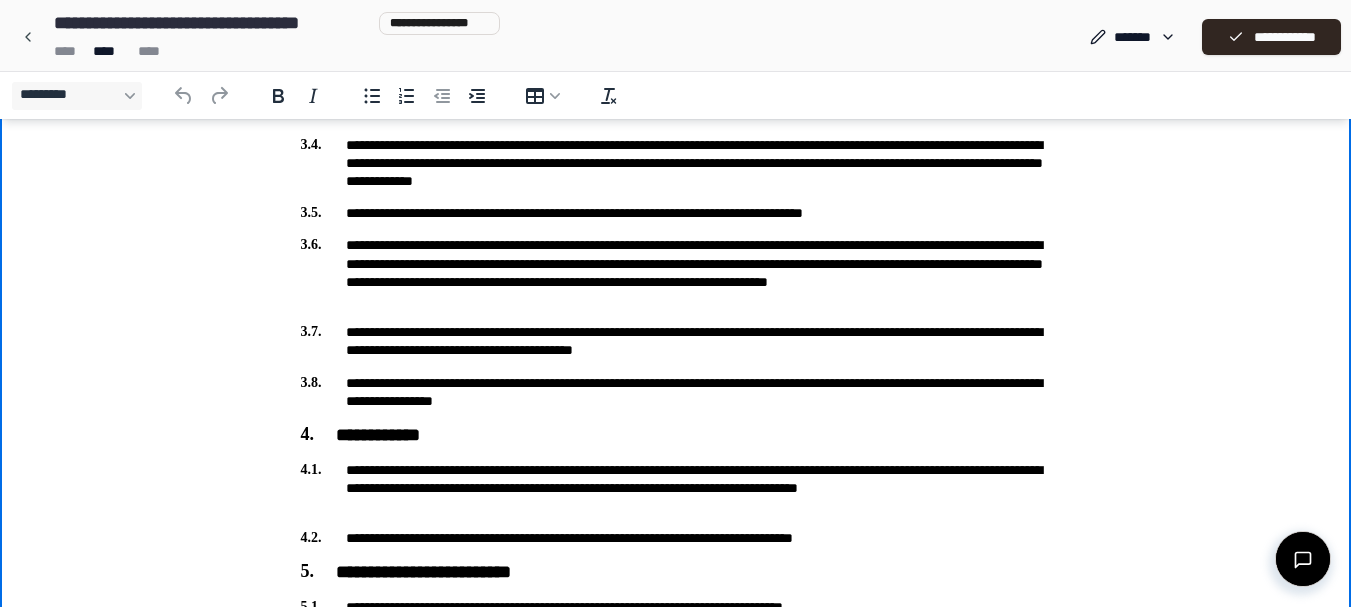 click on "**********" at bounding box center (676, 272) 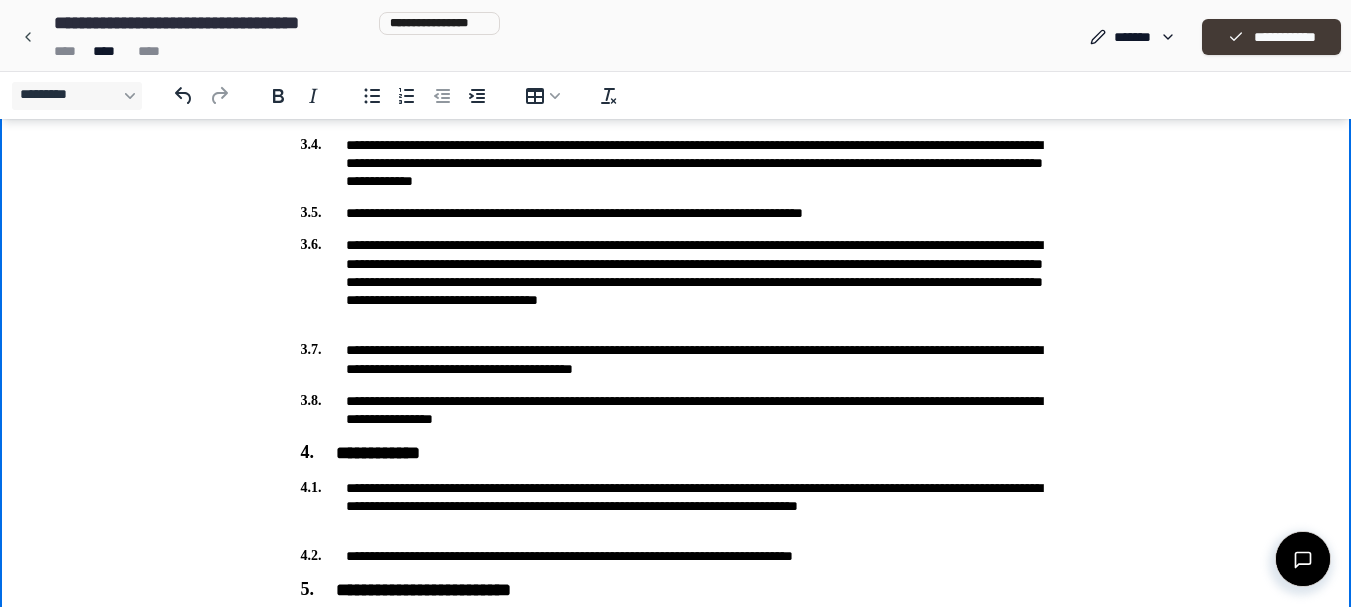 click on "**********" at bounding box center [1271, 37] 